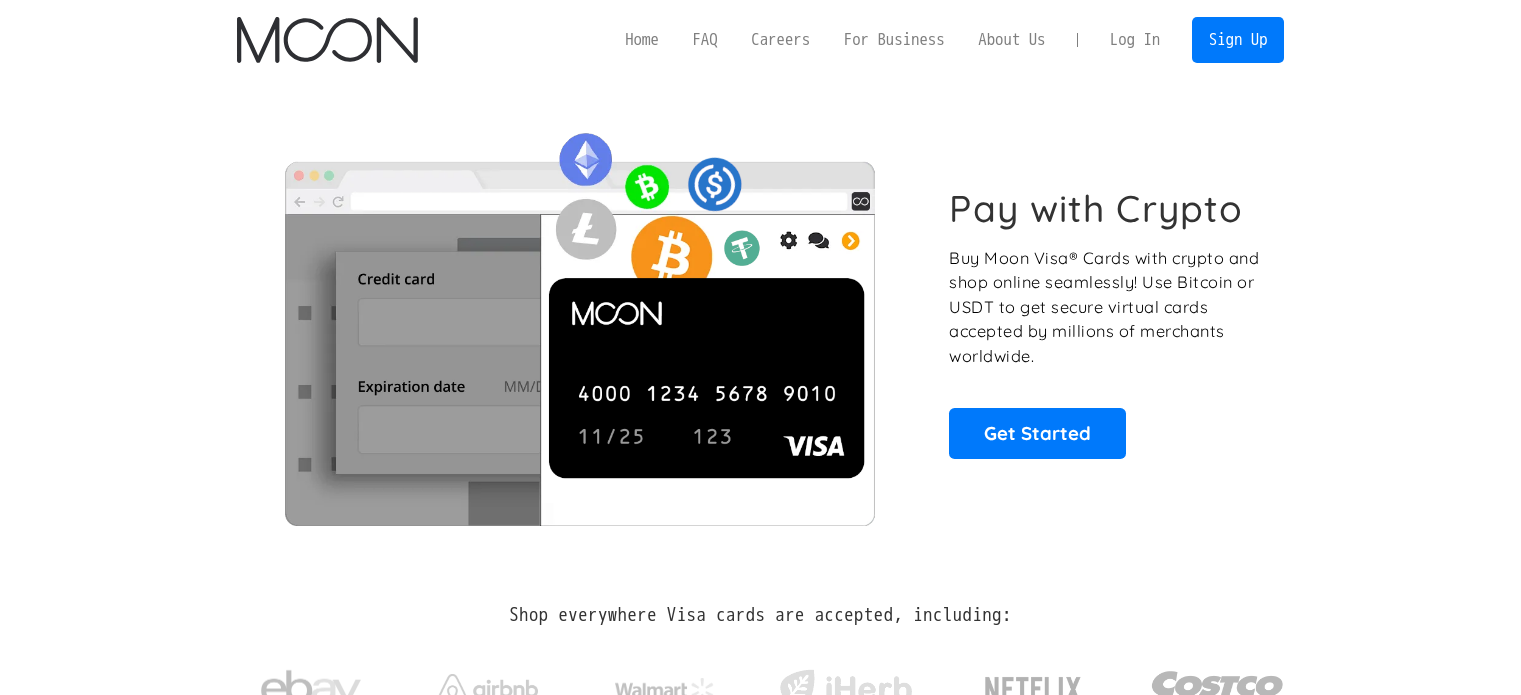 scroll, scrollTop: 0, scrollLeft: 0, axis: both 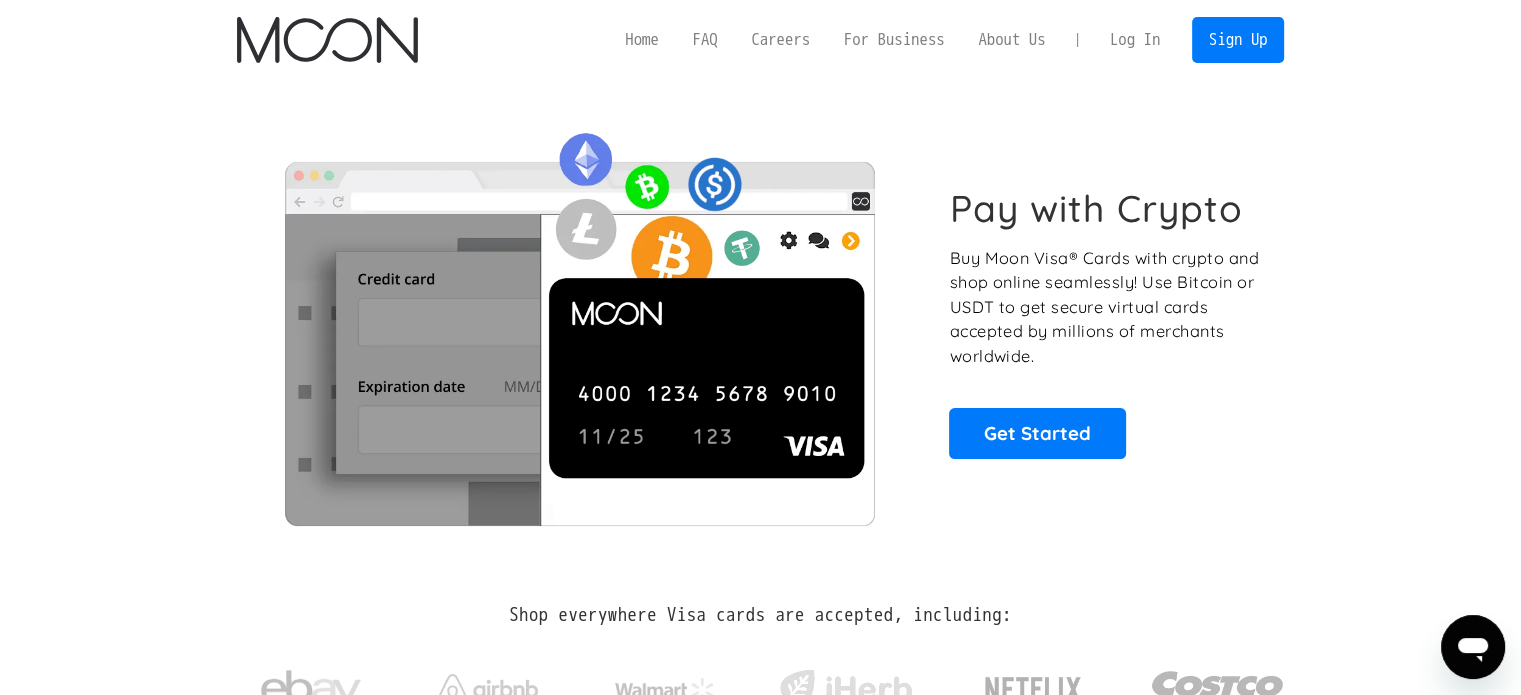 click on "Log In" at bounding box center [1135, 40] 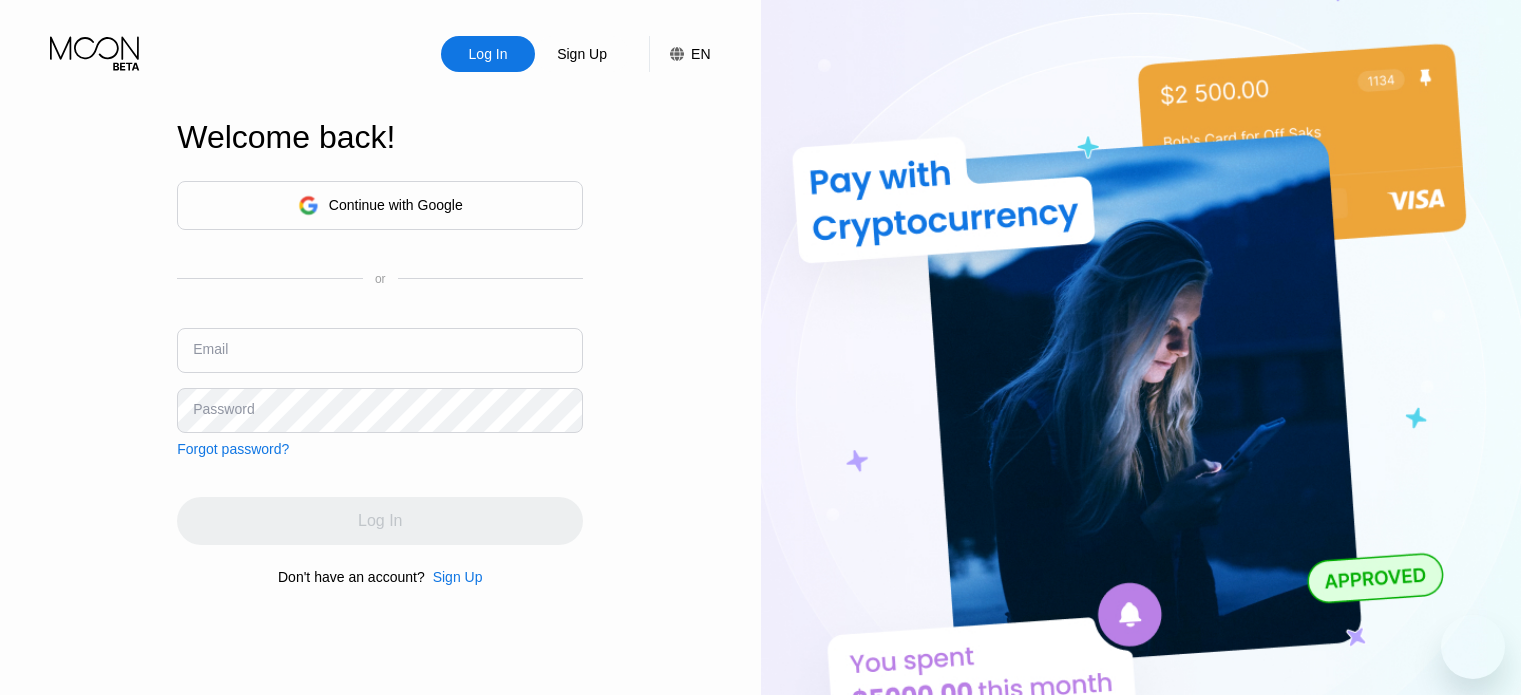 scroll, scrollTop: 0, scrollLeft: 0, axis: both 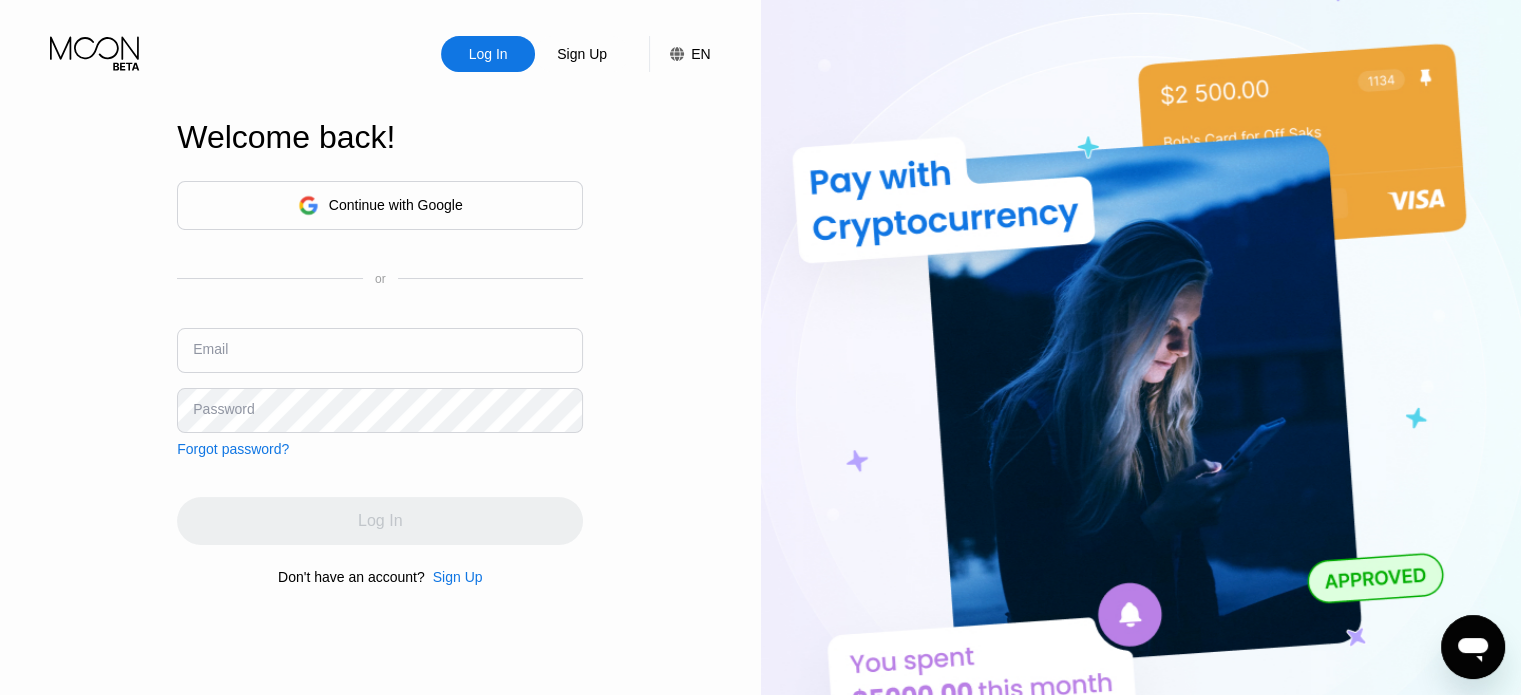 click at bounding box center [380, 350] 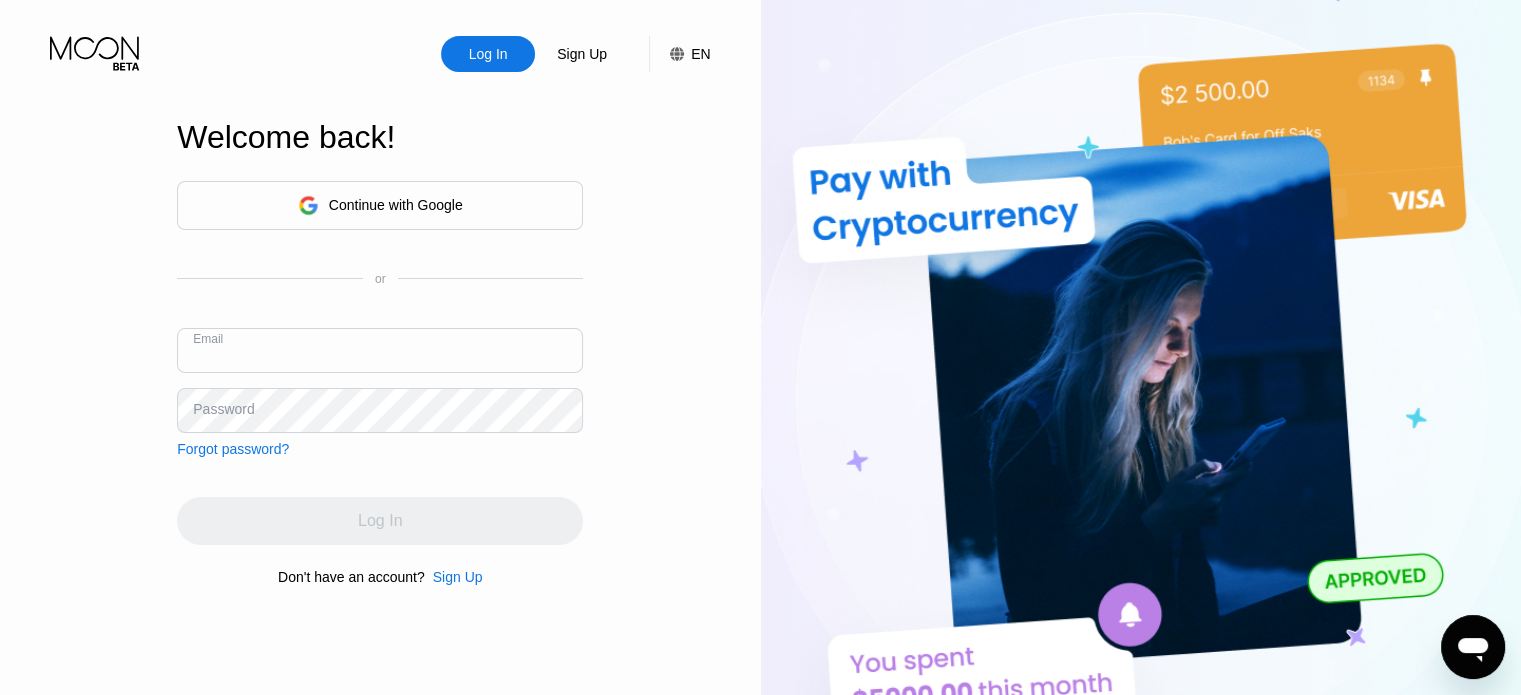 click at bounding box center (380, 350) 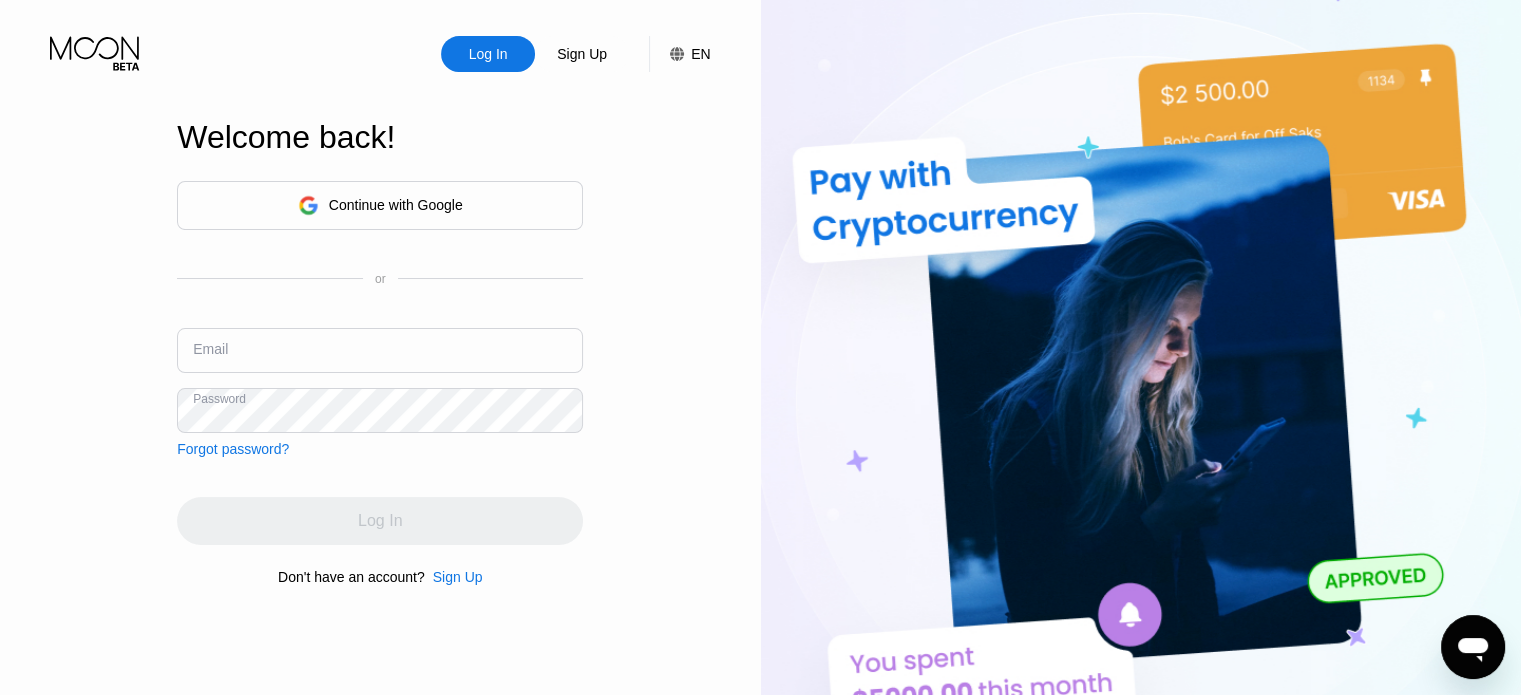 click at bounding box center [380, 350] 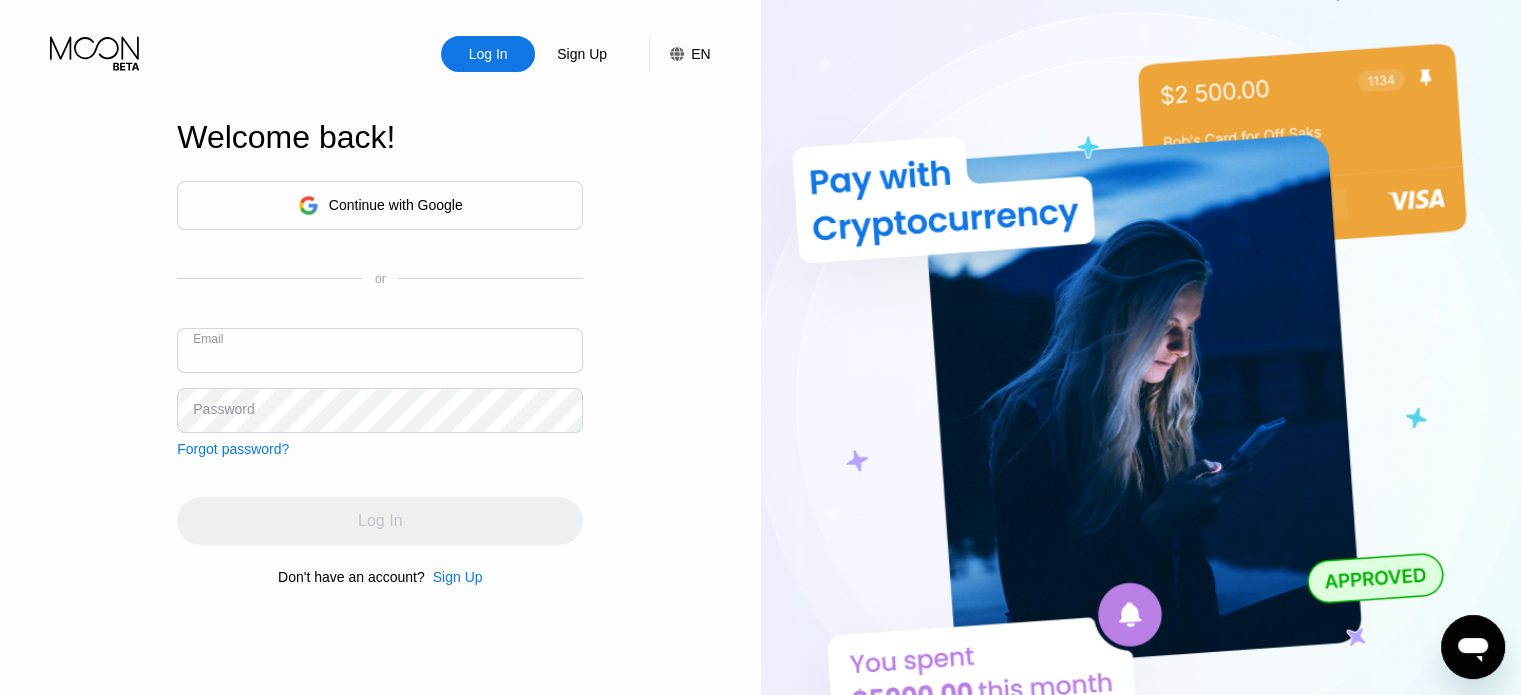 click at bounding box center (380, 350) 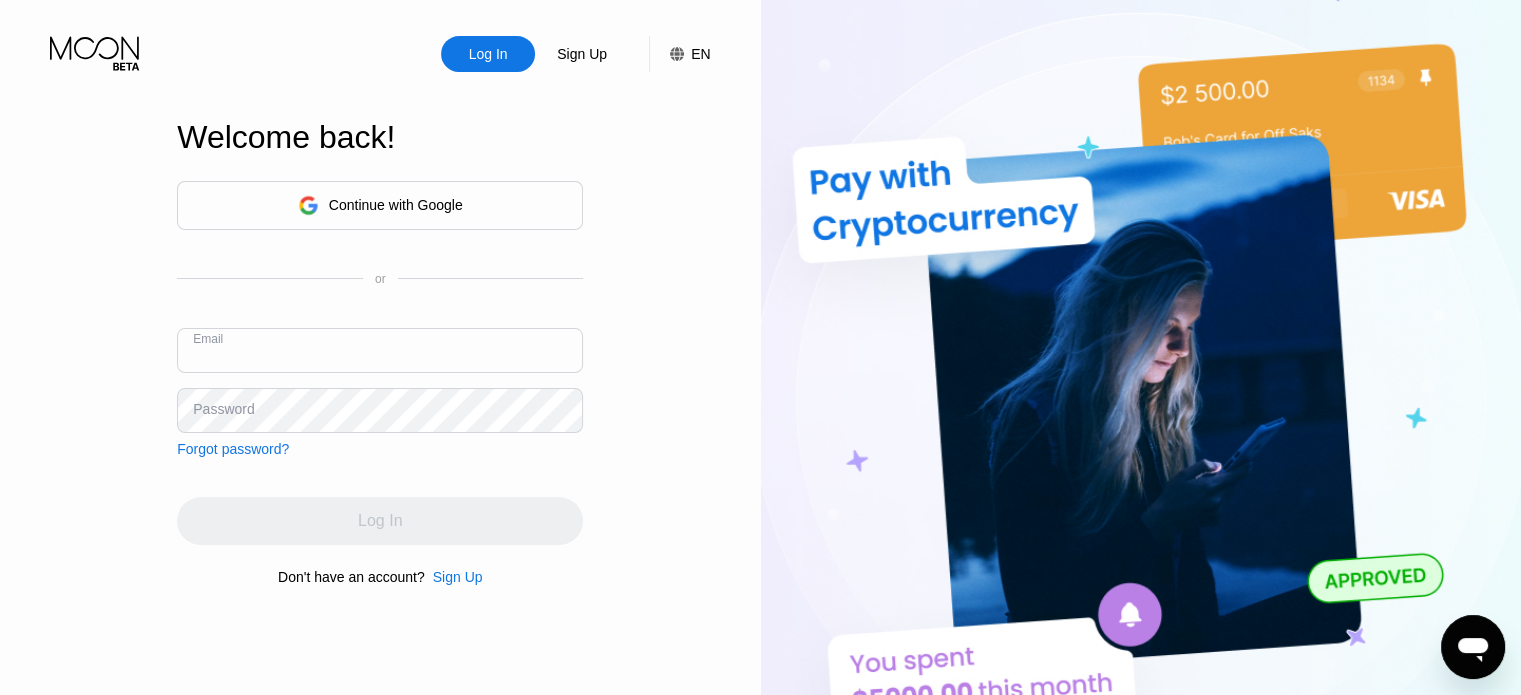 type on "ا" 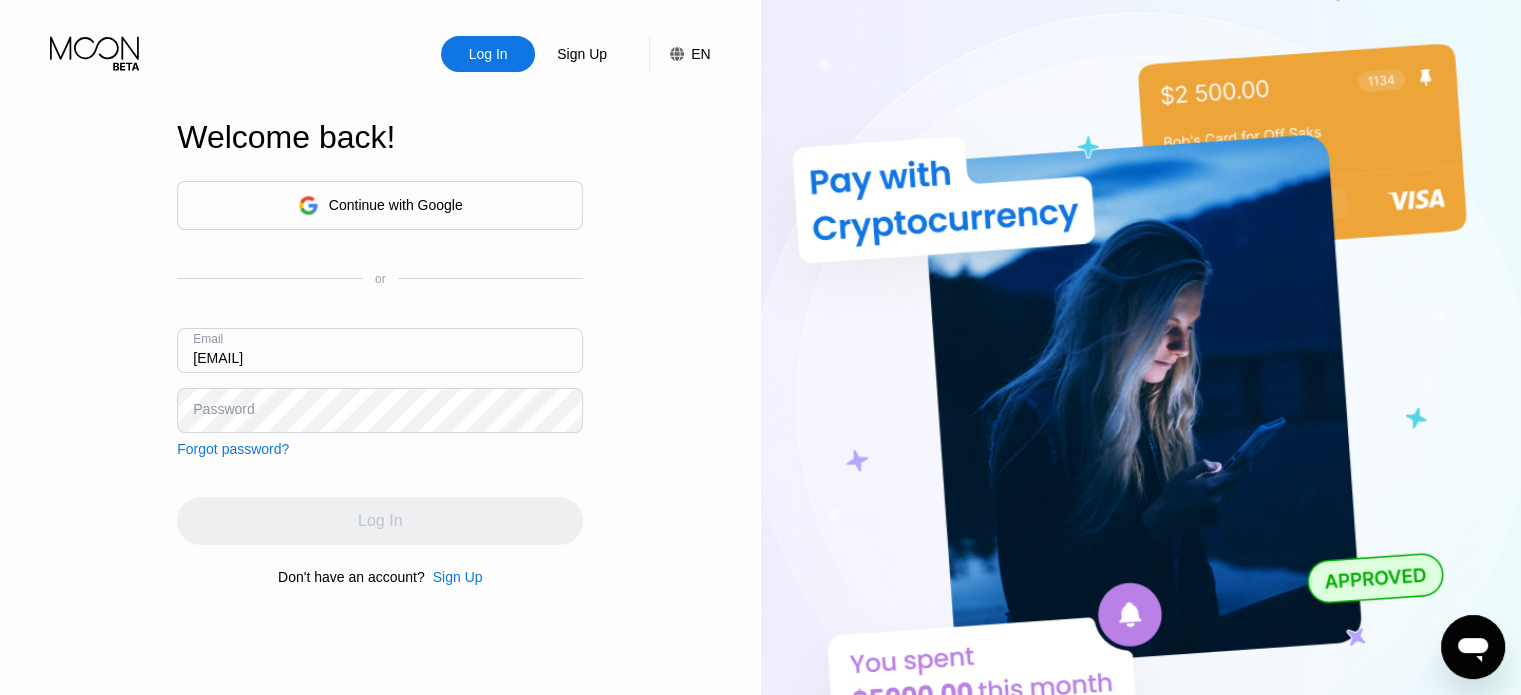 type on "hassanielina@gmailcom" 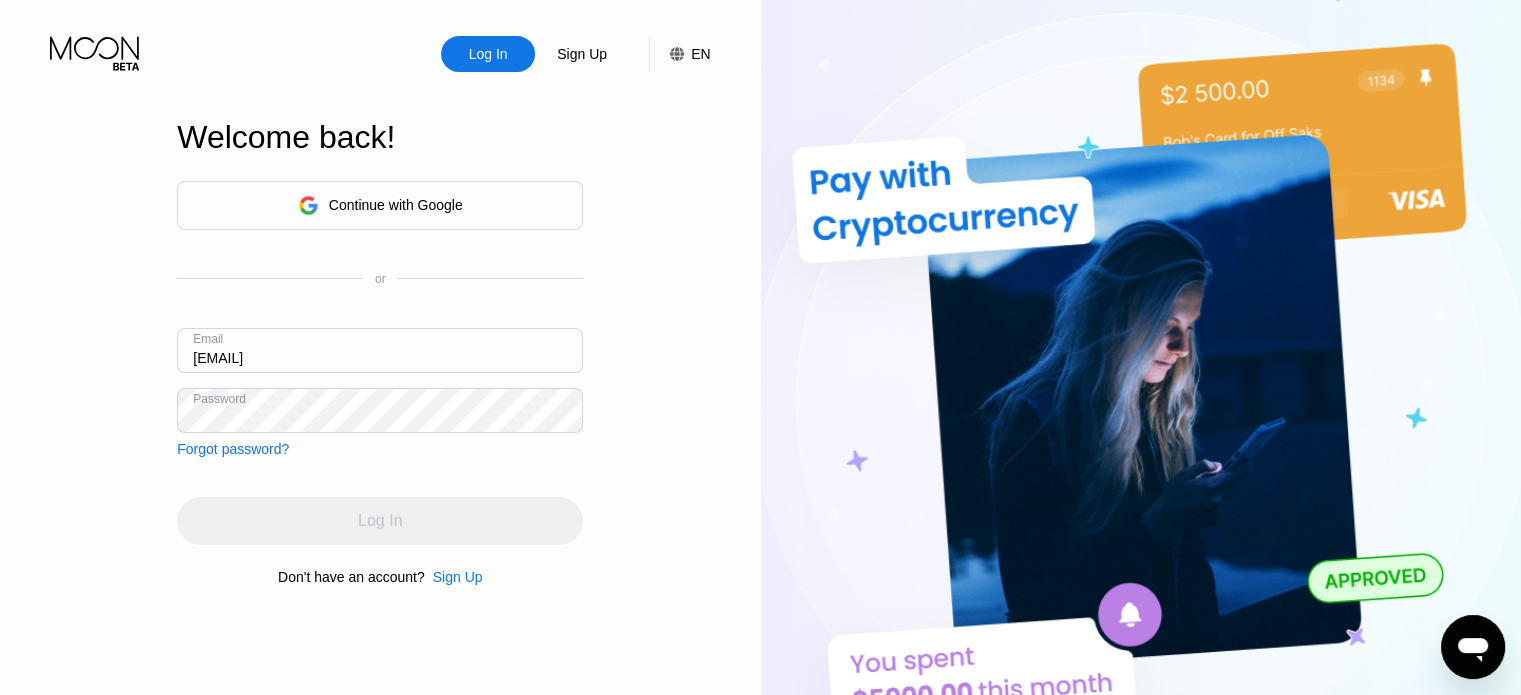 click on "Log In Sign Up EN Language Select an item Save Welcome back! Continue with Google or Email hassanielina@gmailcom Password Forgot password? Log In Don't have an account? Sign Up" at bounding box center (380, 382) 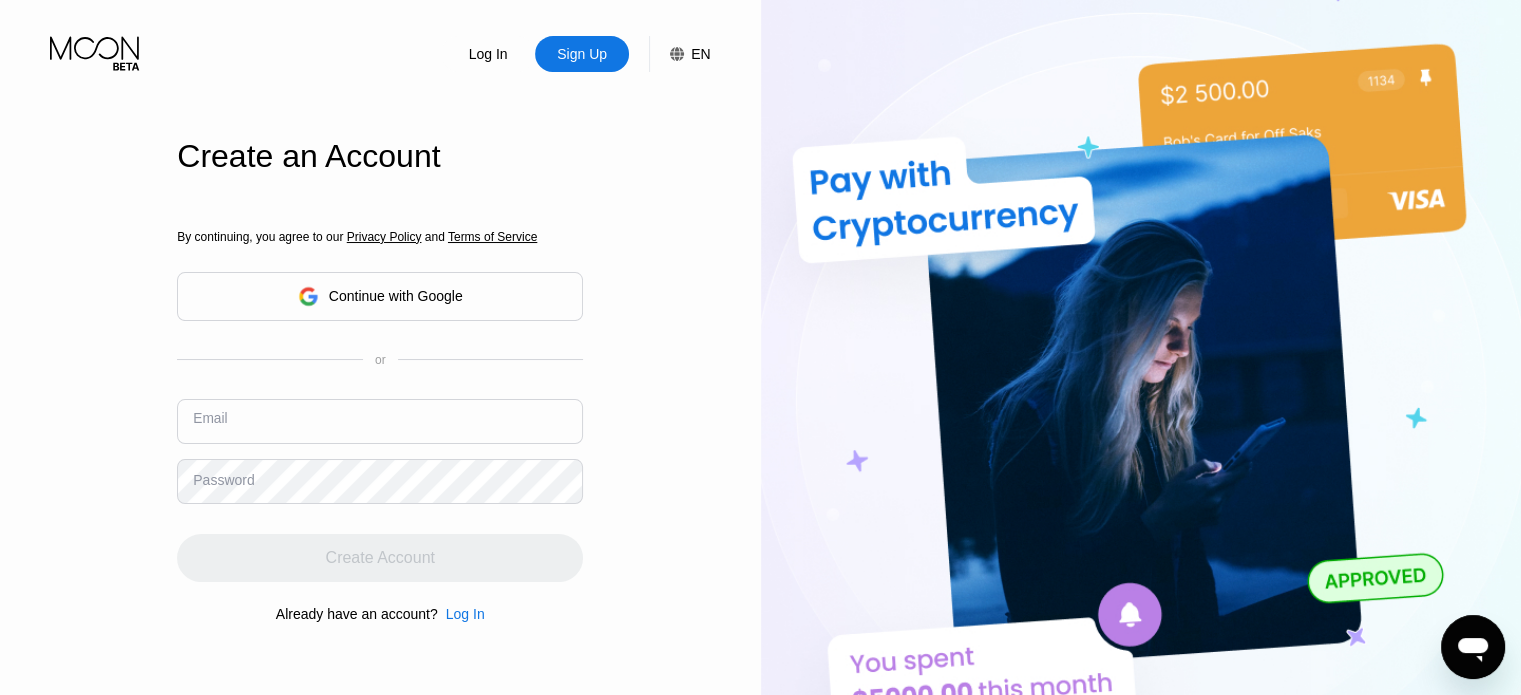 click at bounding box center (380, 421) 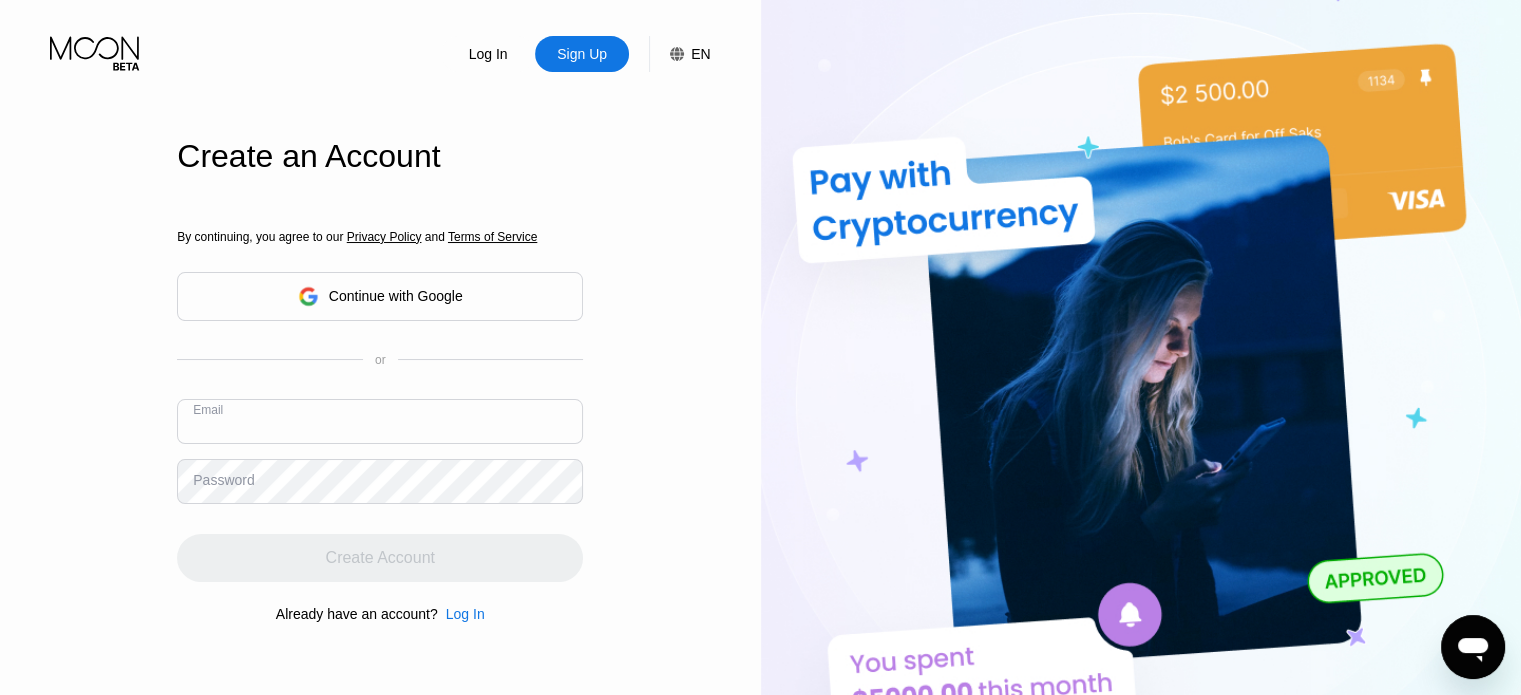 click at bounding box center (380, 421) 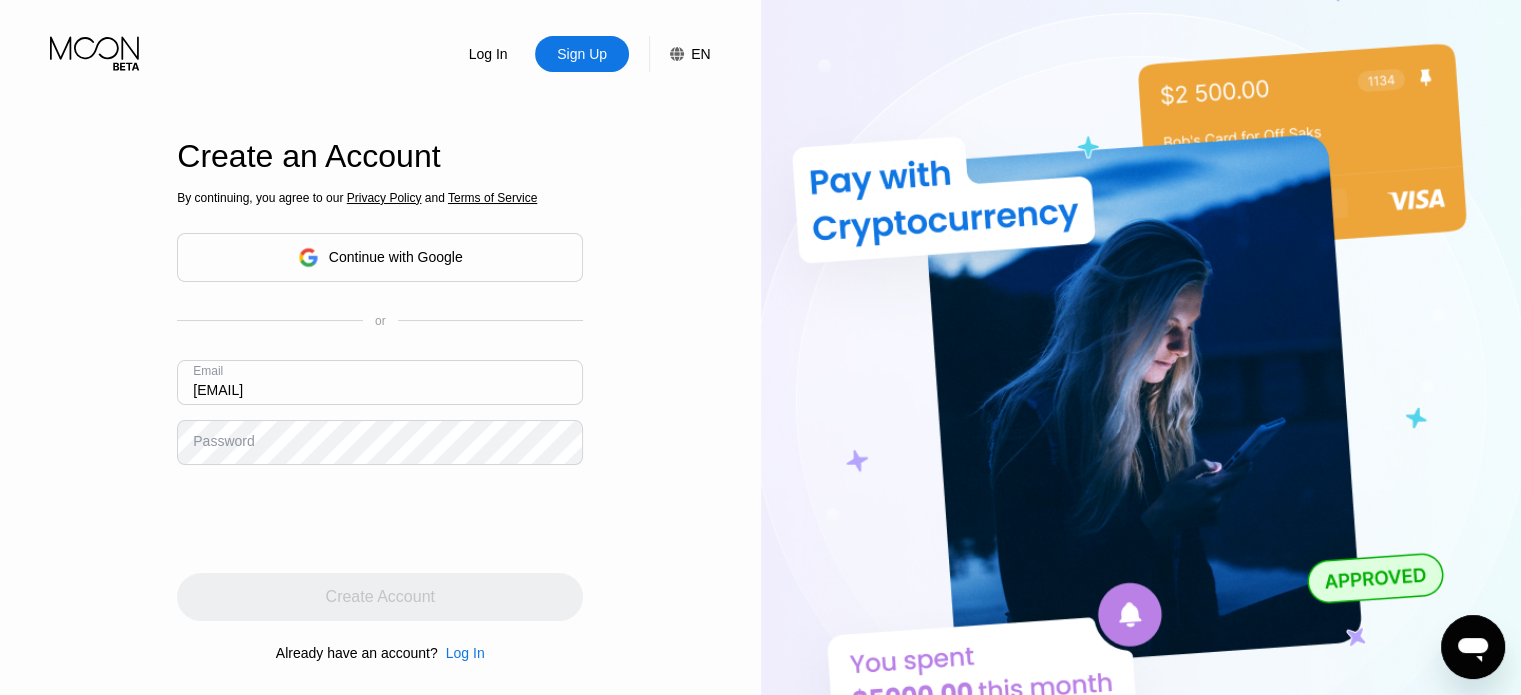 type on "[EMAIL]" 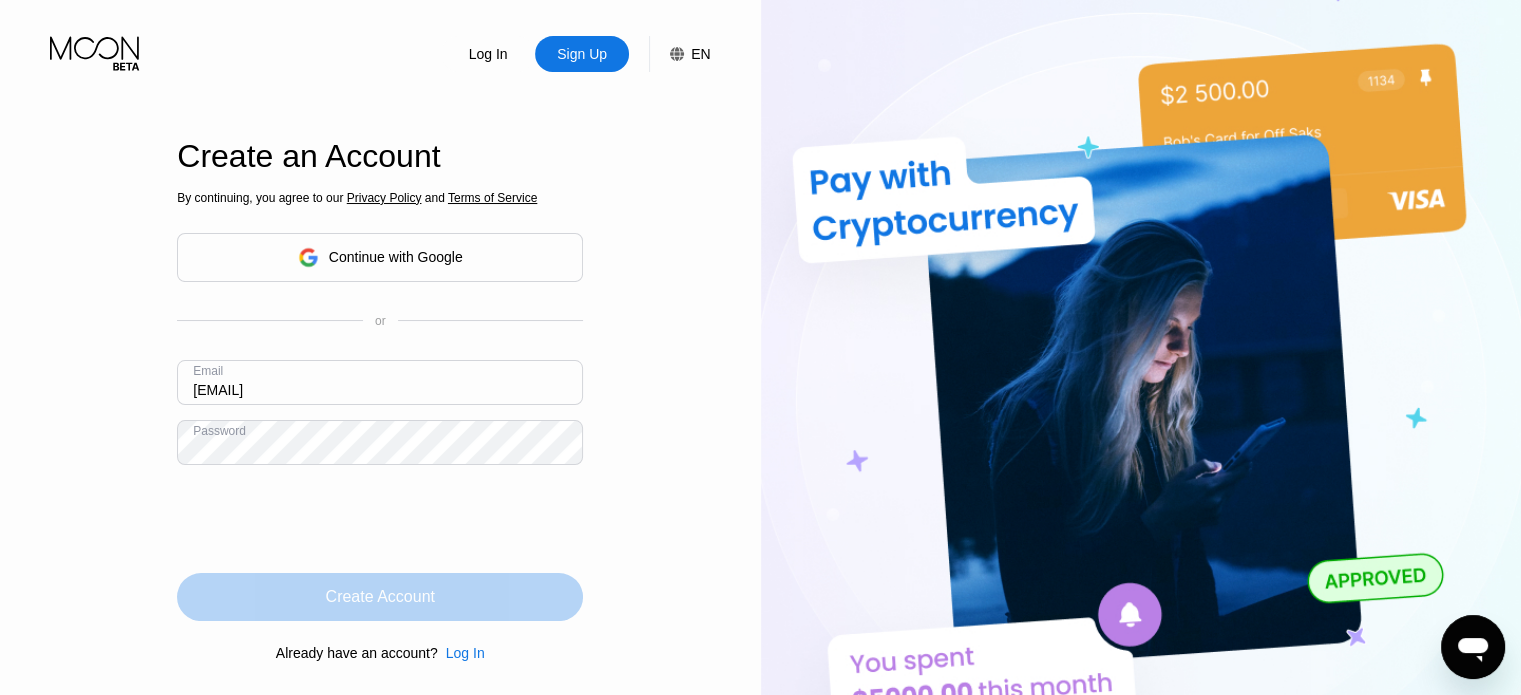 click on "Create Account" at bounding box center (380, 597) 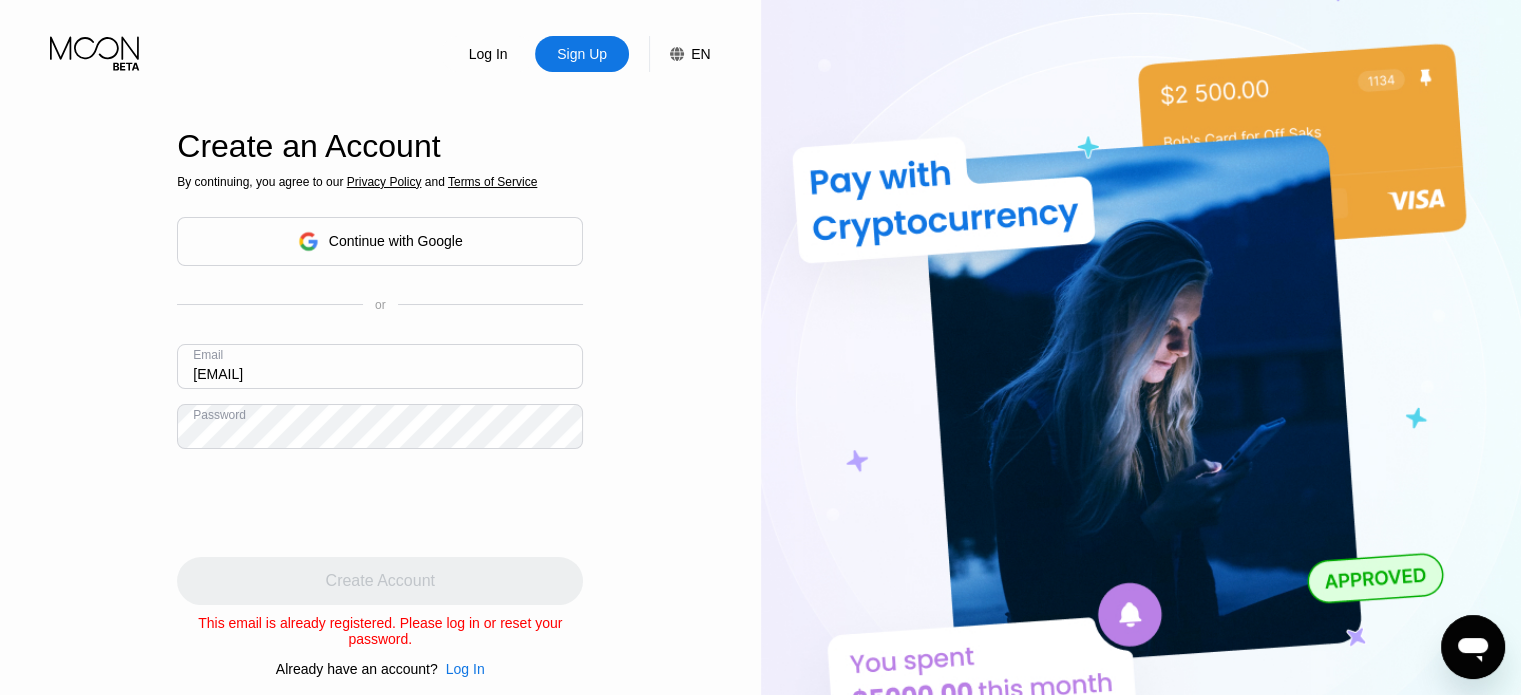 click on "Log In" at bounding box center (465, 669) 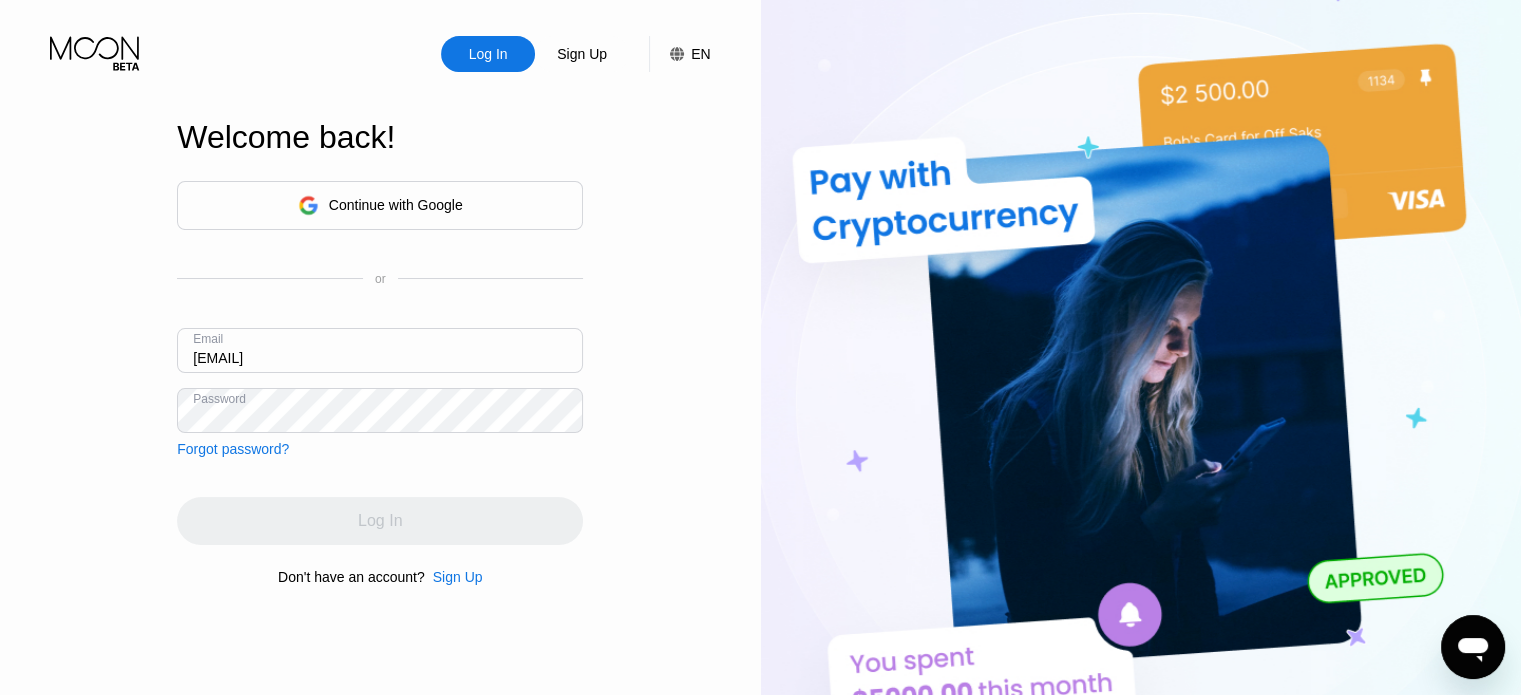 click on "Forgot password?" at bounding box center (233, 449) 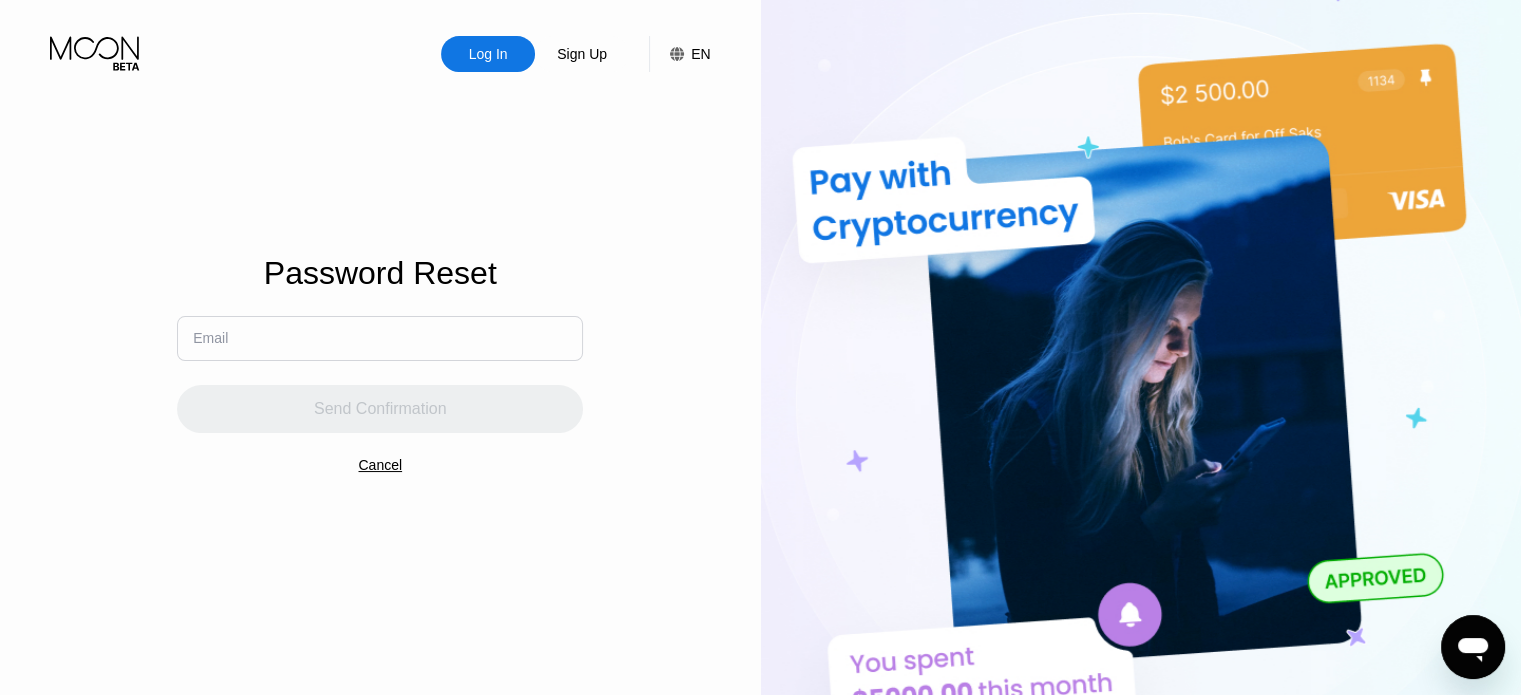 click at bounding box center (380, 338) 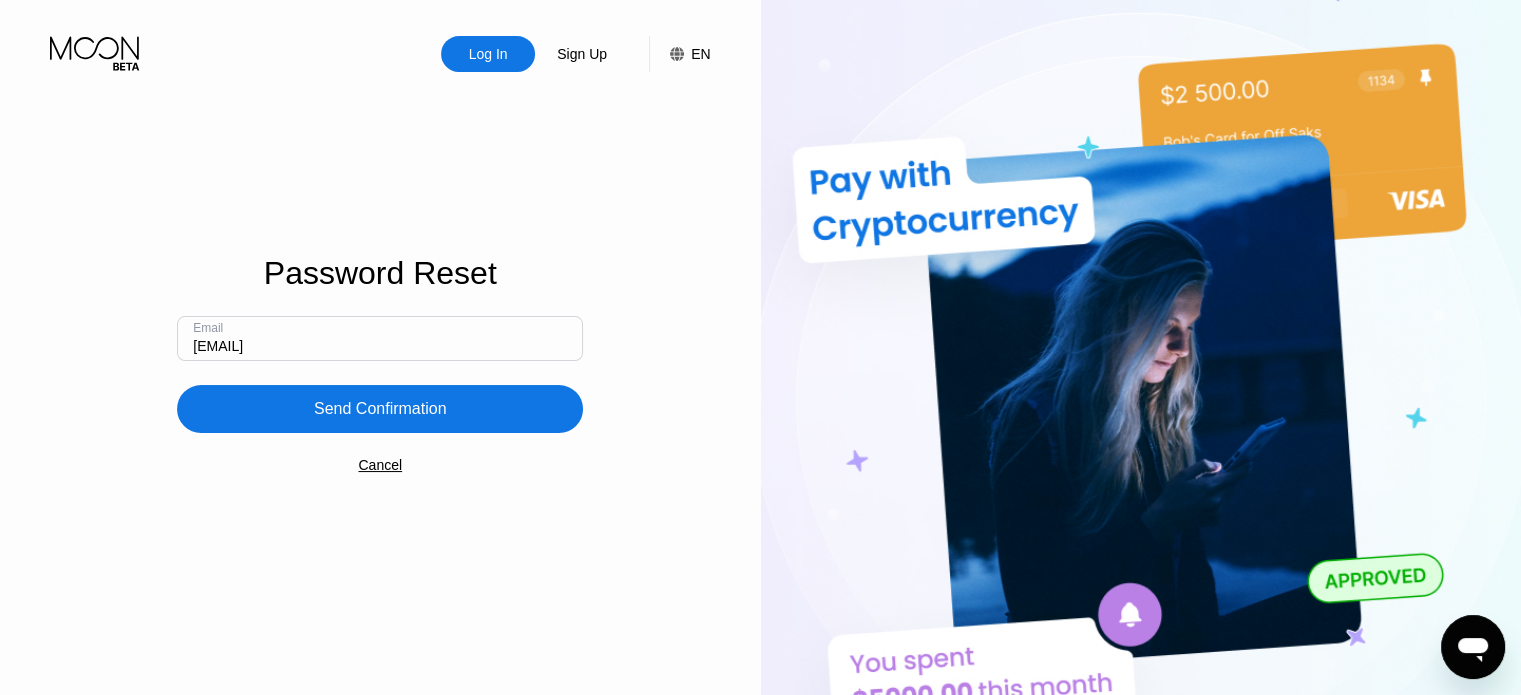 type on "[EMAIL]" 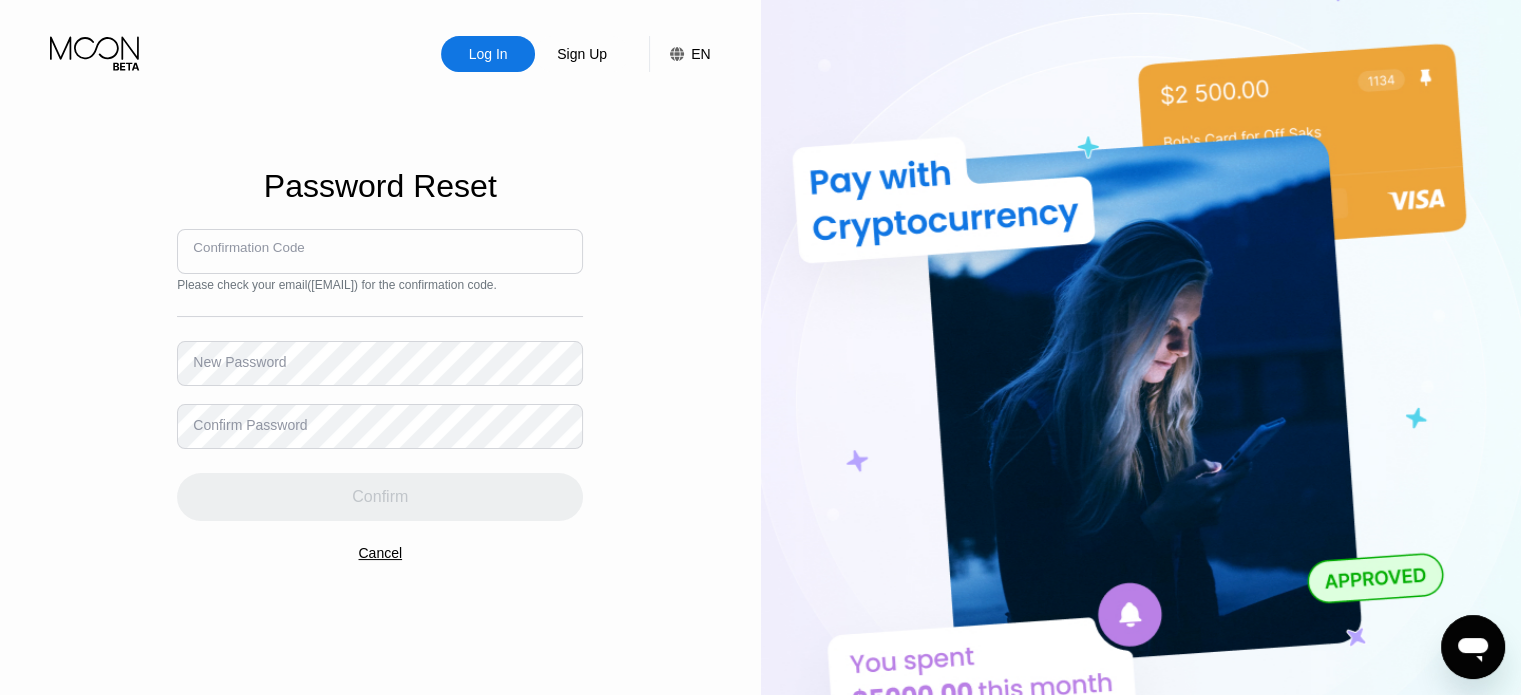 click at bounding box center [380, 251] 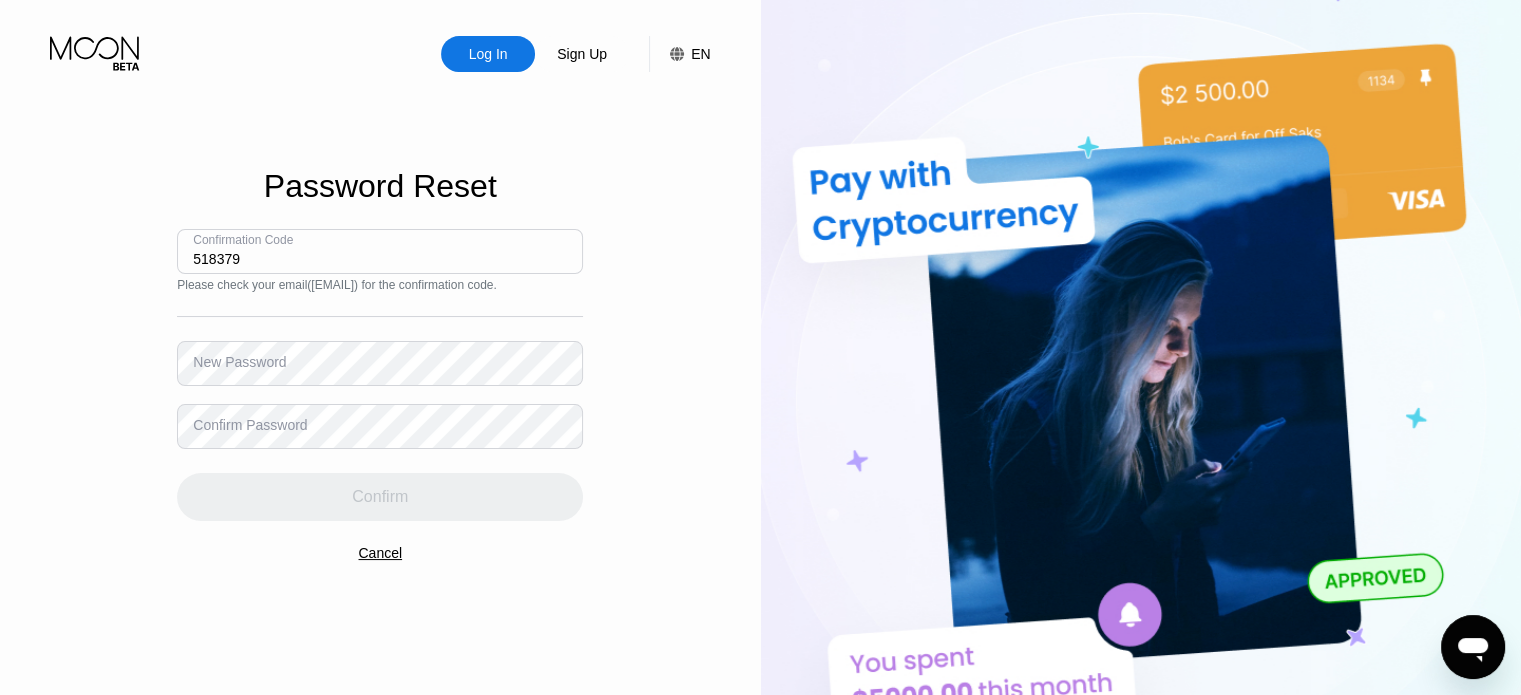 type on "518379" 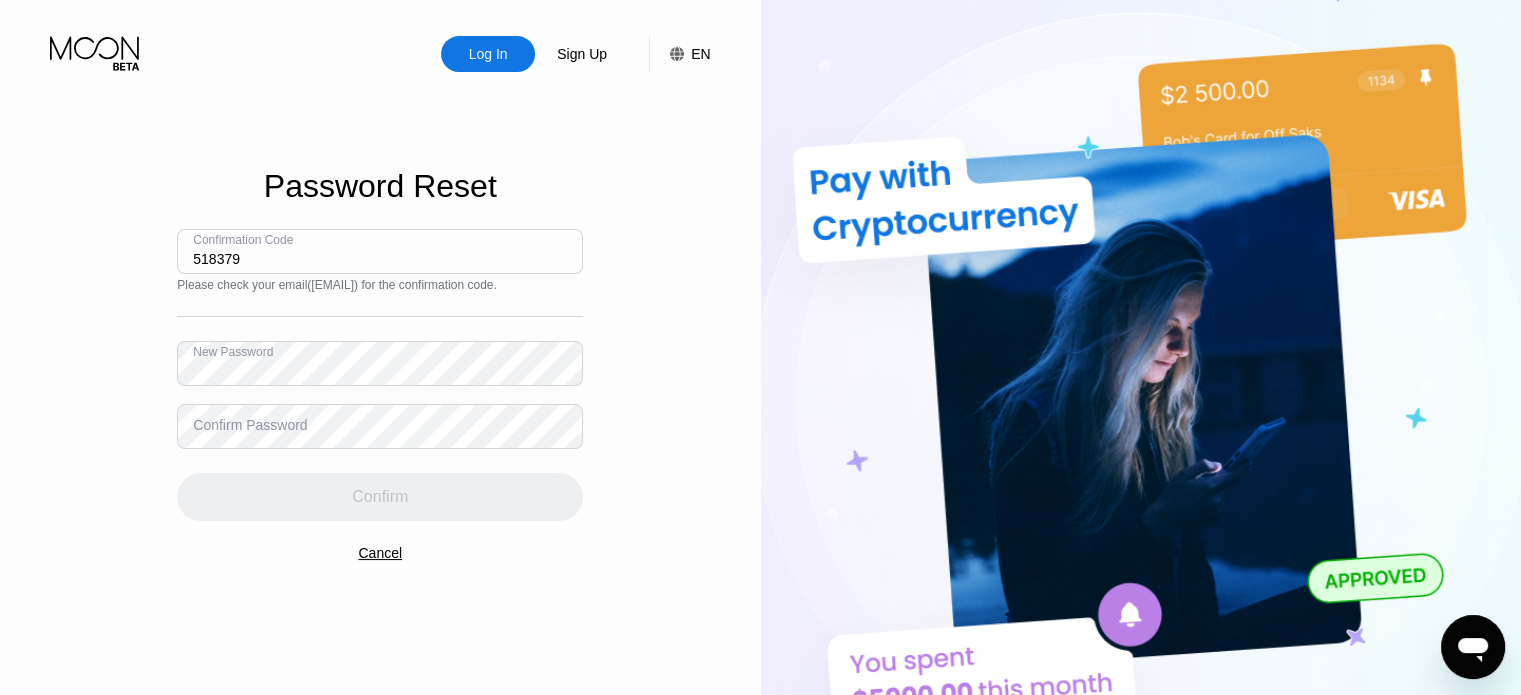 click on "Confirm Password" at bounding box center (250, 425) 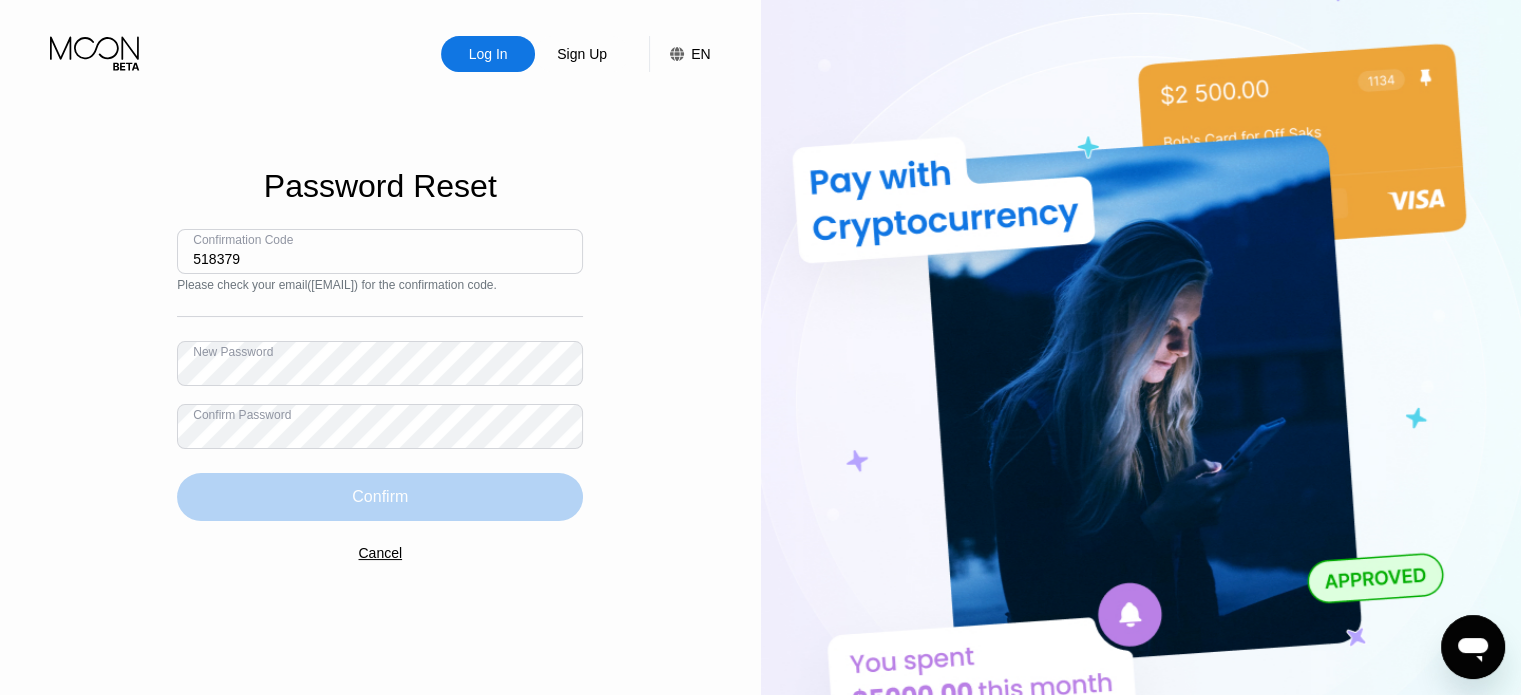 click on "Confirm" at bounding box center [380, 497] 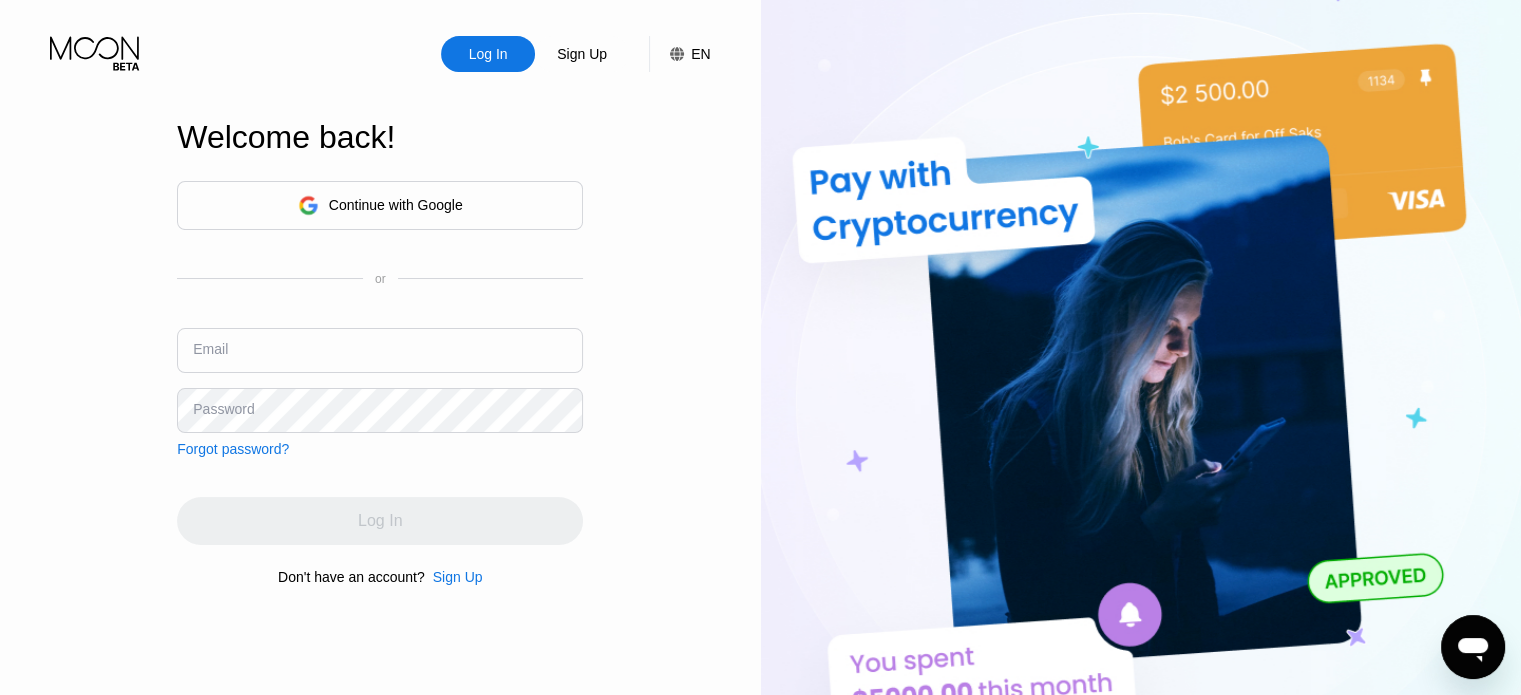 click on "Email" at bounding box center (210, 349) 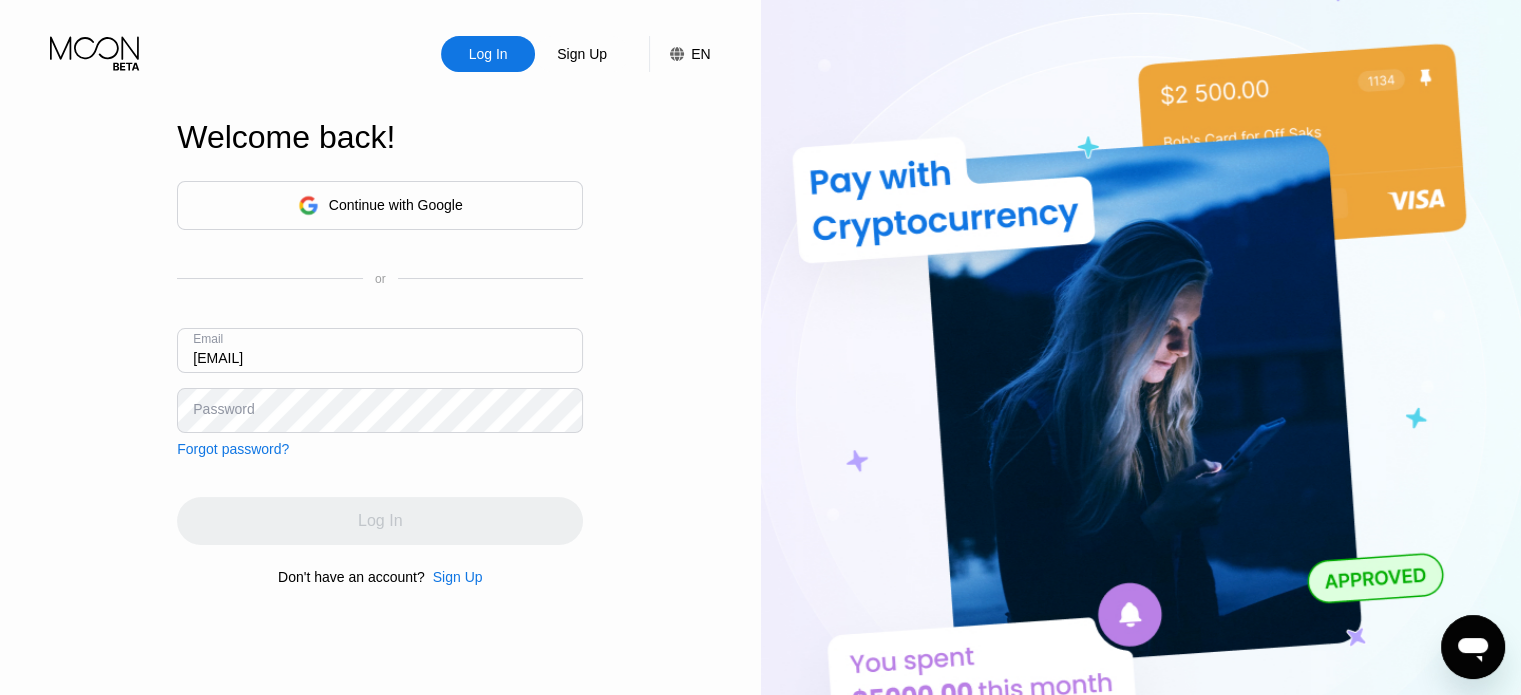 type on "[EMAIL]" 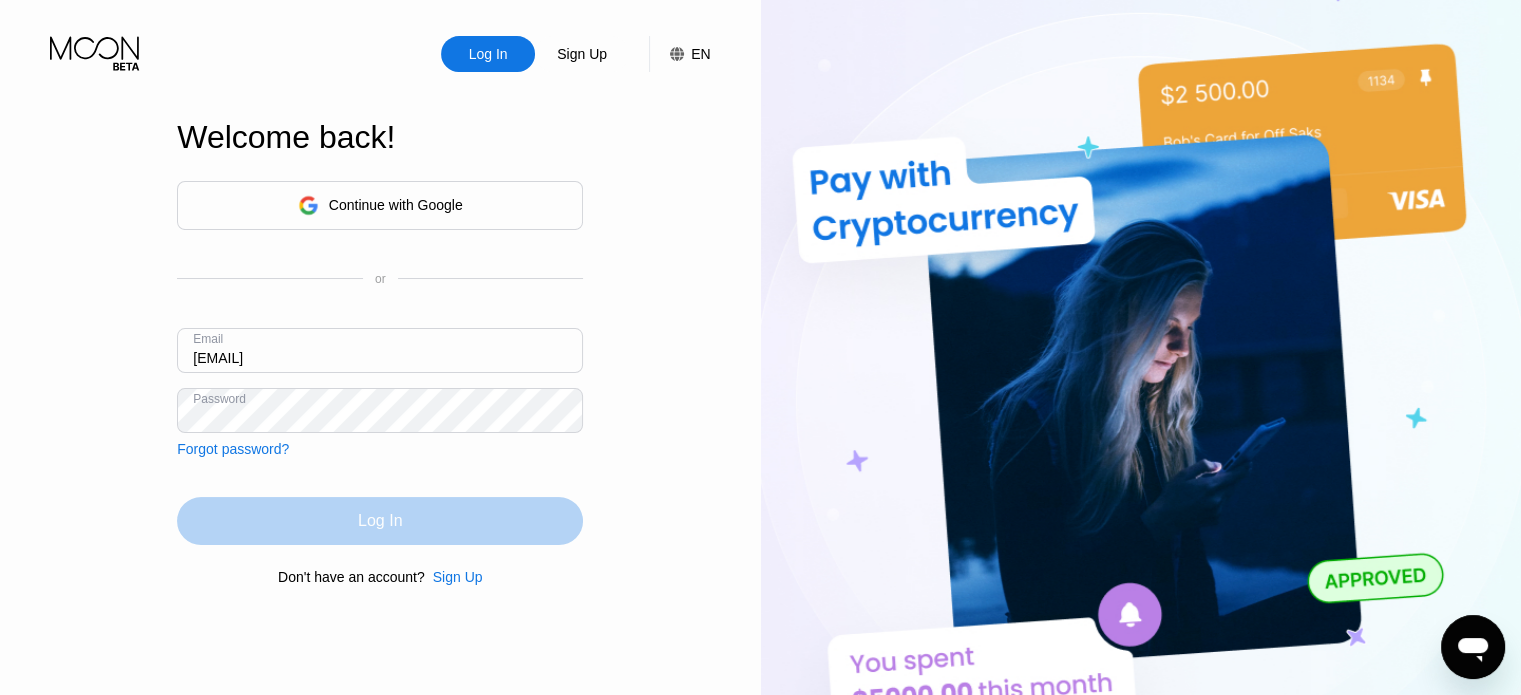 click on "Log In" at bounding box center [380, 521] 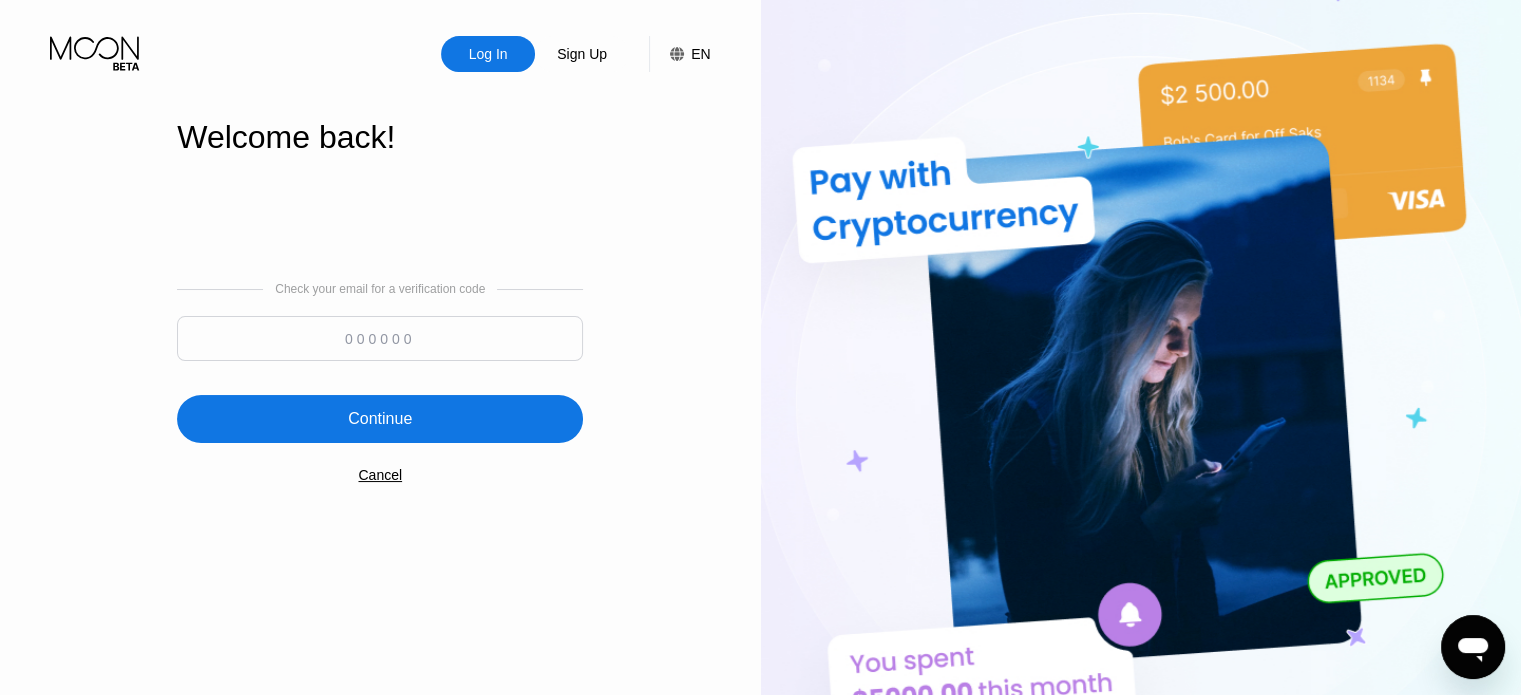 click at bounding box center [380, 338] 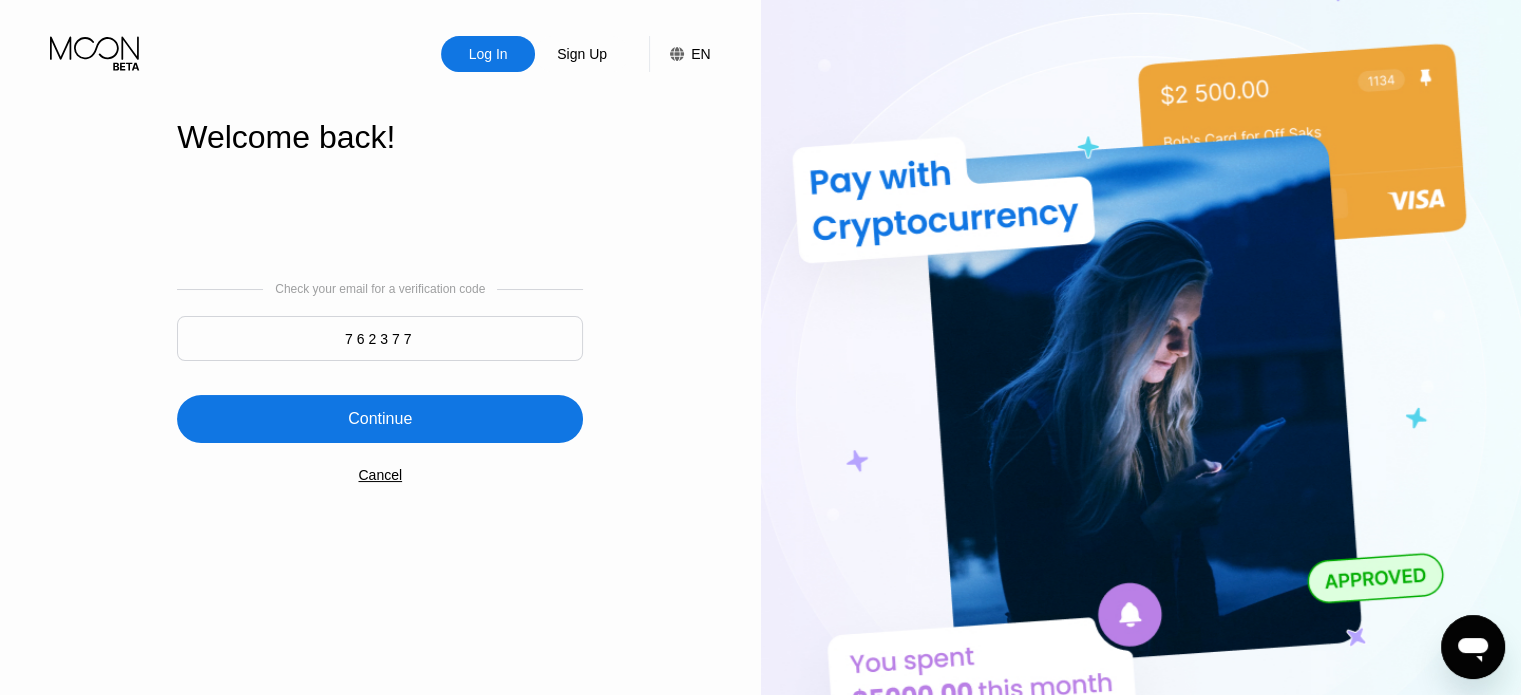type on "762377" 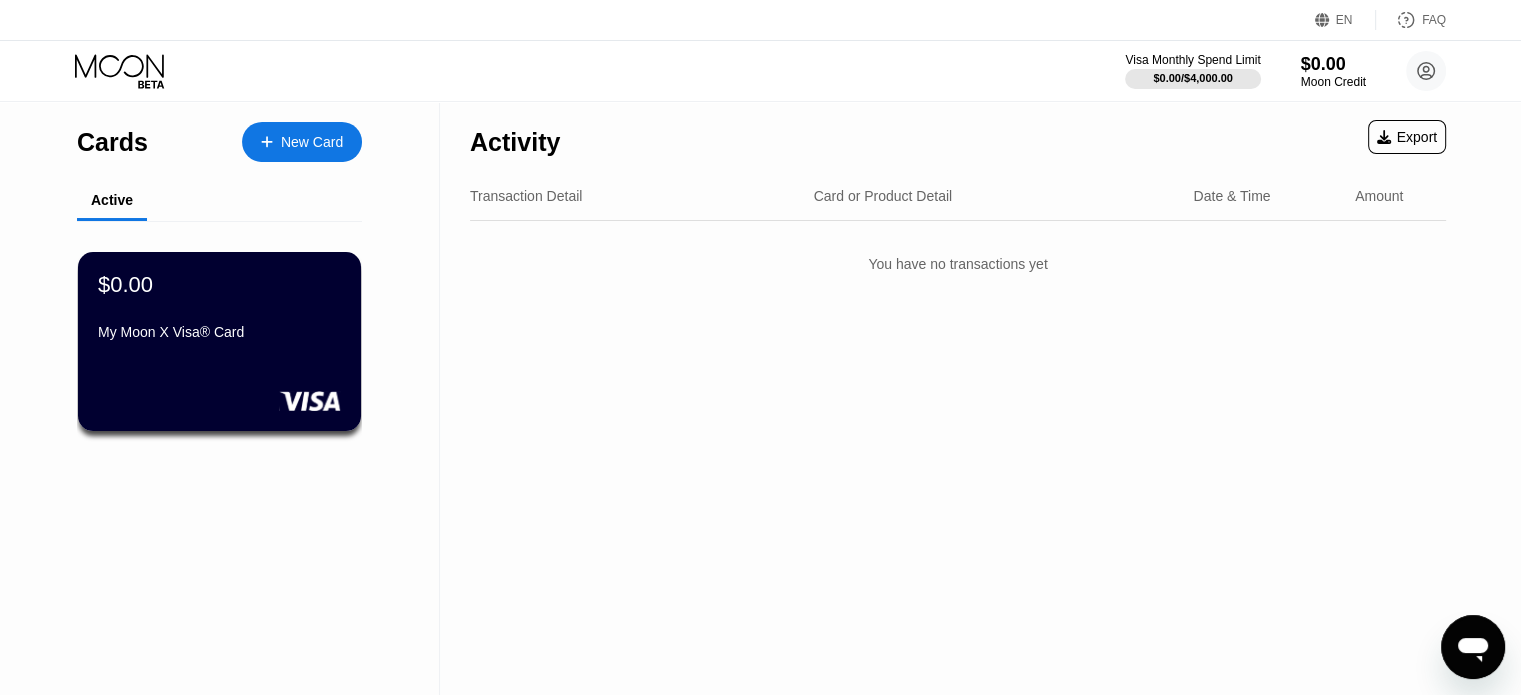 click on "New Card" at bounding box center (312, 142) 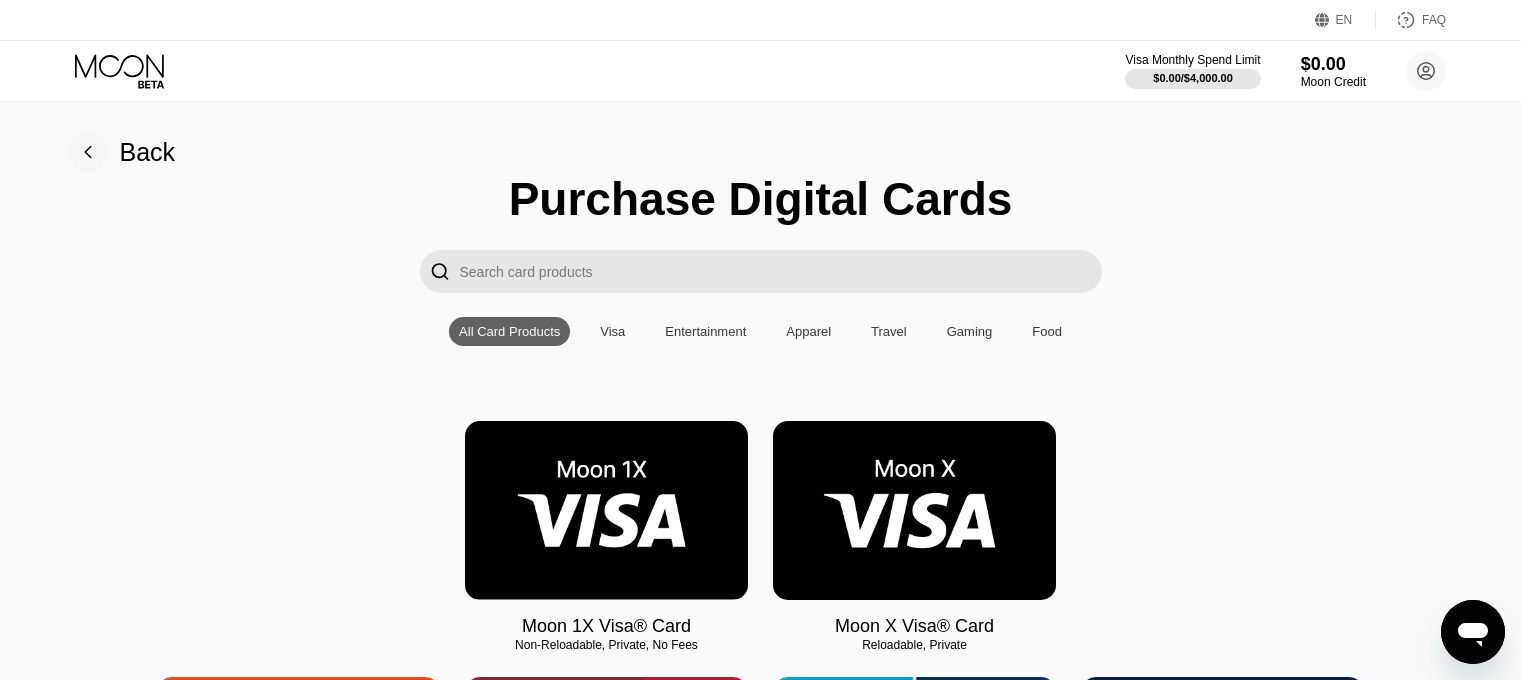 scroll, scrollTop: 200, scrollLeft: 0, axis: vertical 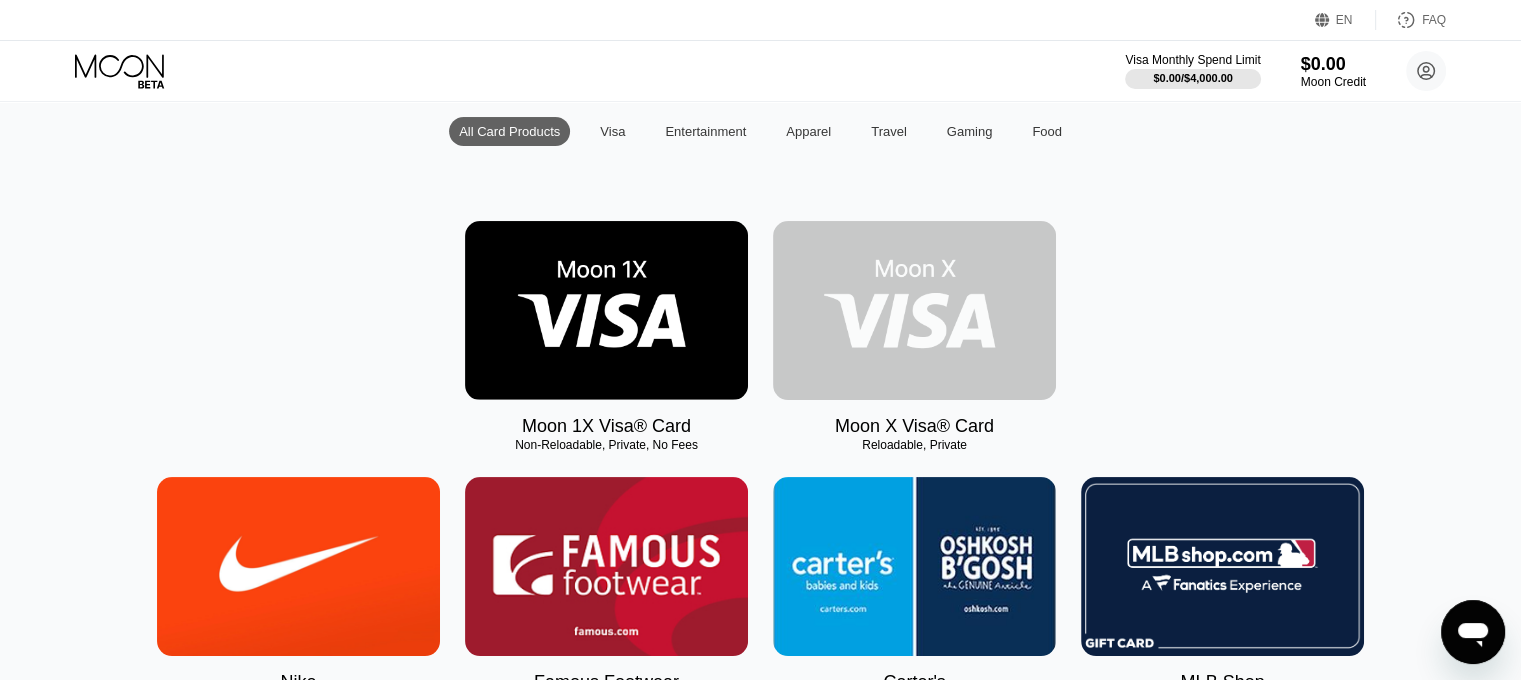 click at bounding box center [914, 310] 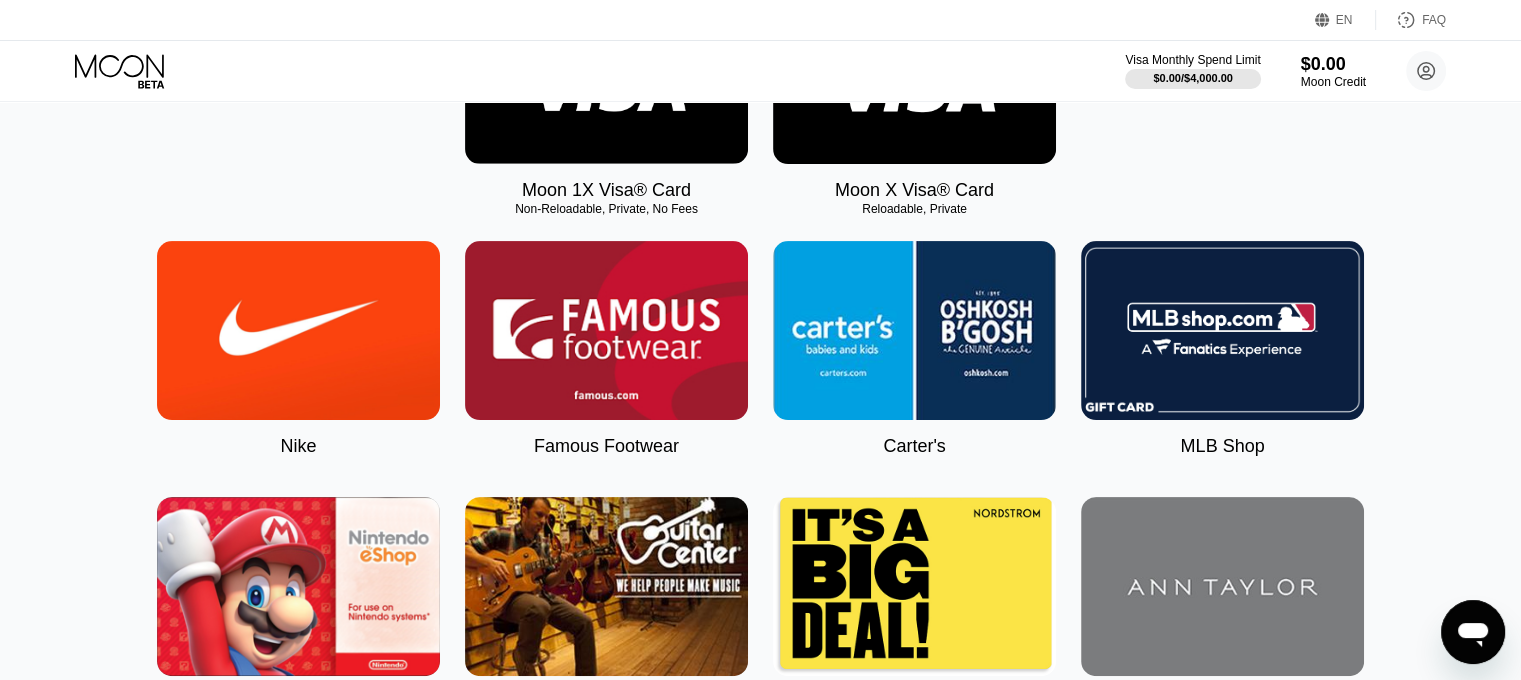 scroll, scrollTop: 500, scrollLeft: 0, axis: vertical 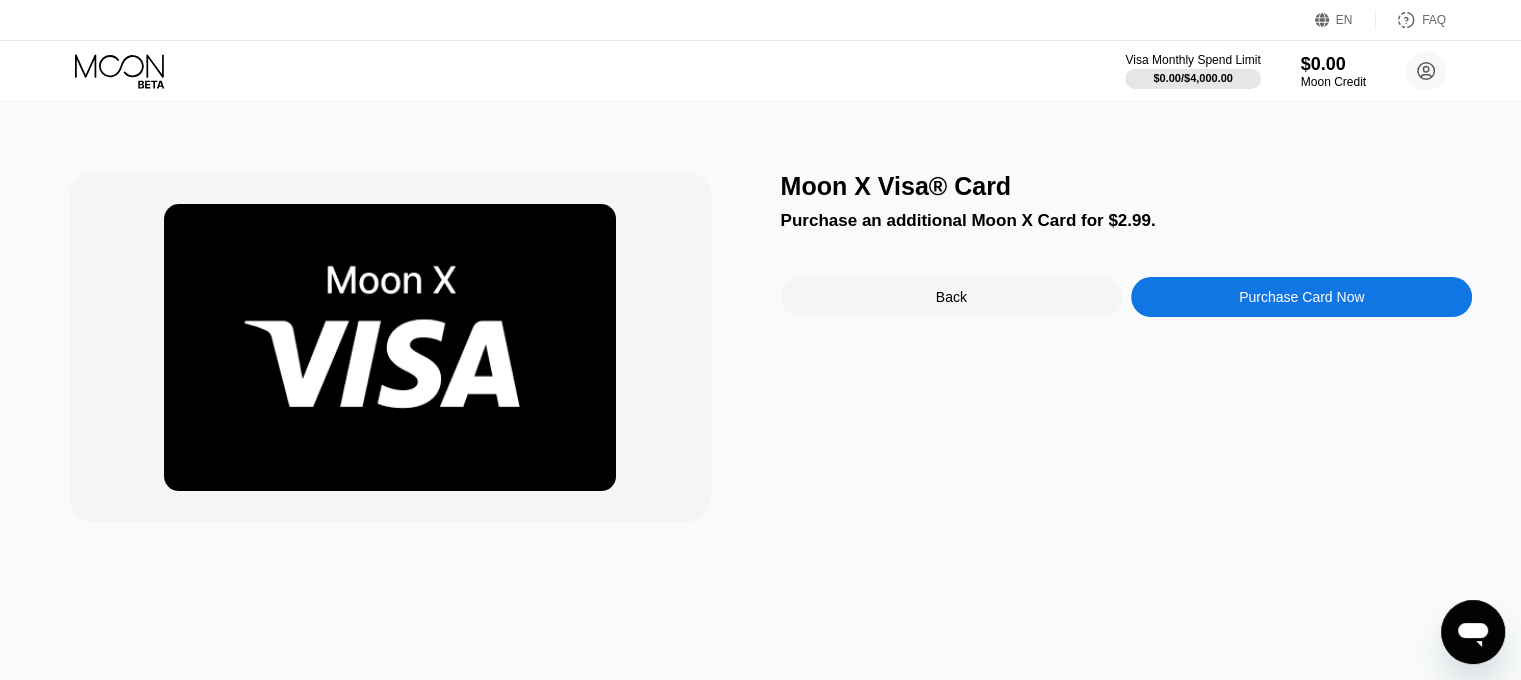 click on "Purchase Card Now" at bounding box center (1301, 297) 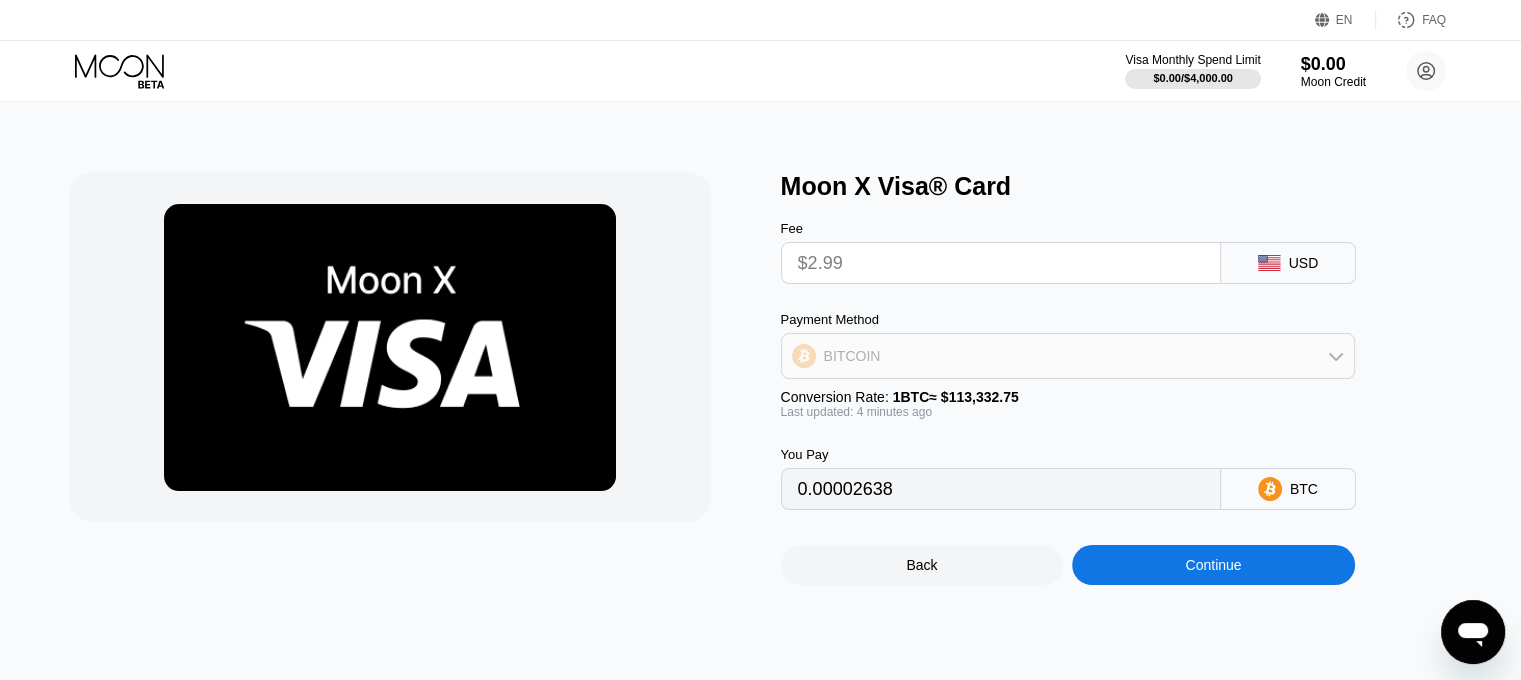 click on "BITCOIN" at bounding box center (1068, 356) 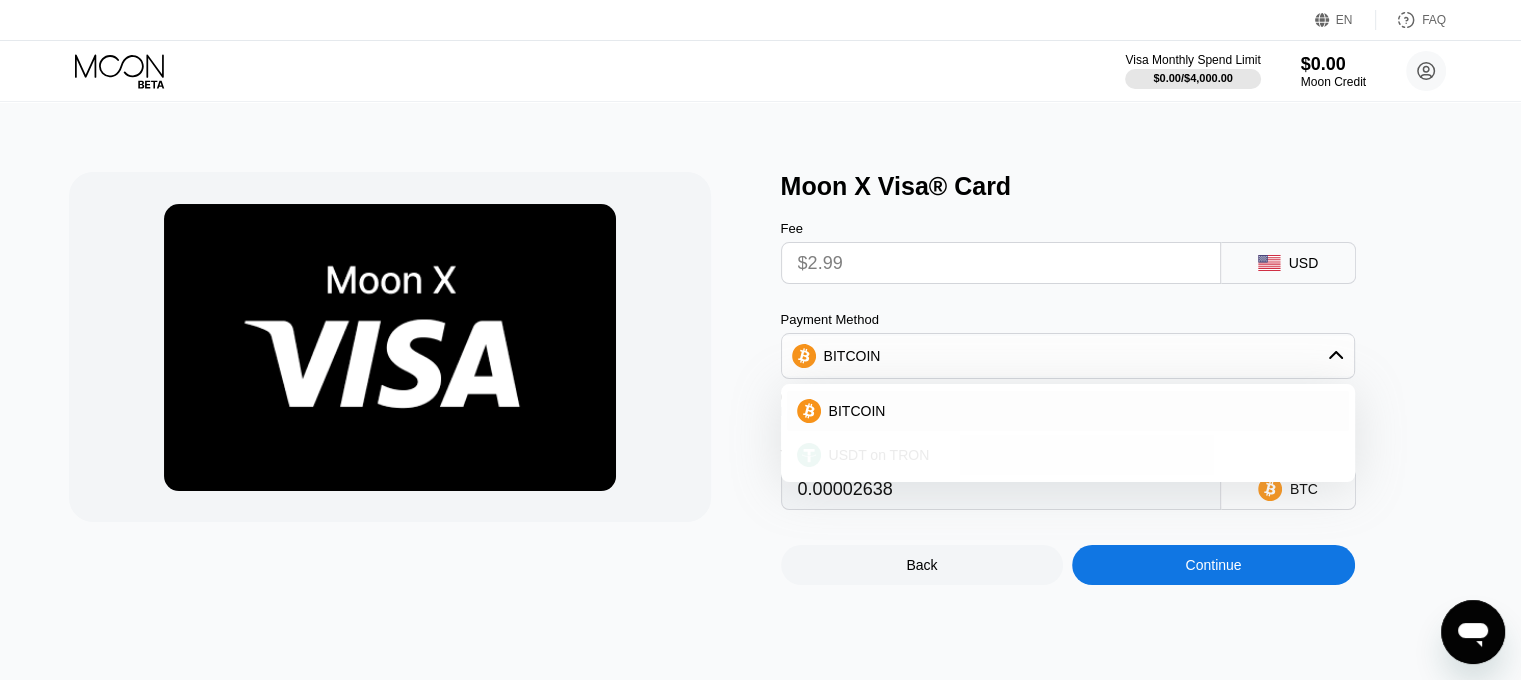 click on "USDT on TRON" at bounding box center (1068, 455) 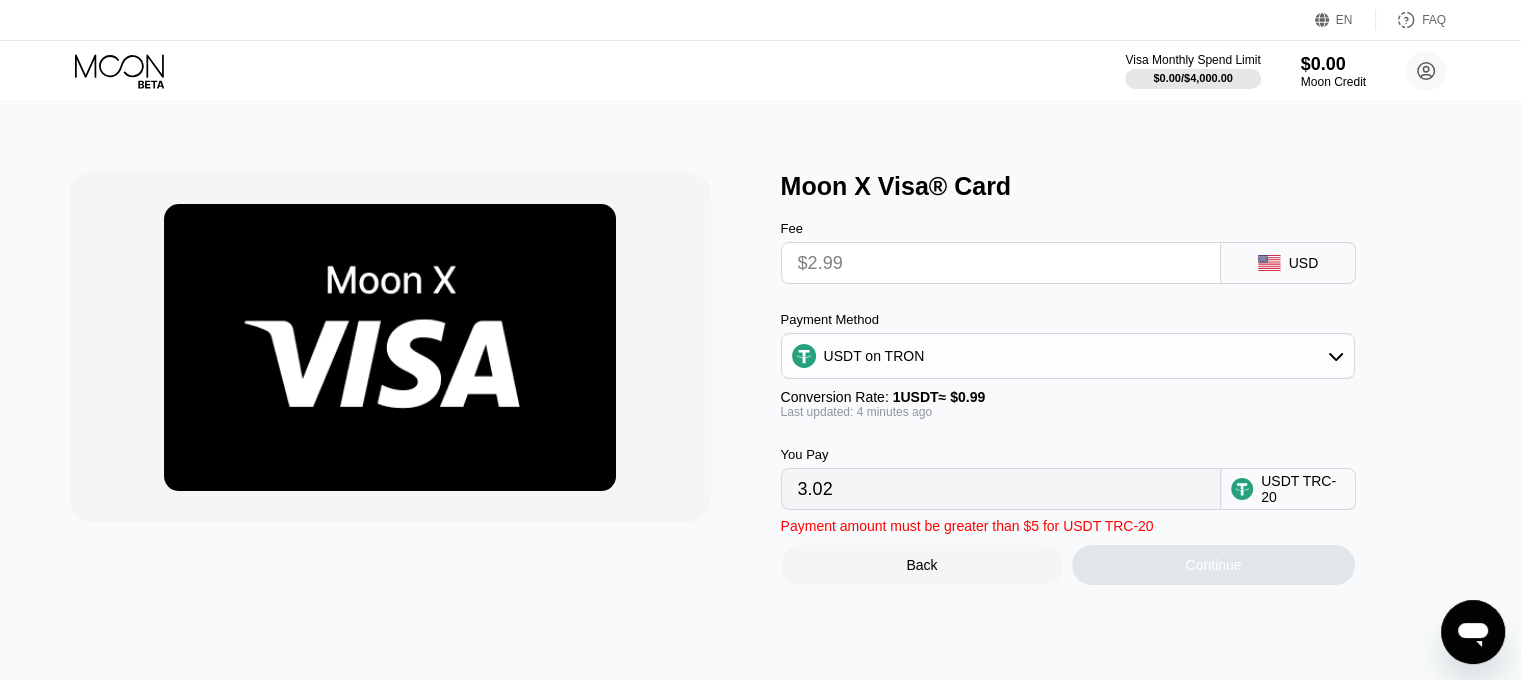 drag, startPoint x: 838, startPoint y: 507, endPoint x: 780, endPoint y: 503, distance: 58.137768 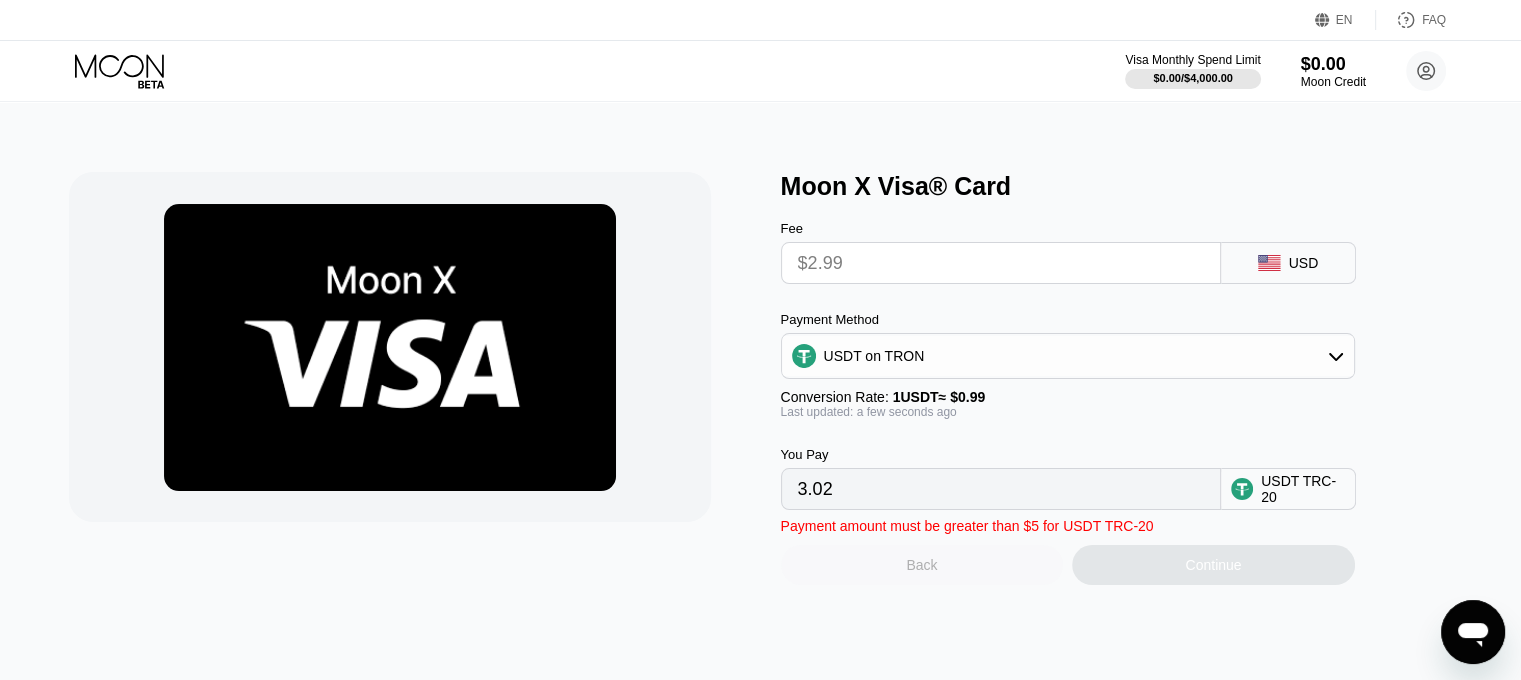 click on "Back" at bounding box center (922, 565) 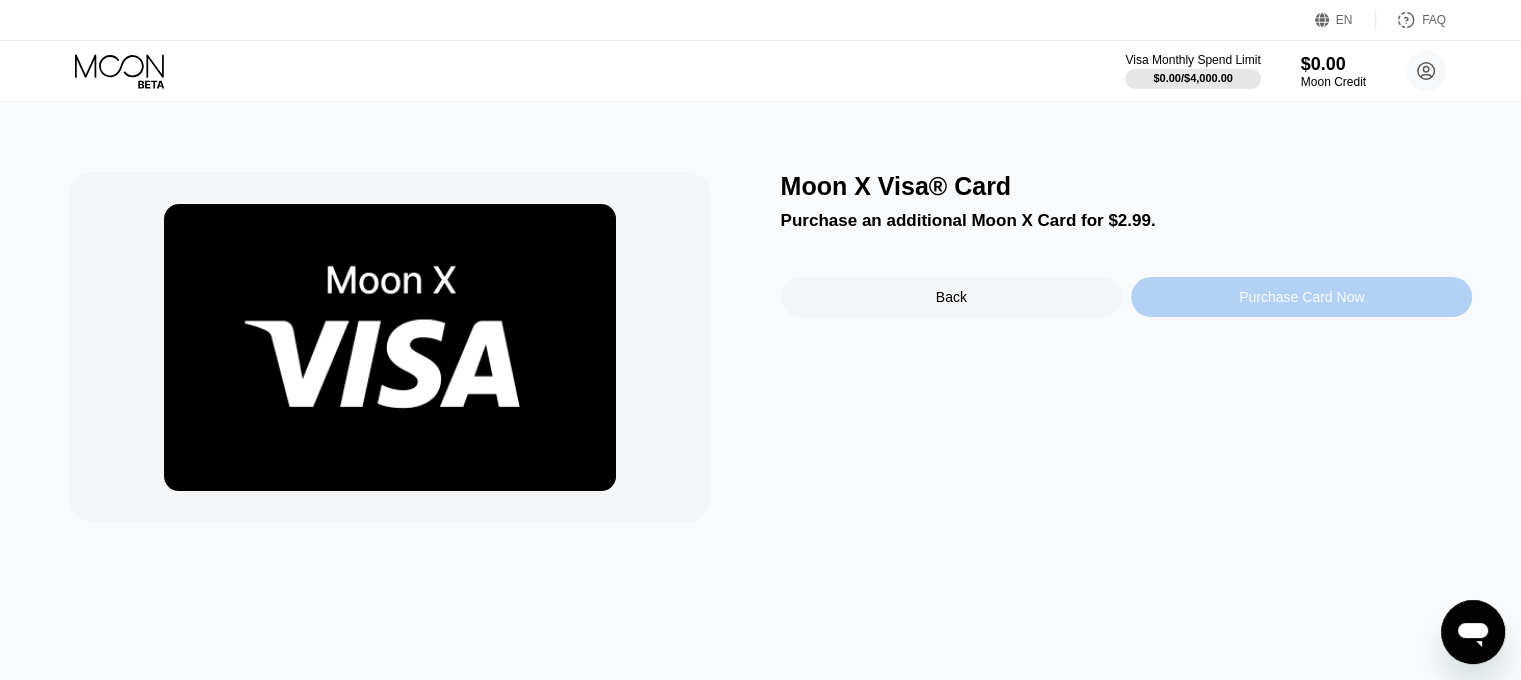 click on "Purchase Card Now" at bounding box center [1301, 297] 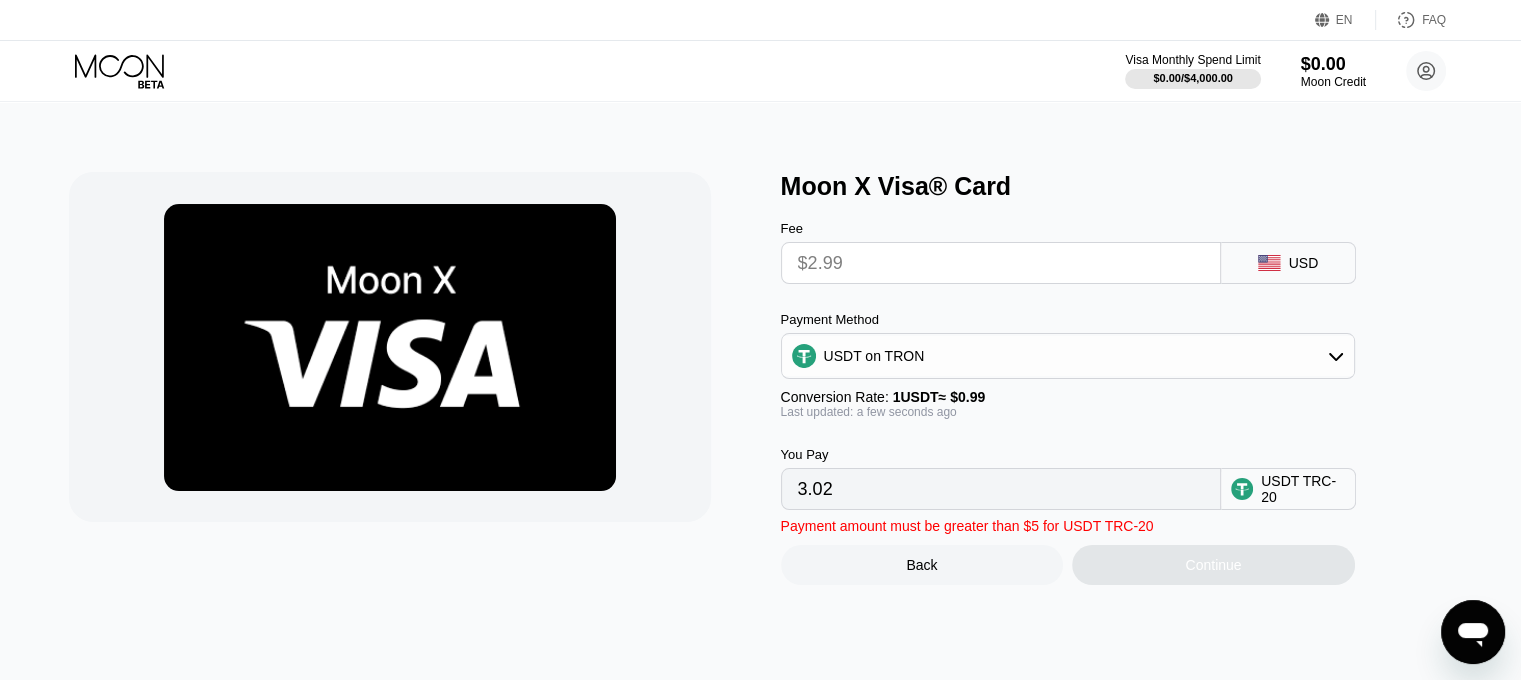 click on "USD" at bounding box center [1288, 263] 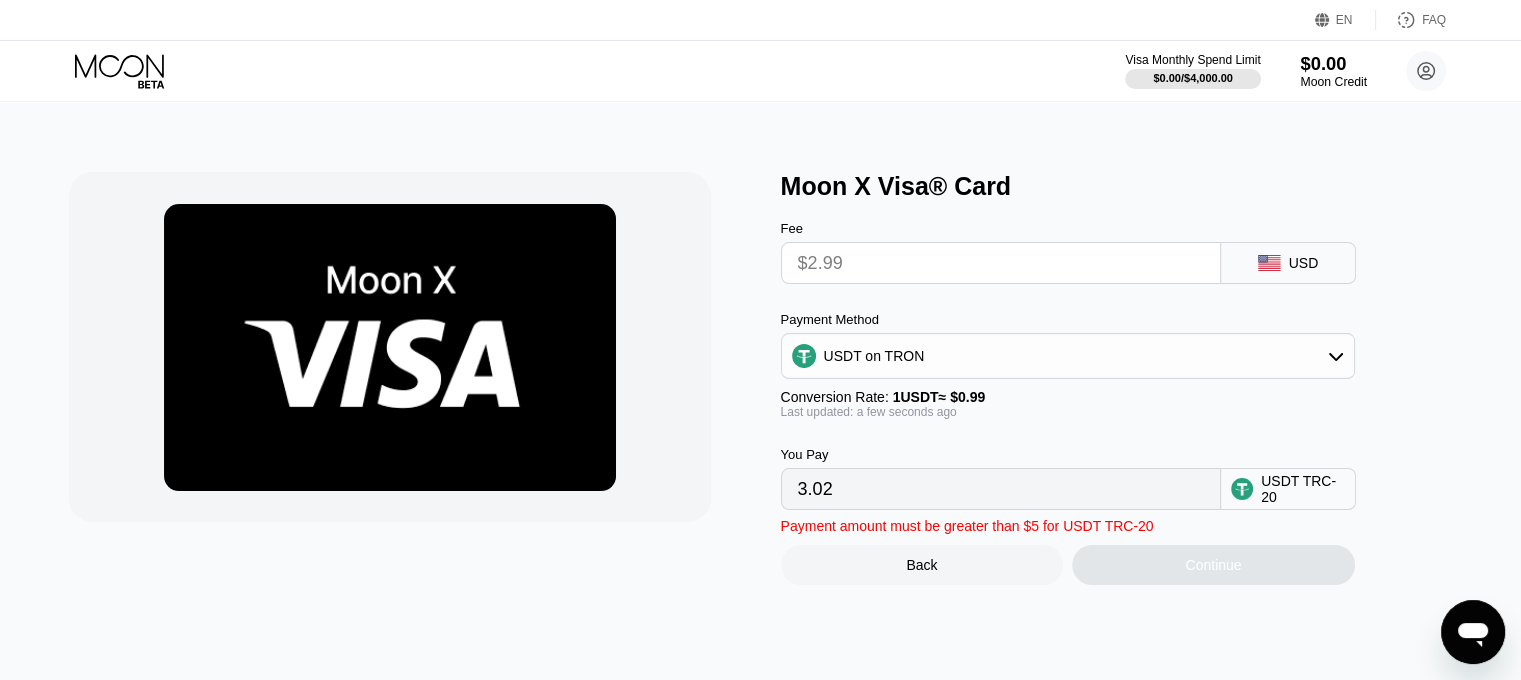 click on "$0.00" at bounding box center (1333, 63) 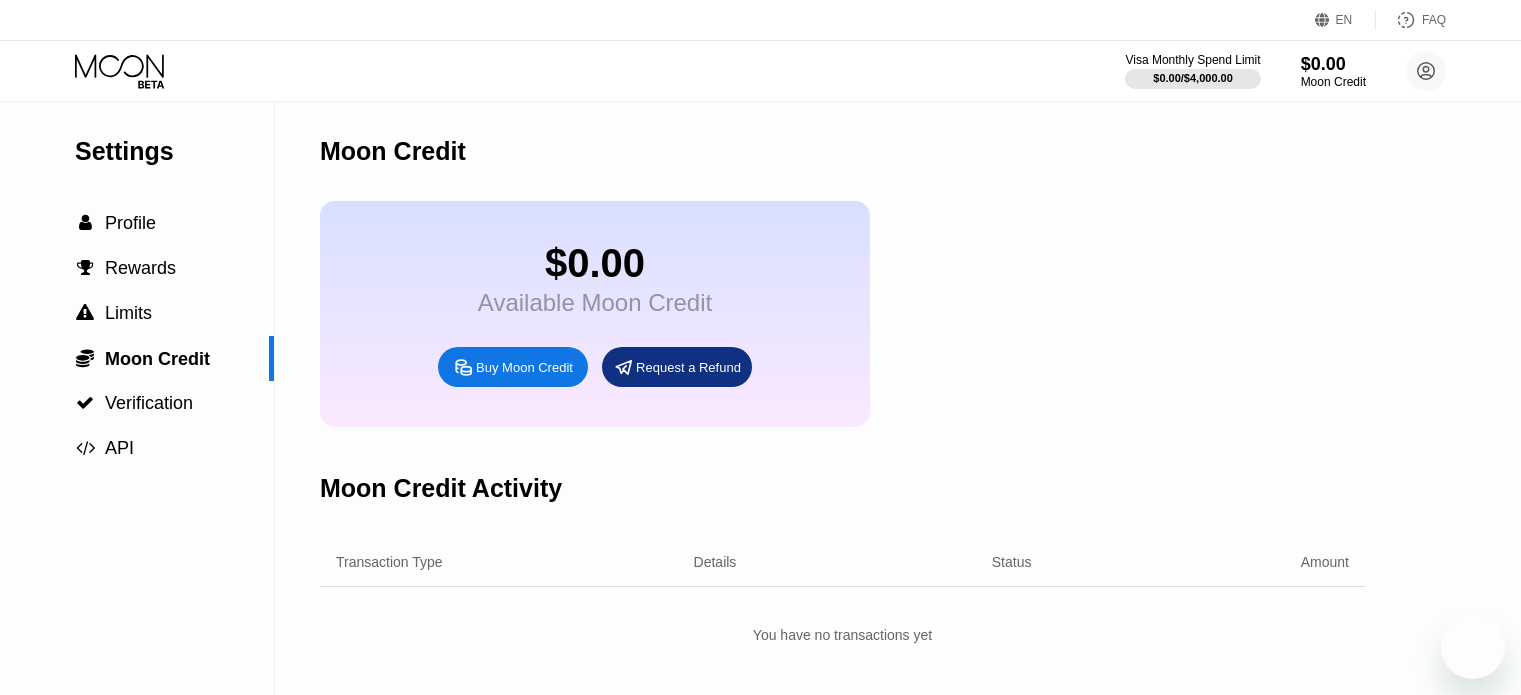 scroll, scrollTop: 0, scrollLeft: 0, axis: both 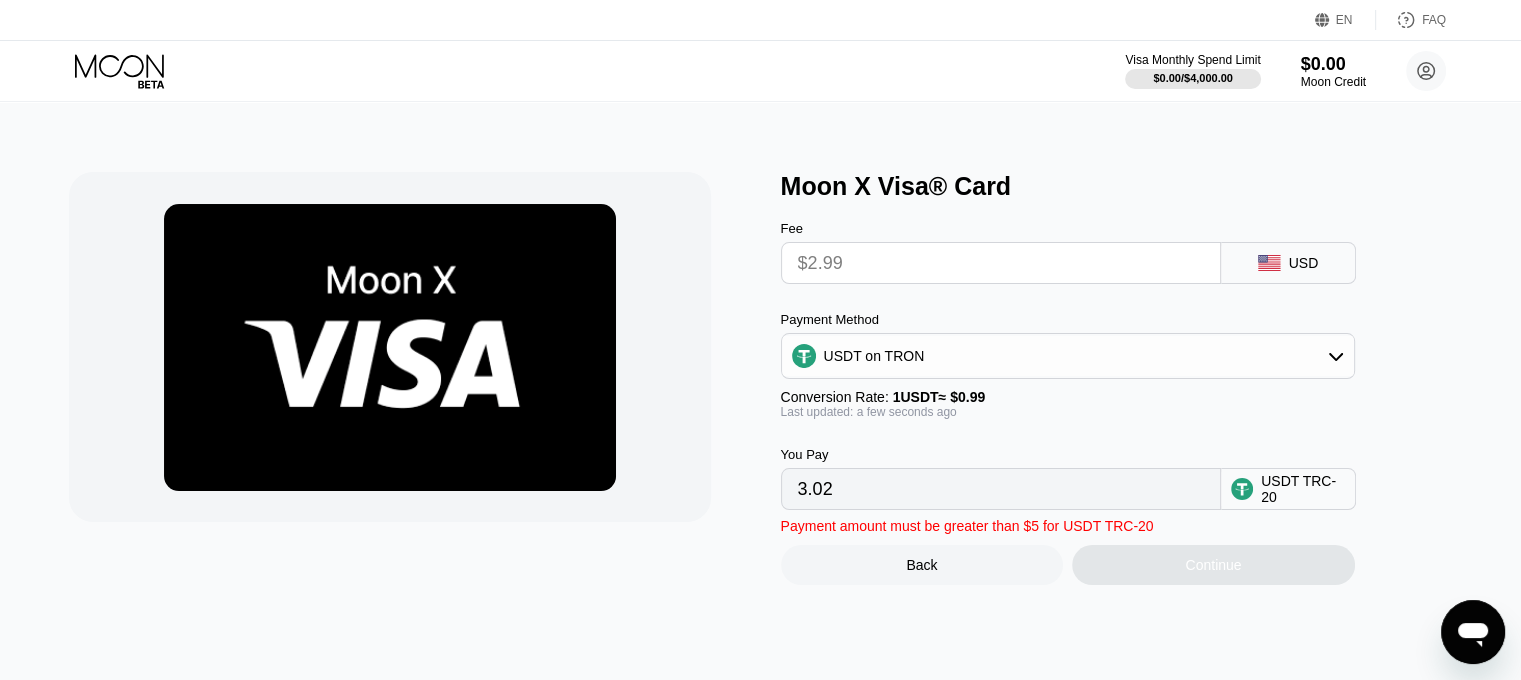 click on "USDT on TRON" at bounding box center [1068, 356] 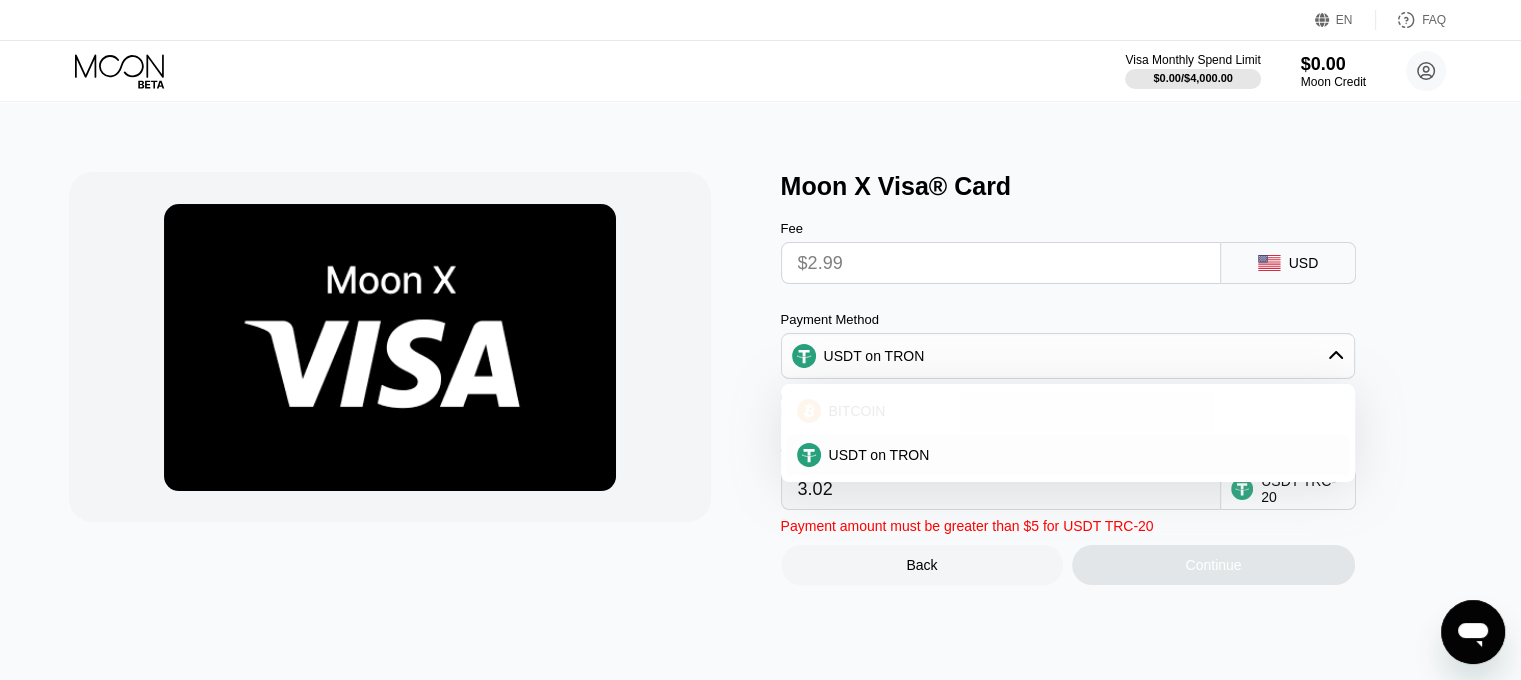 click on "BITCOIN" at bounding box center [1080, 411] 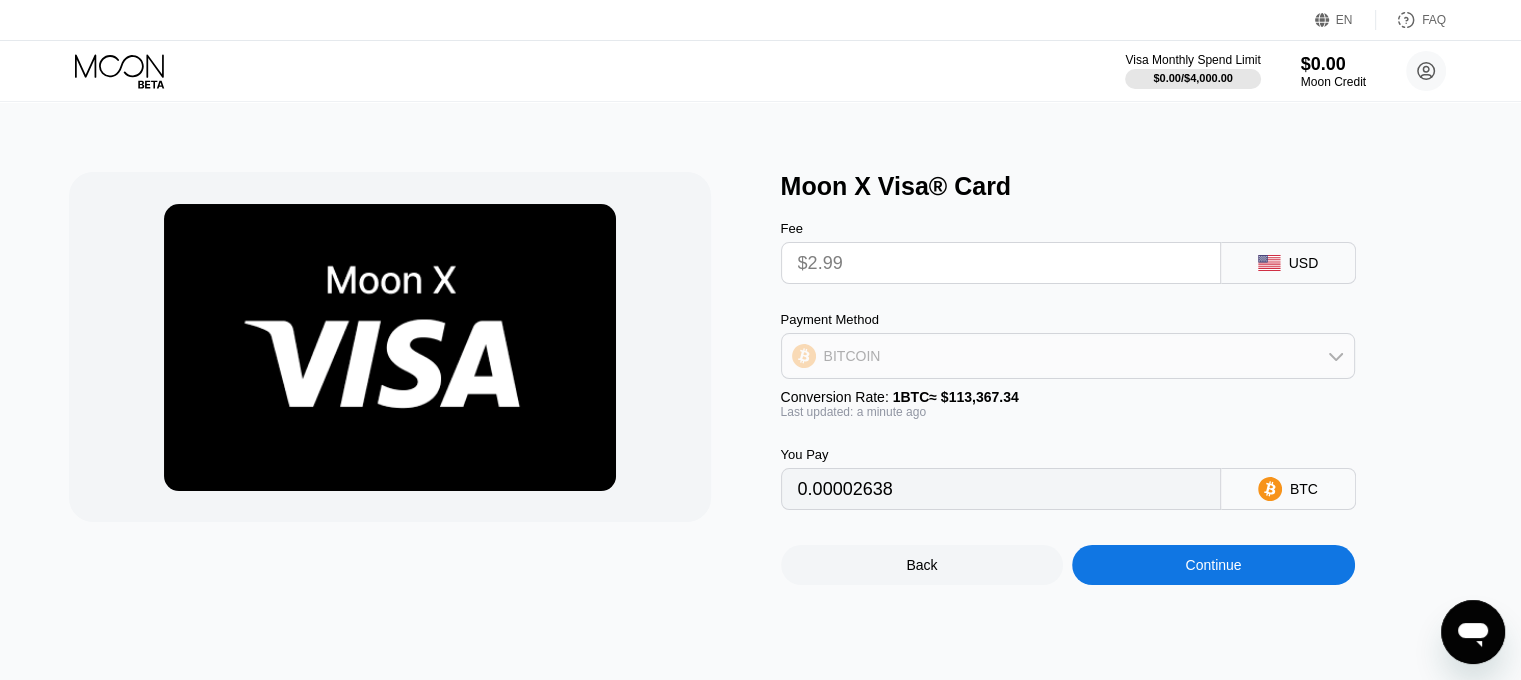 click on "BITCOIN" at bounding box center [1068, 356] 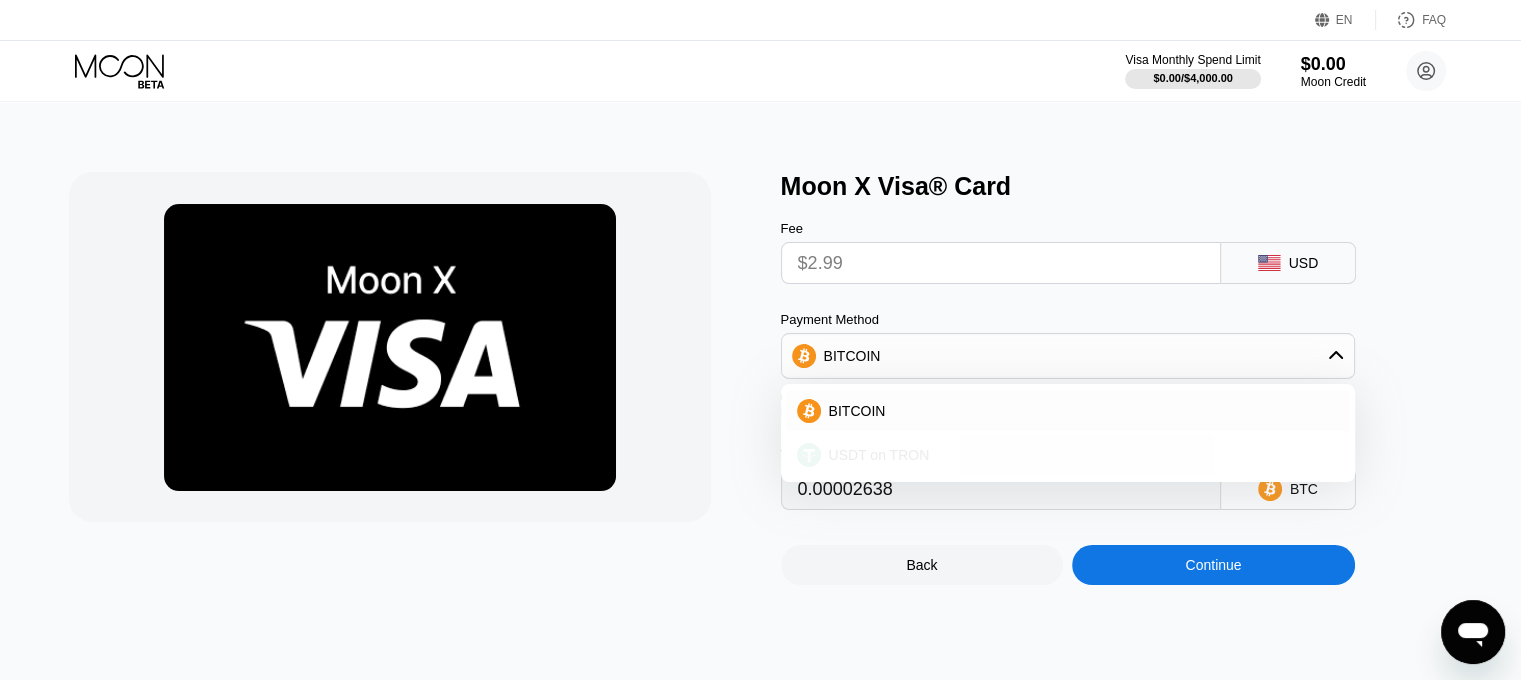 click on "USDT on TRON" at bounding box center (1080, 455) 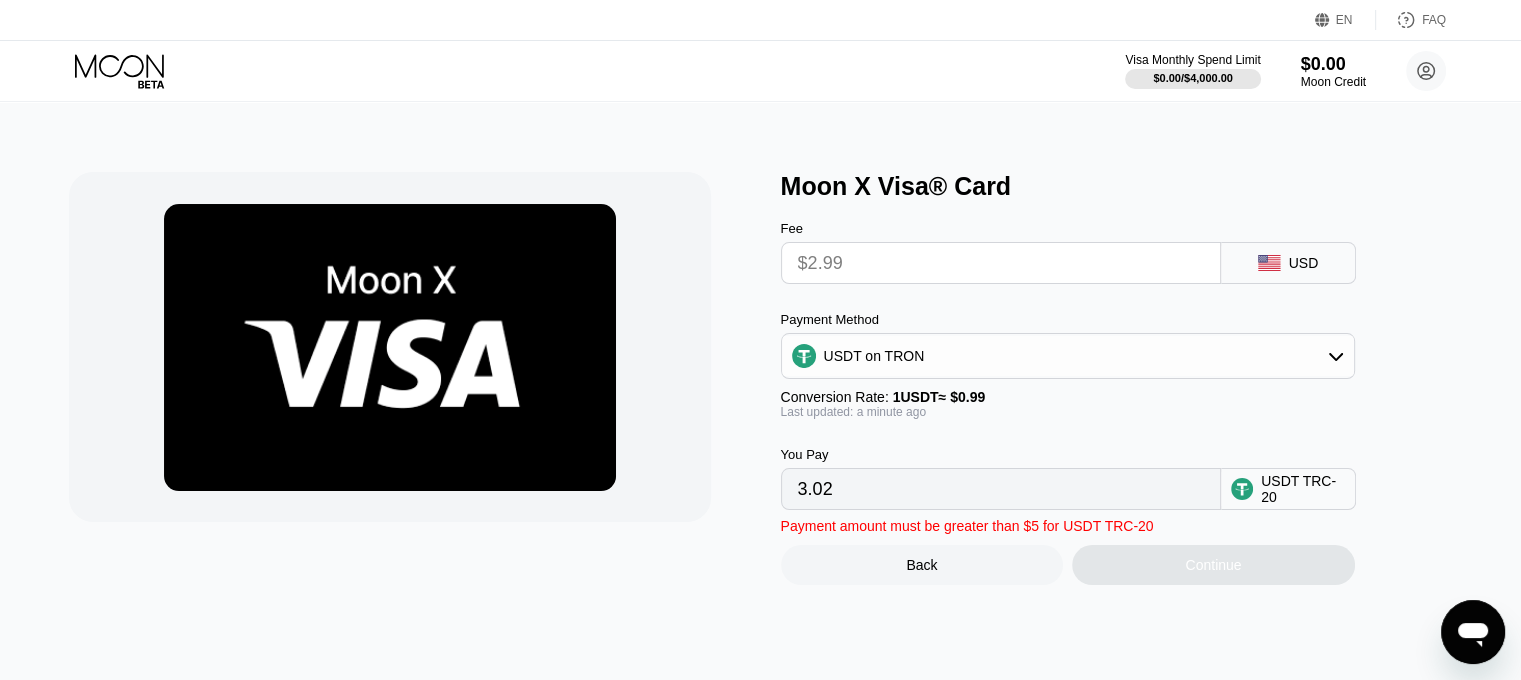 click on "$2.99" at bounding box center [1001, 263] 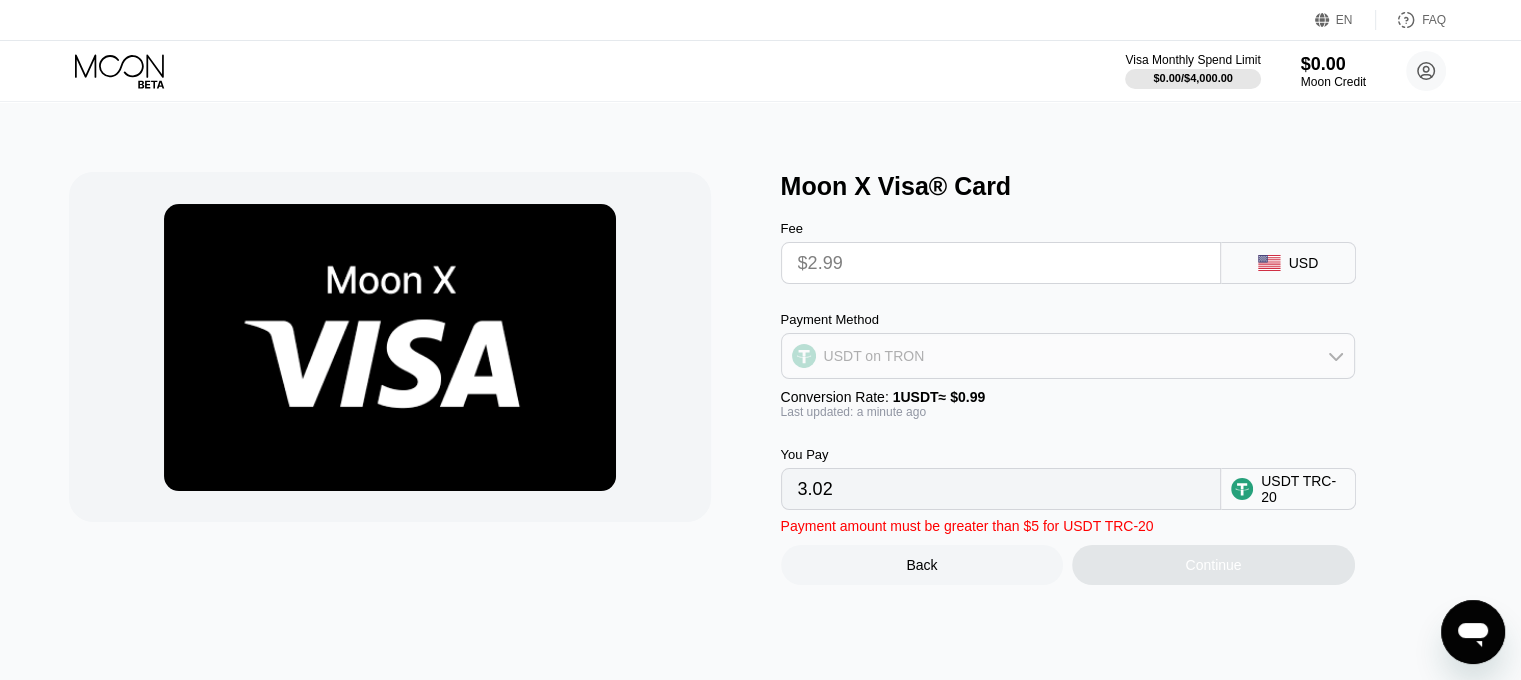 click on "USDT on TRON" at bounding box center (1068, 356) 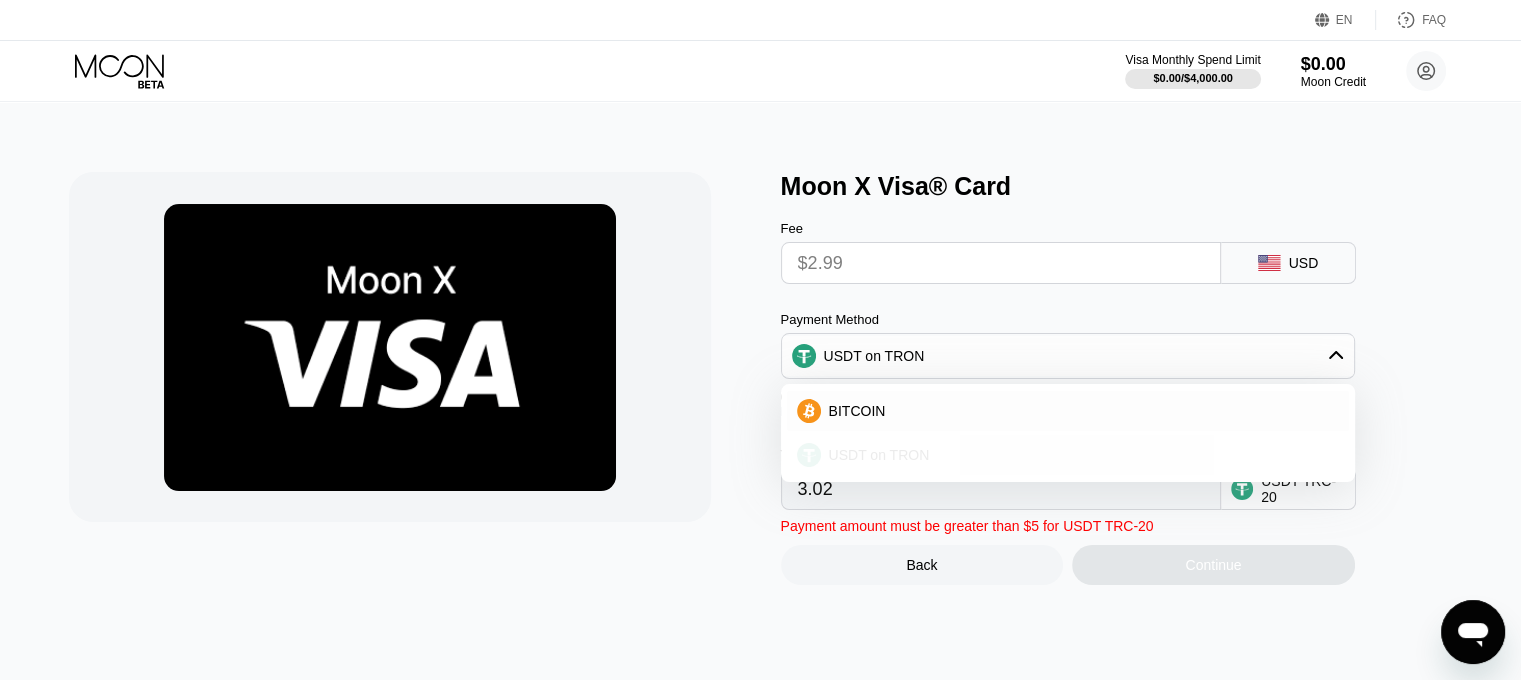 click on "USDT on TRON" at bounding box center [1080, 455] 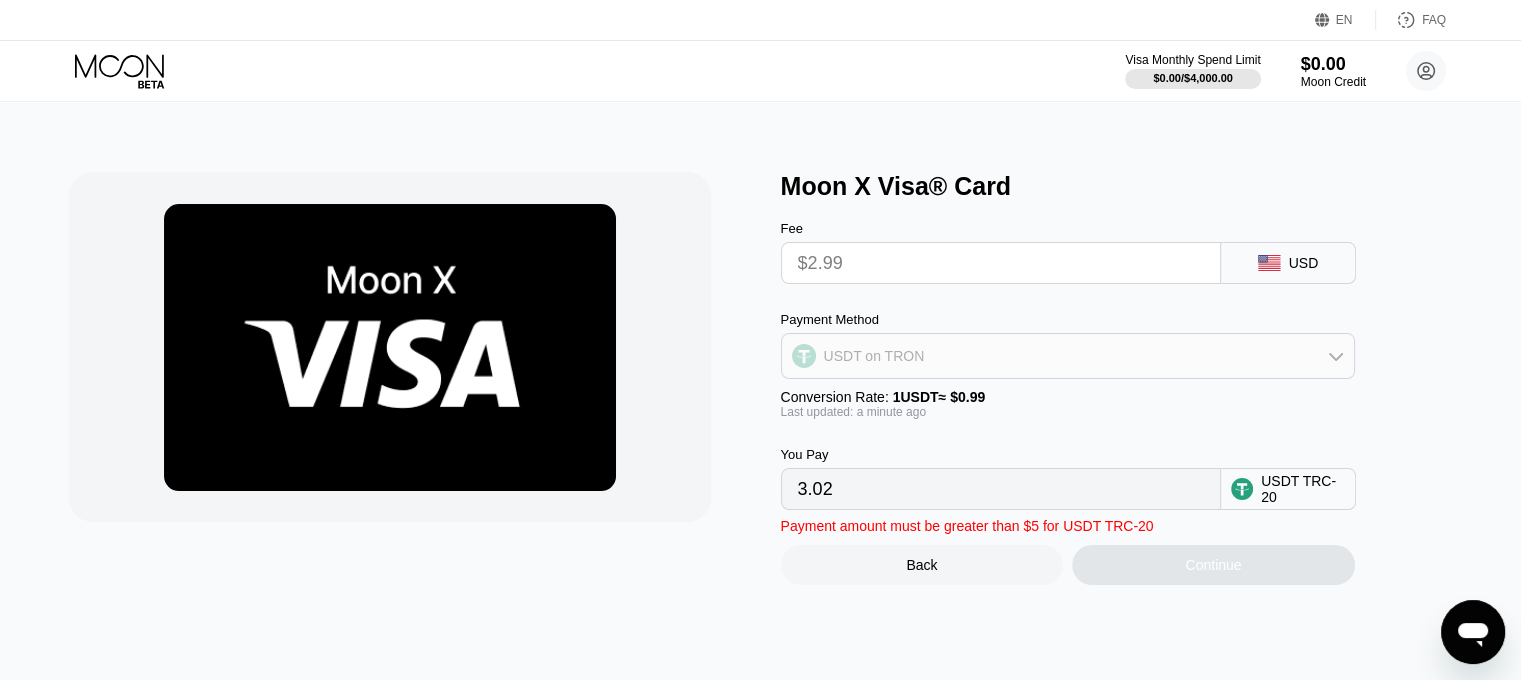 click on "USDT on TRON" at bounding box center [1068, 356] 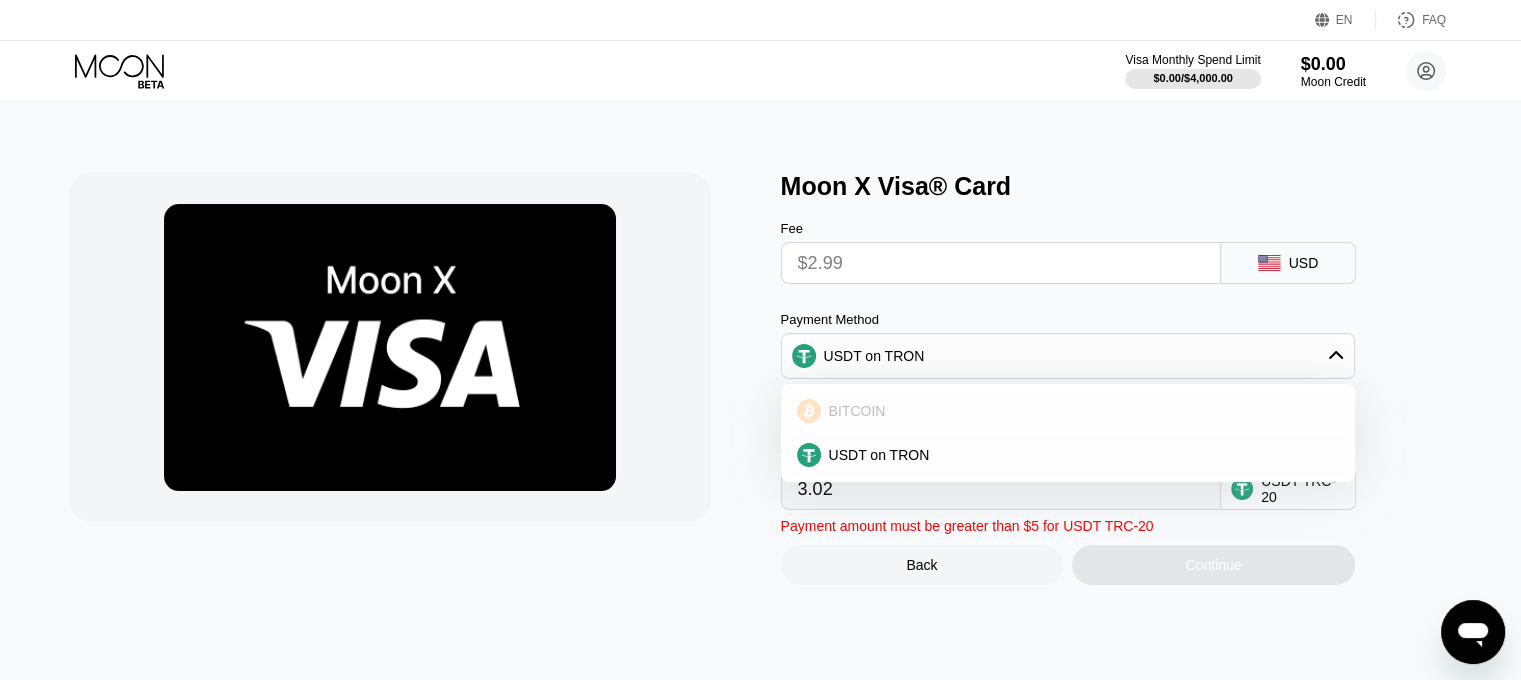 click on "BITCOIN" at bounding box center (1080, 411) 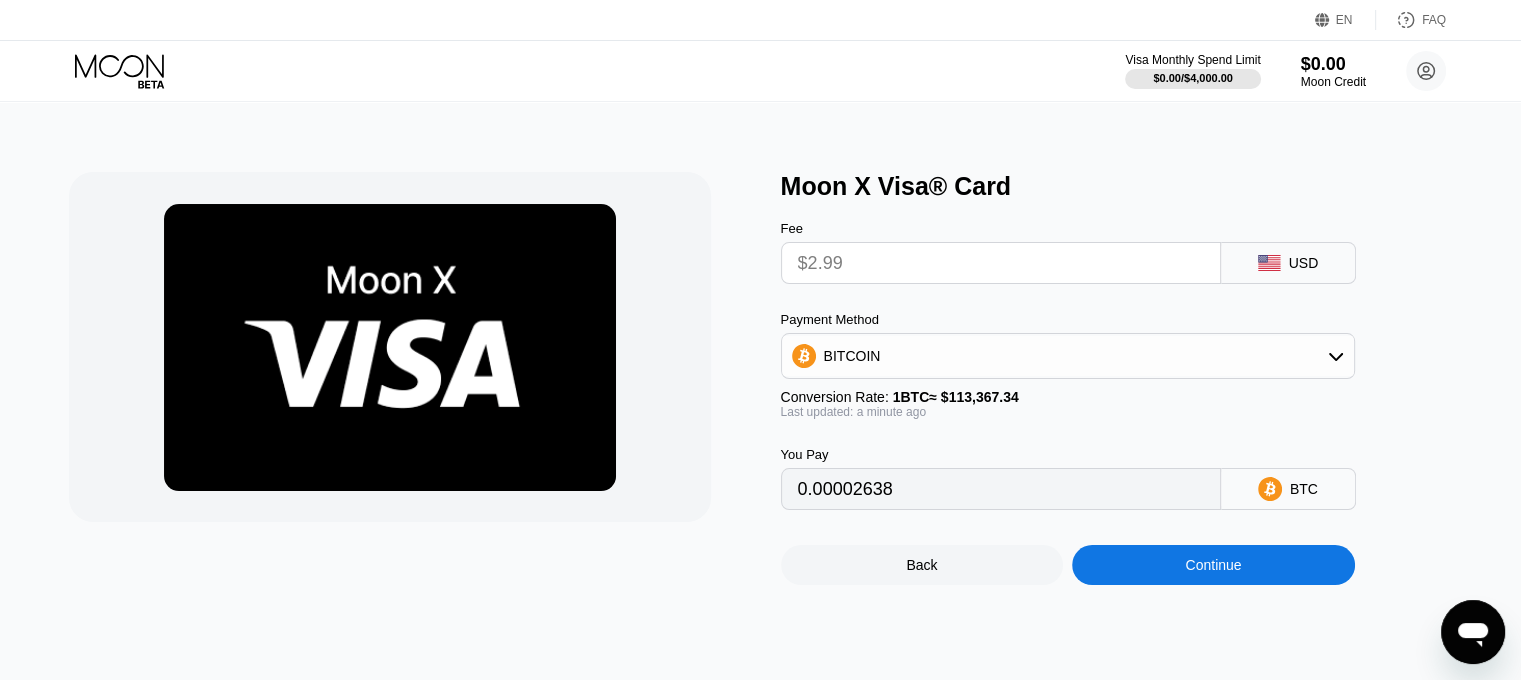click on "Continue" at bounding box center [1213, 565] 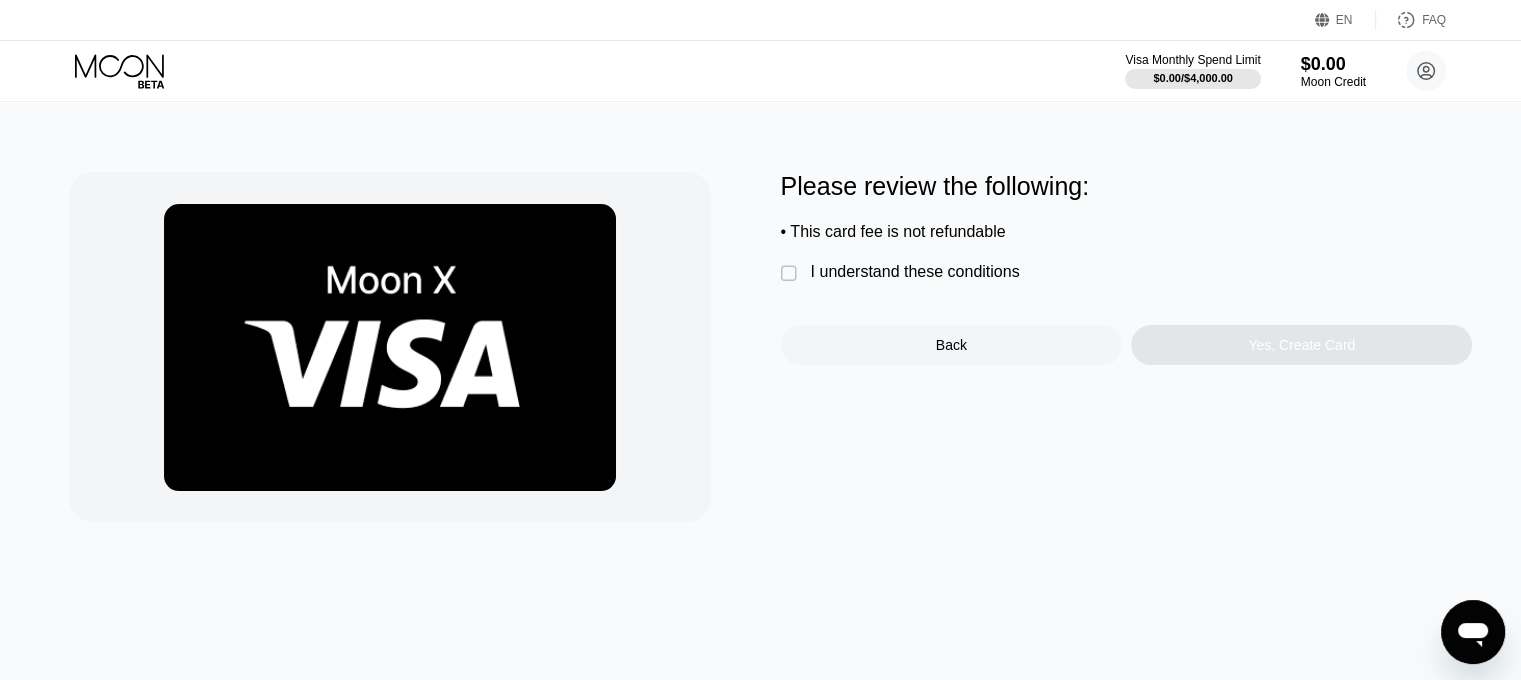 click on "" at bounding box center (791, 274) 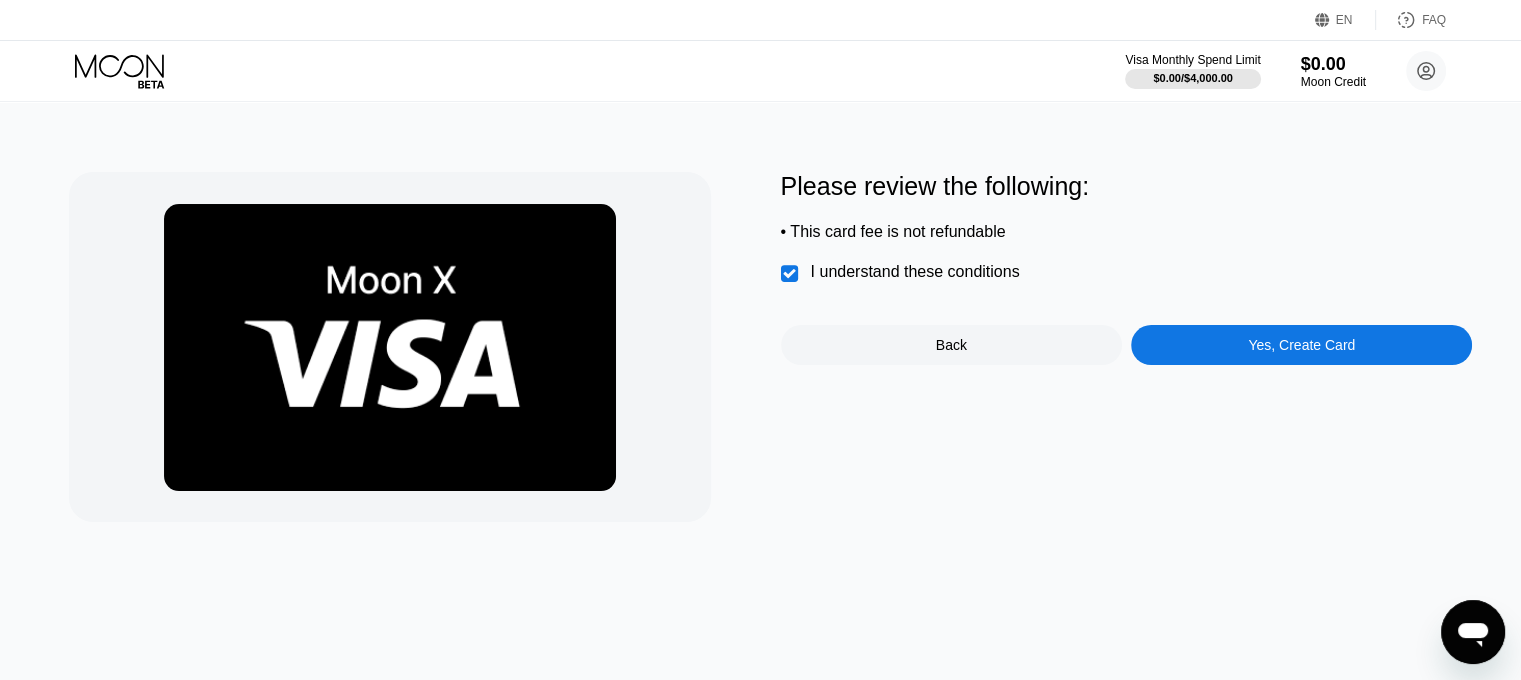 click on "Back" at bounding box center (951, 345) 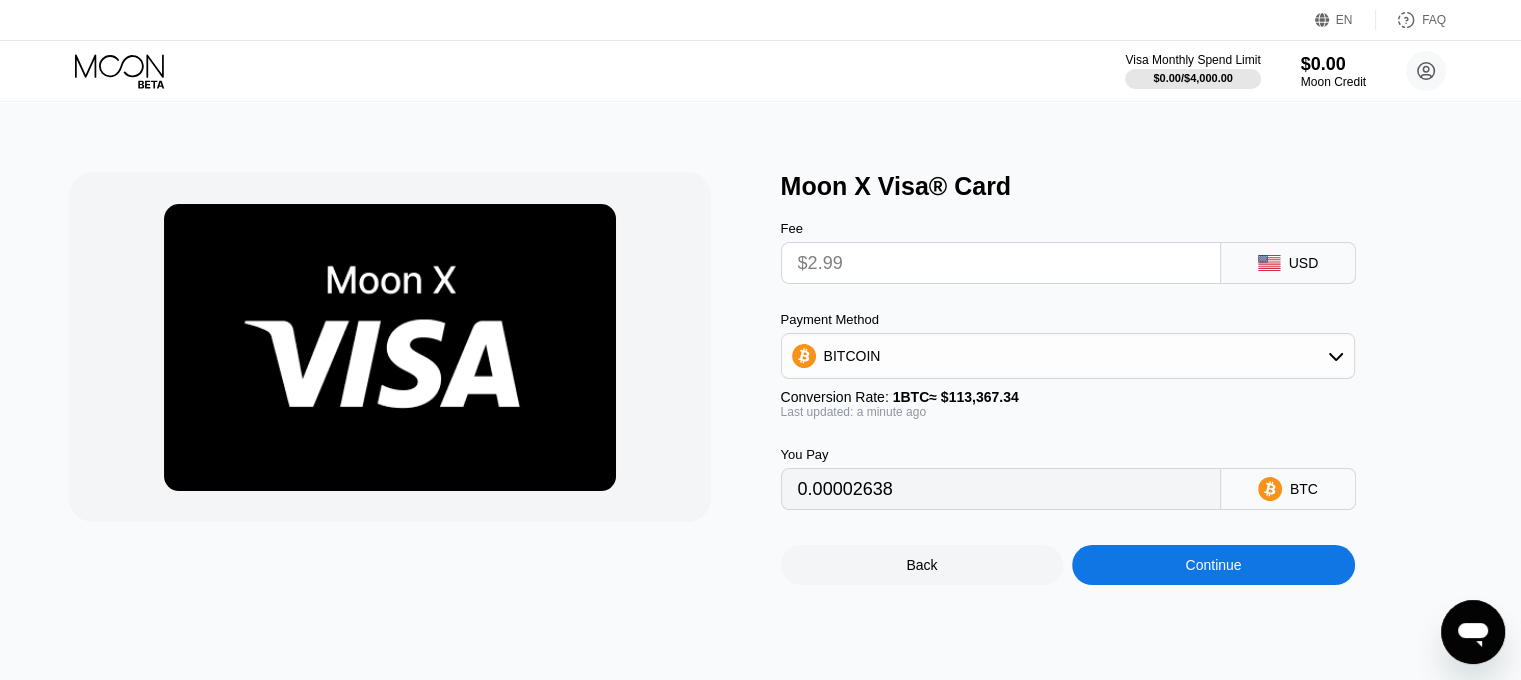 click on "$2.99" at bounding box center [1001, 263] 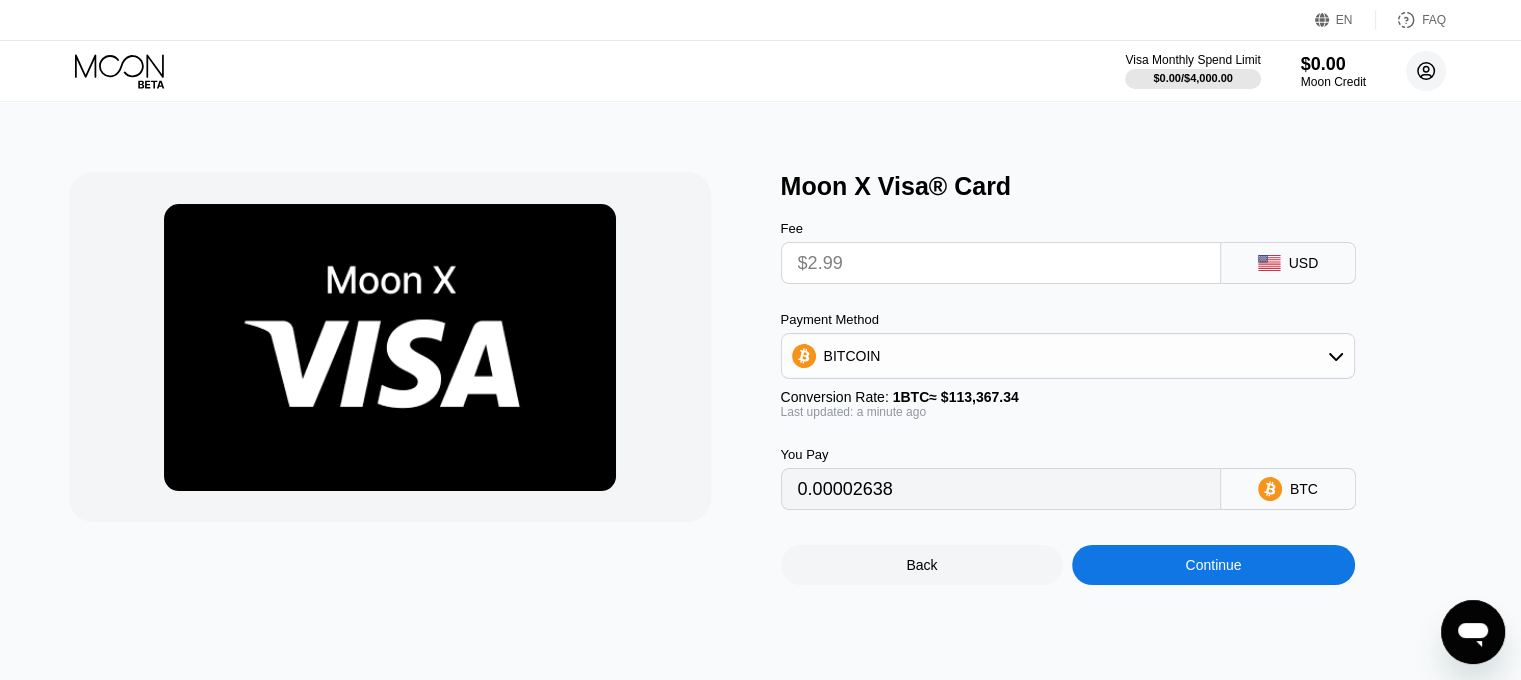 click 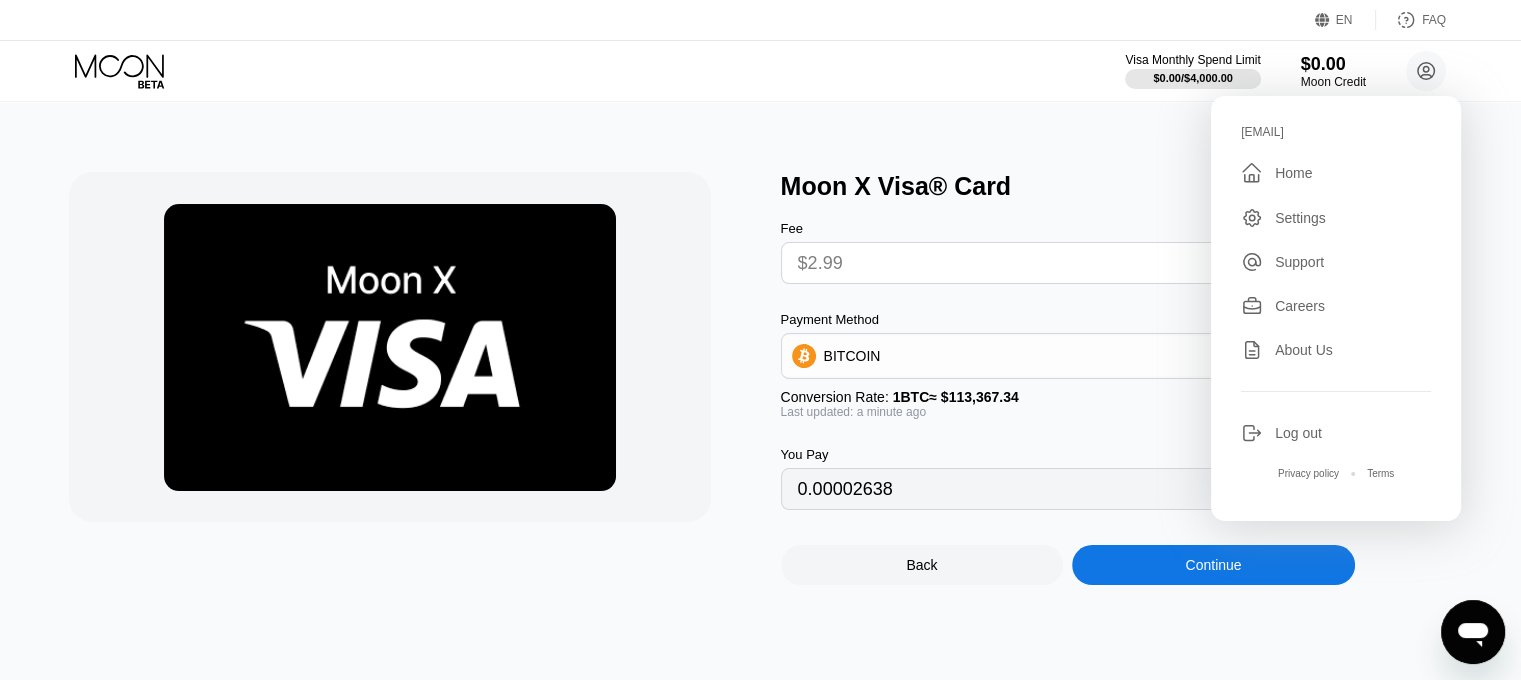 click on "Moon X Visa® Card" at bounding box center (1127, 186) 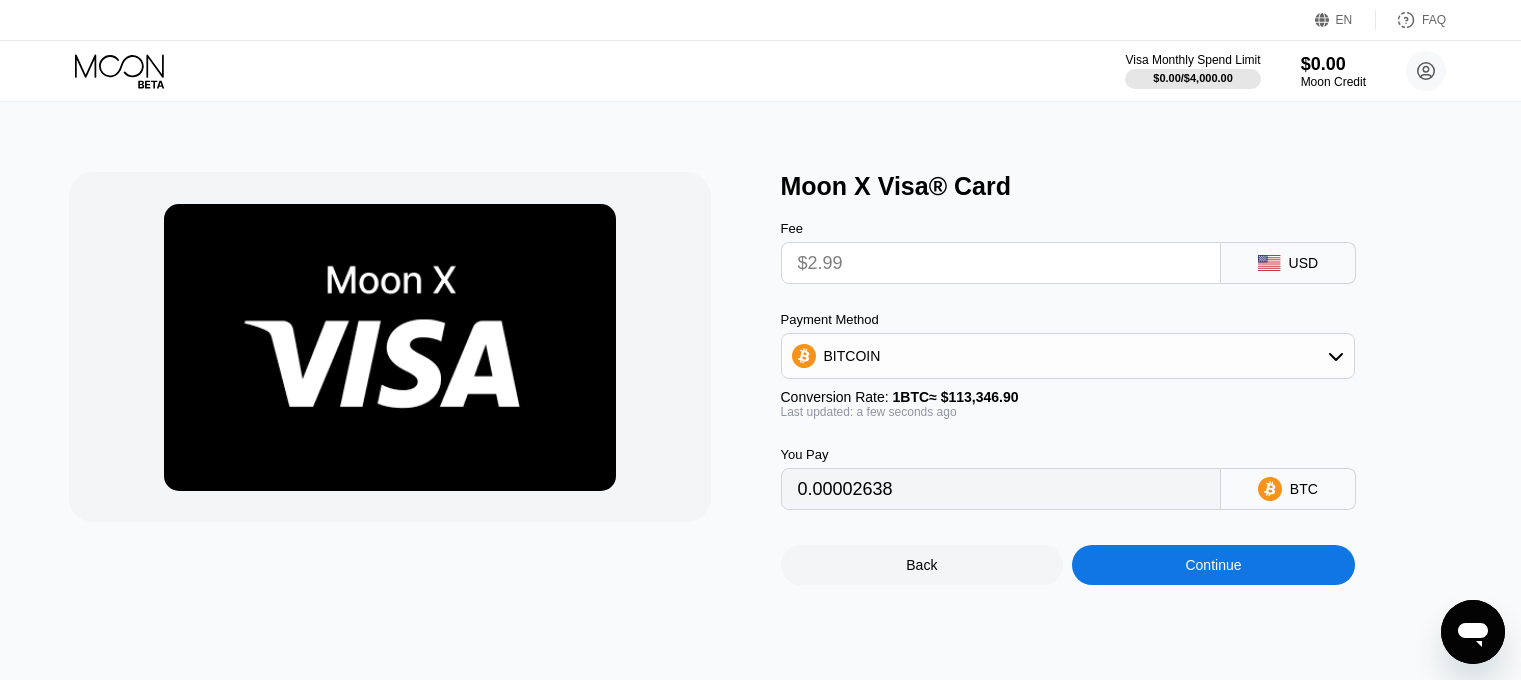 scroll, scrollTop: 0, scrollLeft: 0, axis: both 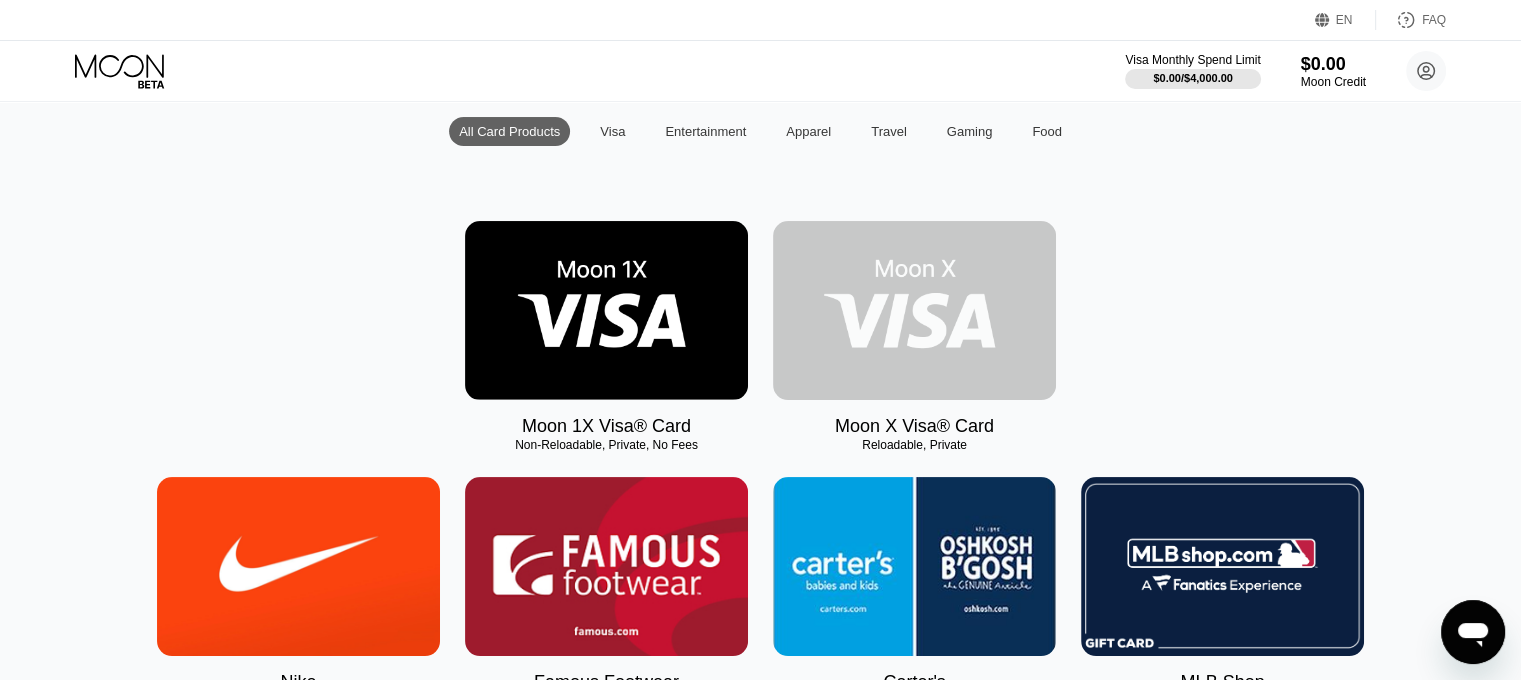 click at bounding box center [914, 310] 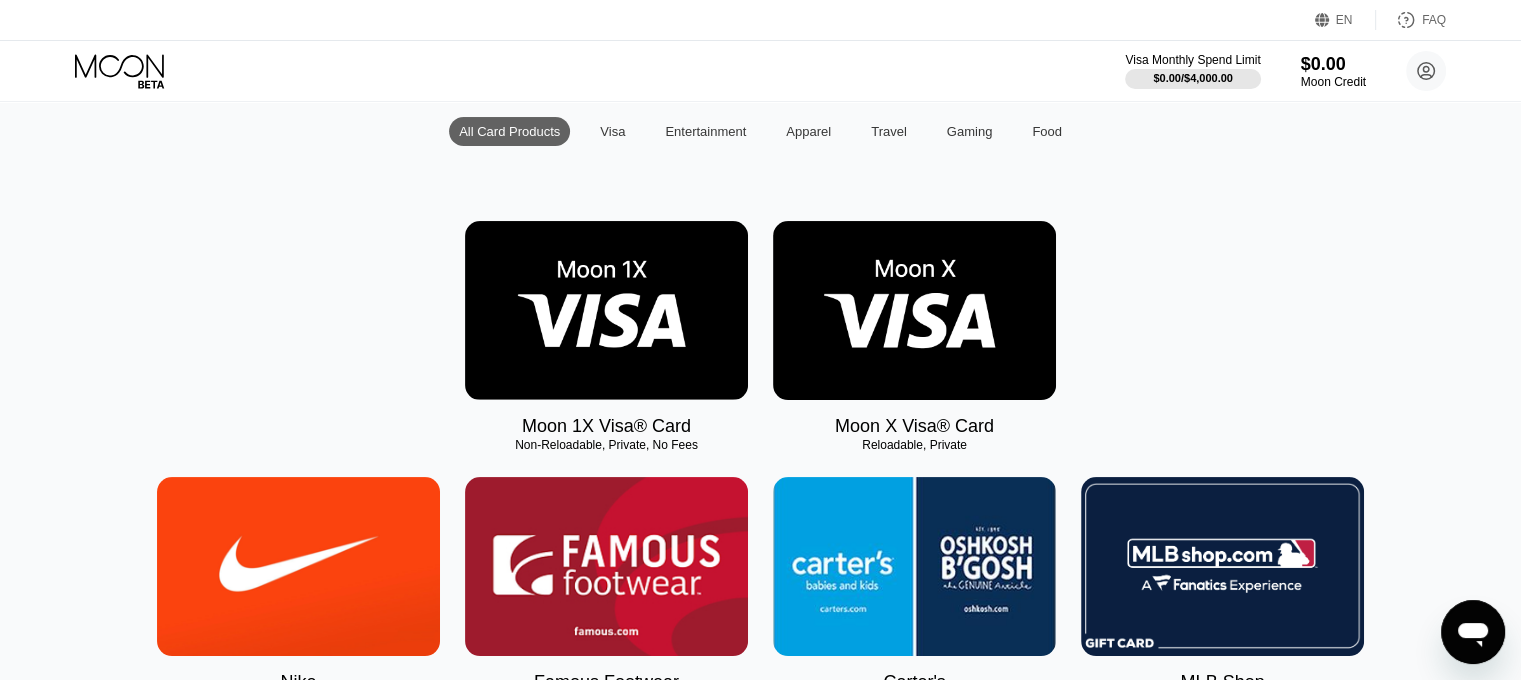 click on "Cards    New Card Active $0.00 My Moon X Visa® Card Activity Export Transaction Detail Card or Product Detail Date & Time Amount You have no transactions yet ©  2025  Moon LLC All Rights Reserved Company About Us Careers Contact Us Legal Terms of Service Privacy Policy Support FAQs Contact Us Products Sitemap Learn Company 󰅀 Legal 󰅀 Support 󰅀 Products 󰅀 Moon Visa® Cards are issued by our partner financial institutions, pursuant to a license from Visa. Back Purchase Digital Cards  All Card Products Visa Entertainment Apparel Travel Gaming Food Moon 1X Visa® Card Non-Reloadable, Private, No Fees Moon X Visa® Card Reloadable, Private Nike Famous Footwear Carter's MLB Shop Nintendo Guitar Center Nordstrom Ann Taylor GAP Google Play HULU Petco Uber Eats GameStop TJ Maxx Athleta Xbox [US] Bass Pro Shops® Burlington SHOWTIME® Pottery Barn P.C. Richard and Son Aéropostale Sling TV Fanatics Crate and Barrel Macy's Paramount+ Kigso Games [US] Jiffy Lube® Sephora [US] Dick's Sporting Goods DSW Roblox" at bounding box center [760, 140] 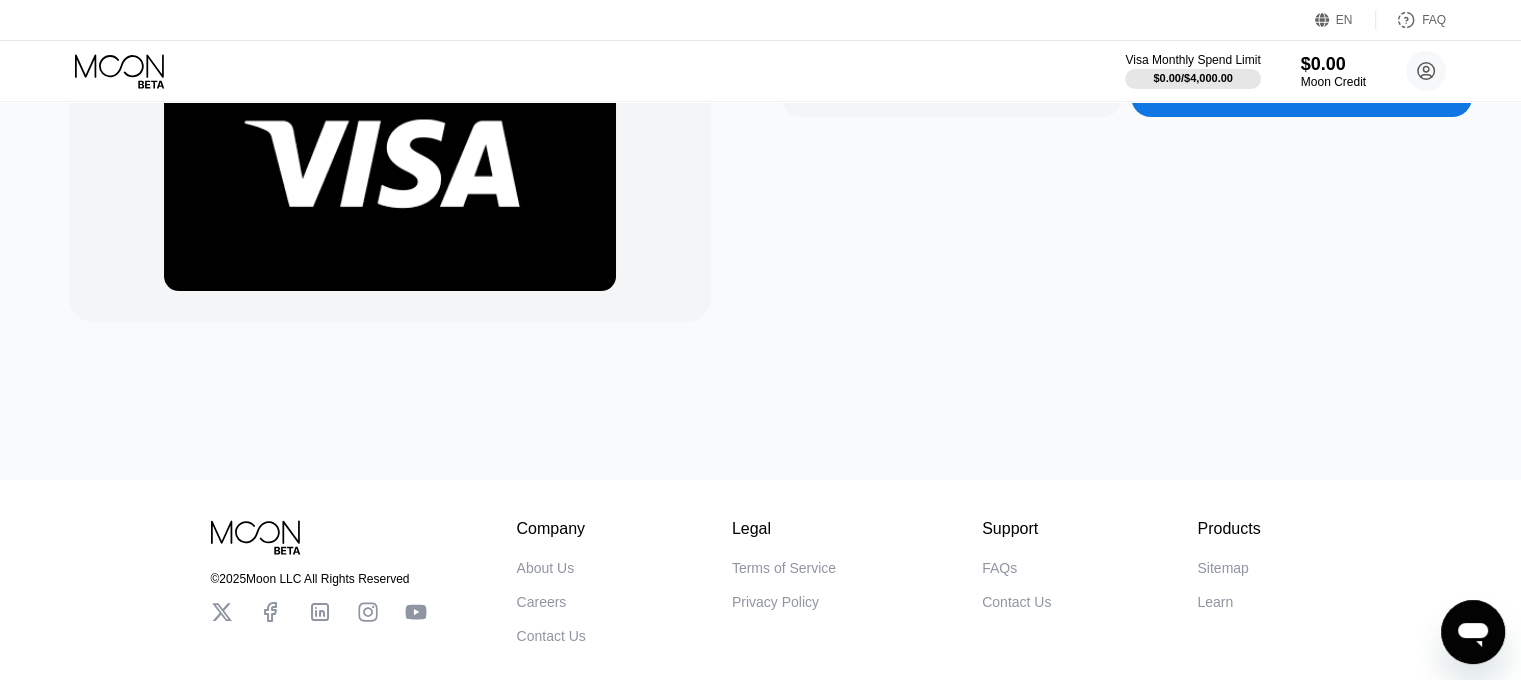 scroll, scrollTop: 0, scrollLeft: 0, axis: both 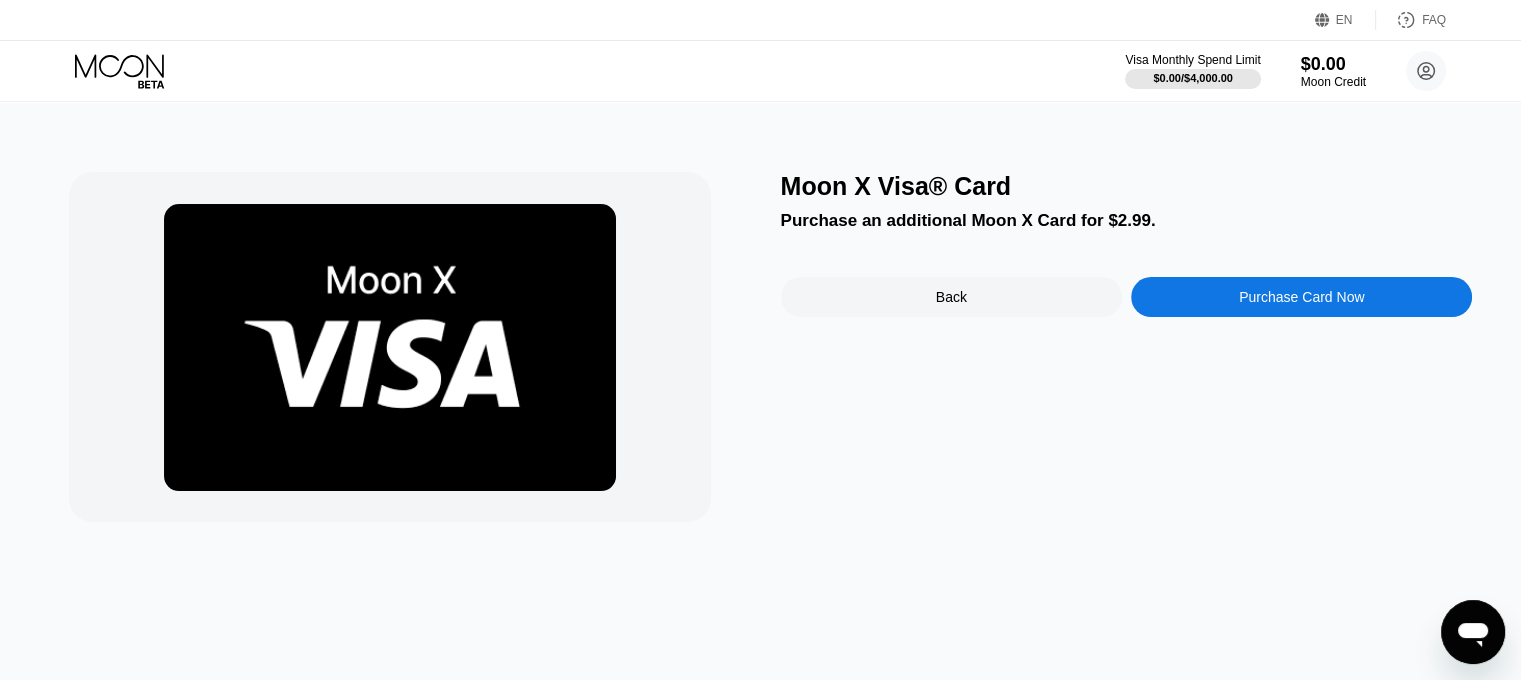 click on "Purchase Card Now" at bounding box center [1301, 297] 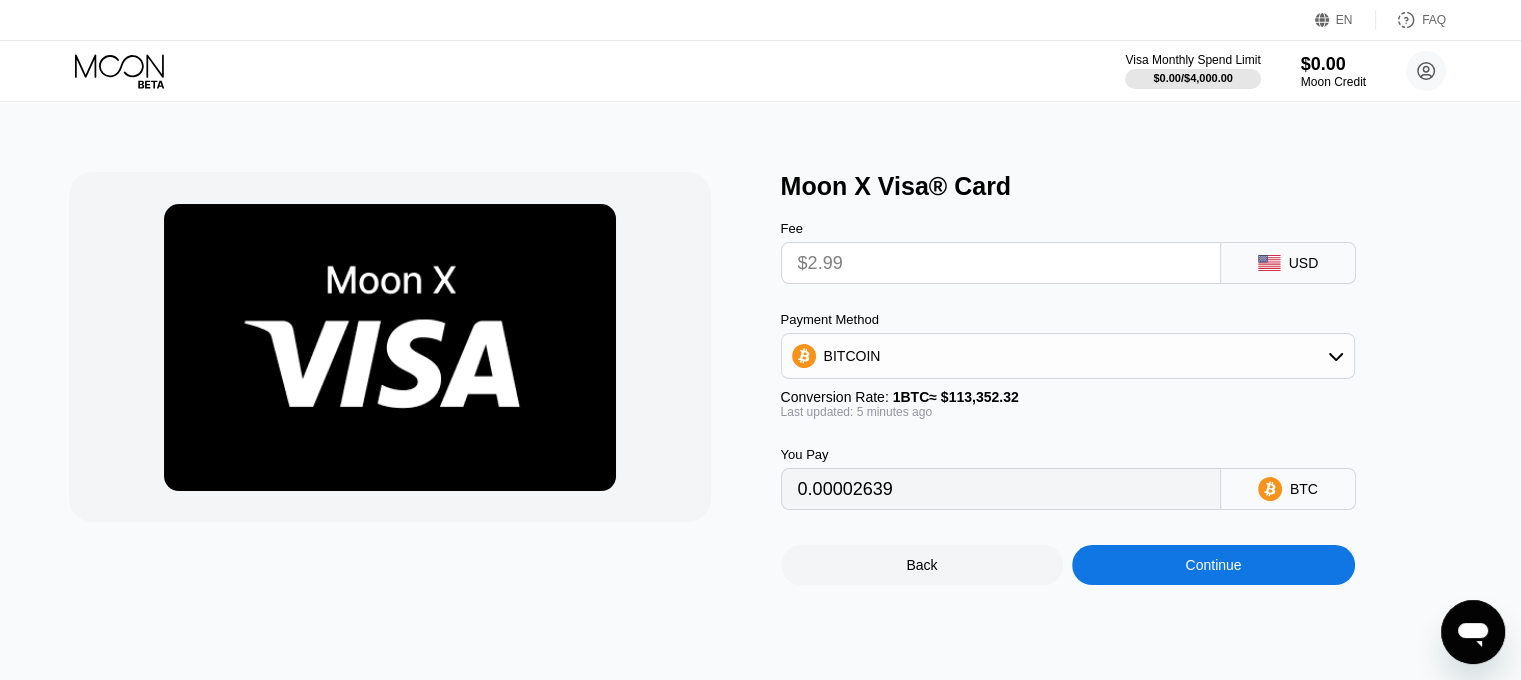 click on "0.00002639" at bounding box center [1001, 489] 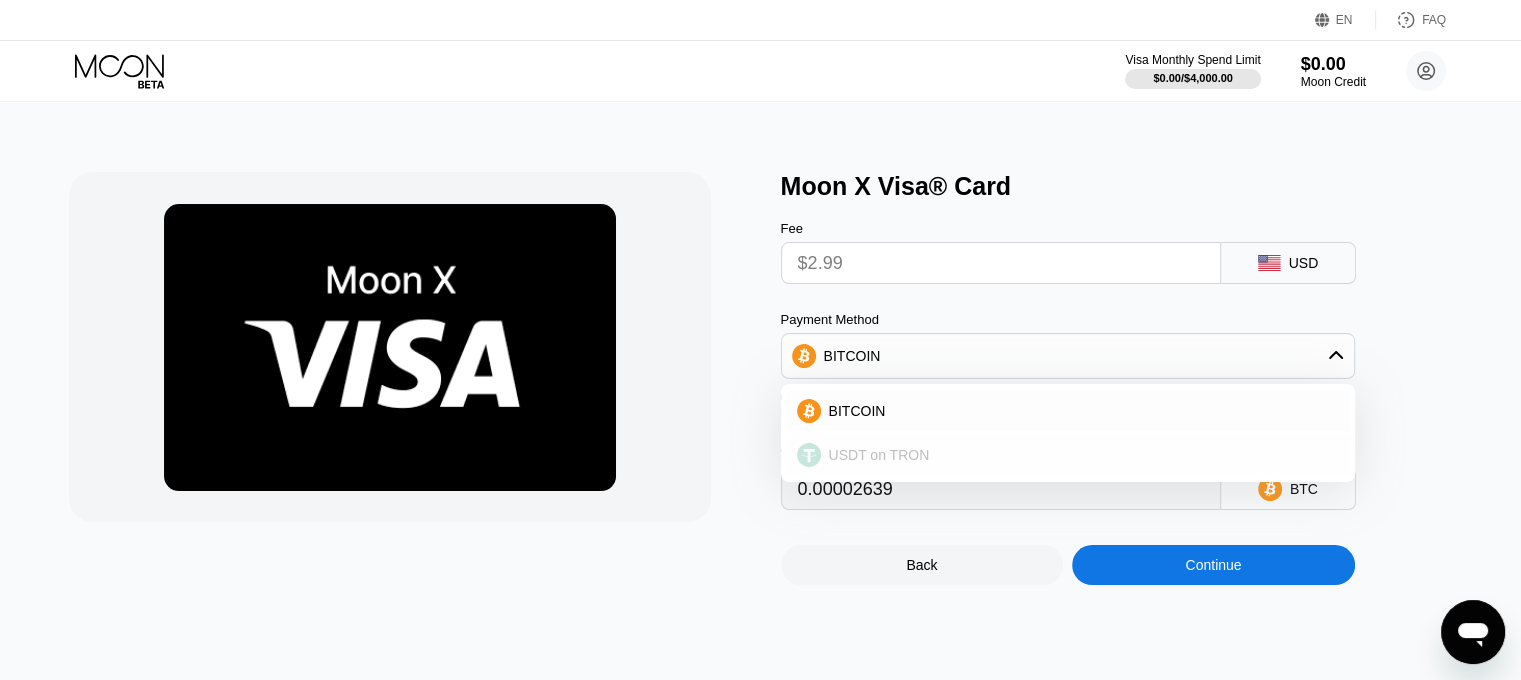 click on "USDT on TRON" at bounding box center [879, 455] 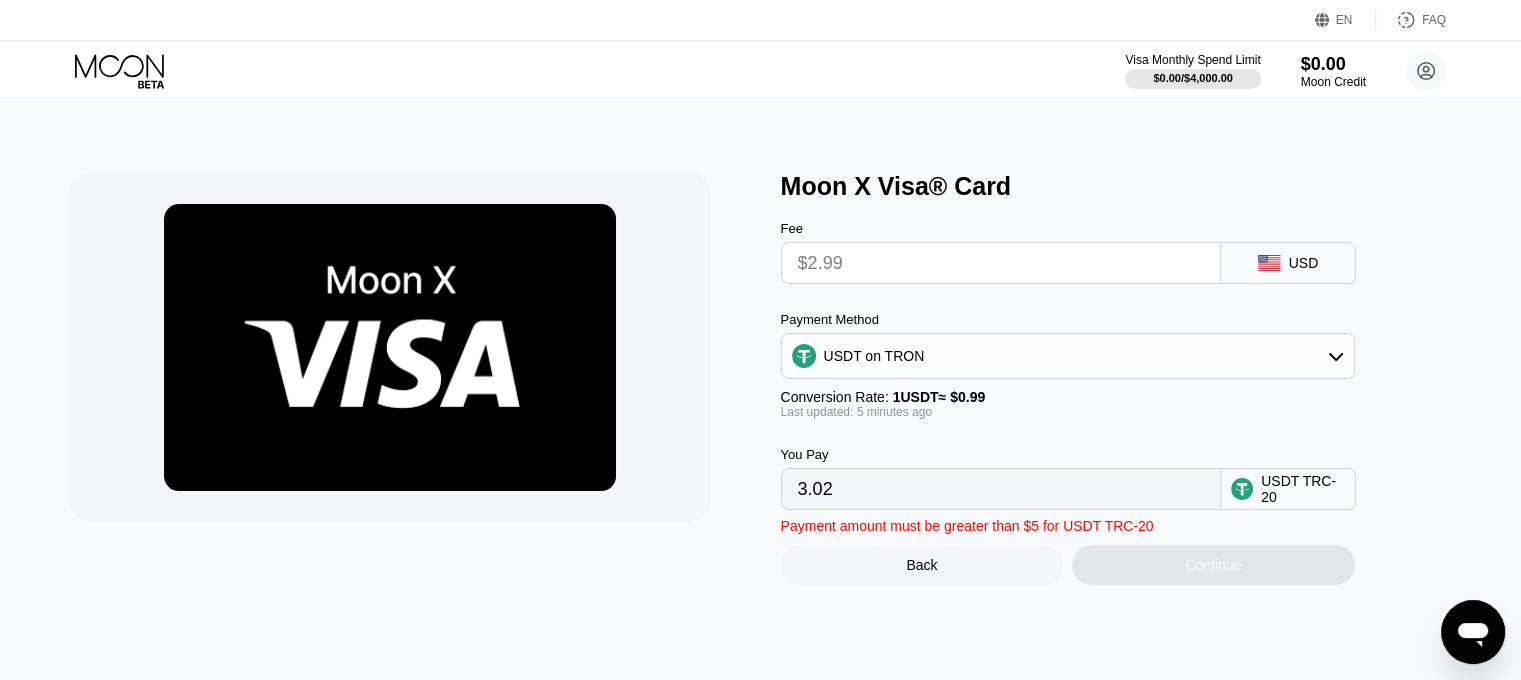 drag, startPoint x: 804, startPoint y: 506, endPoint x: 788, endPoint y: 507, distance: 16.03122 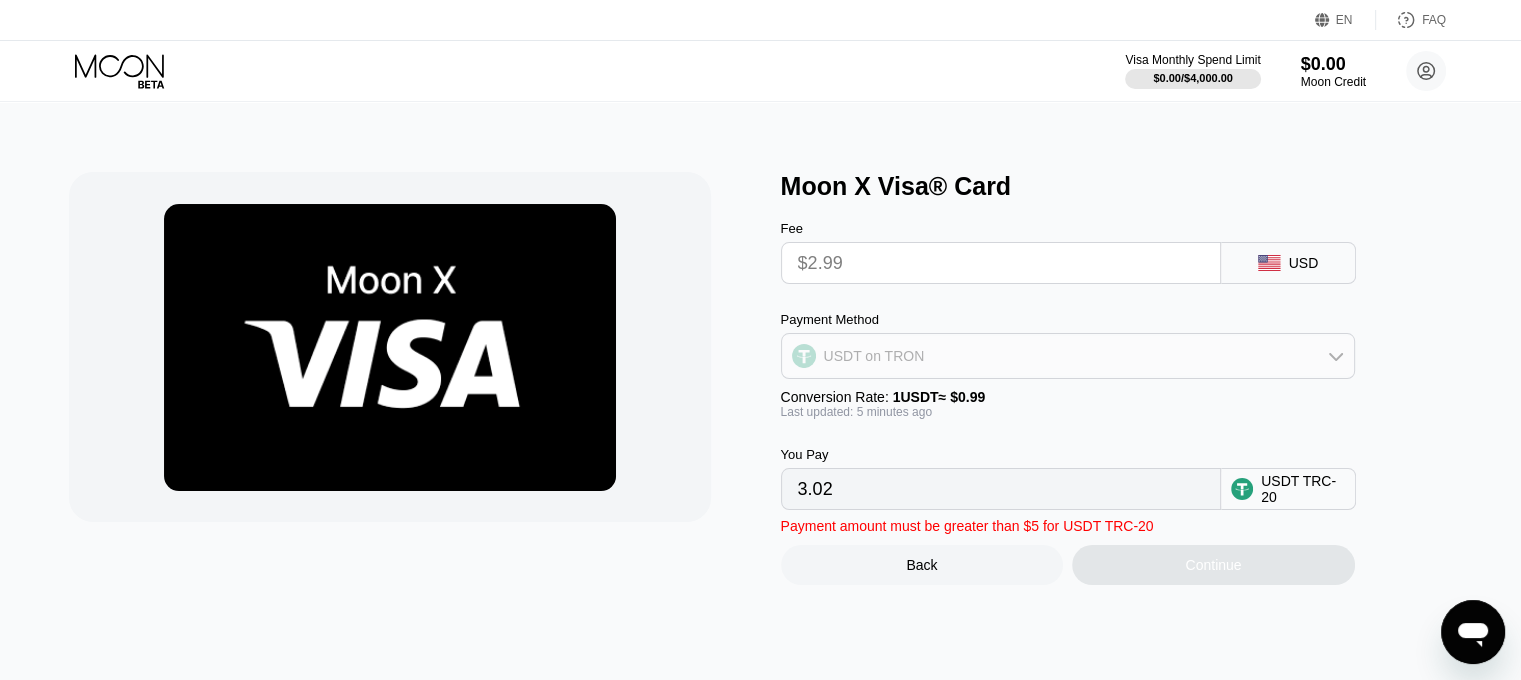 click 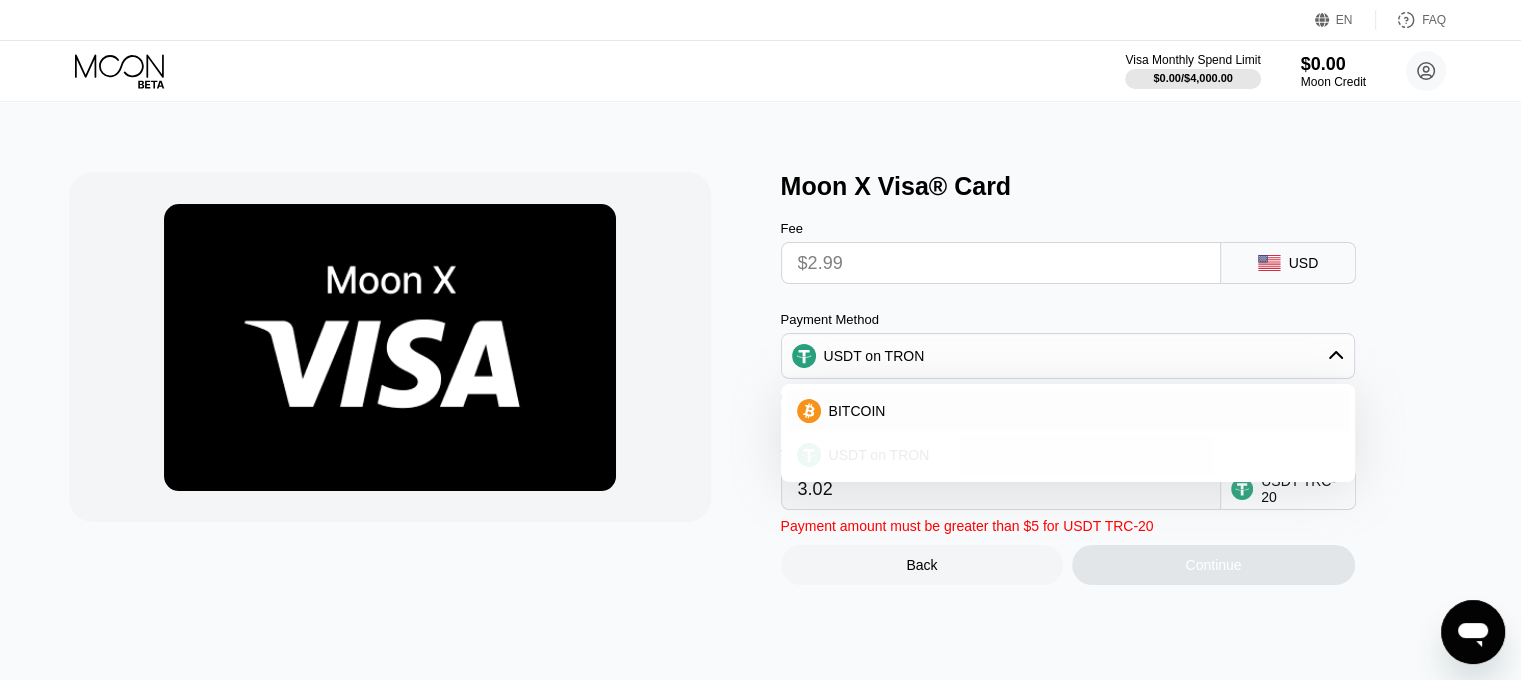 click on "USDT on TRON" at bounding box center (1080, 455) 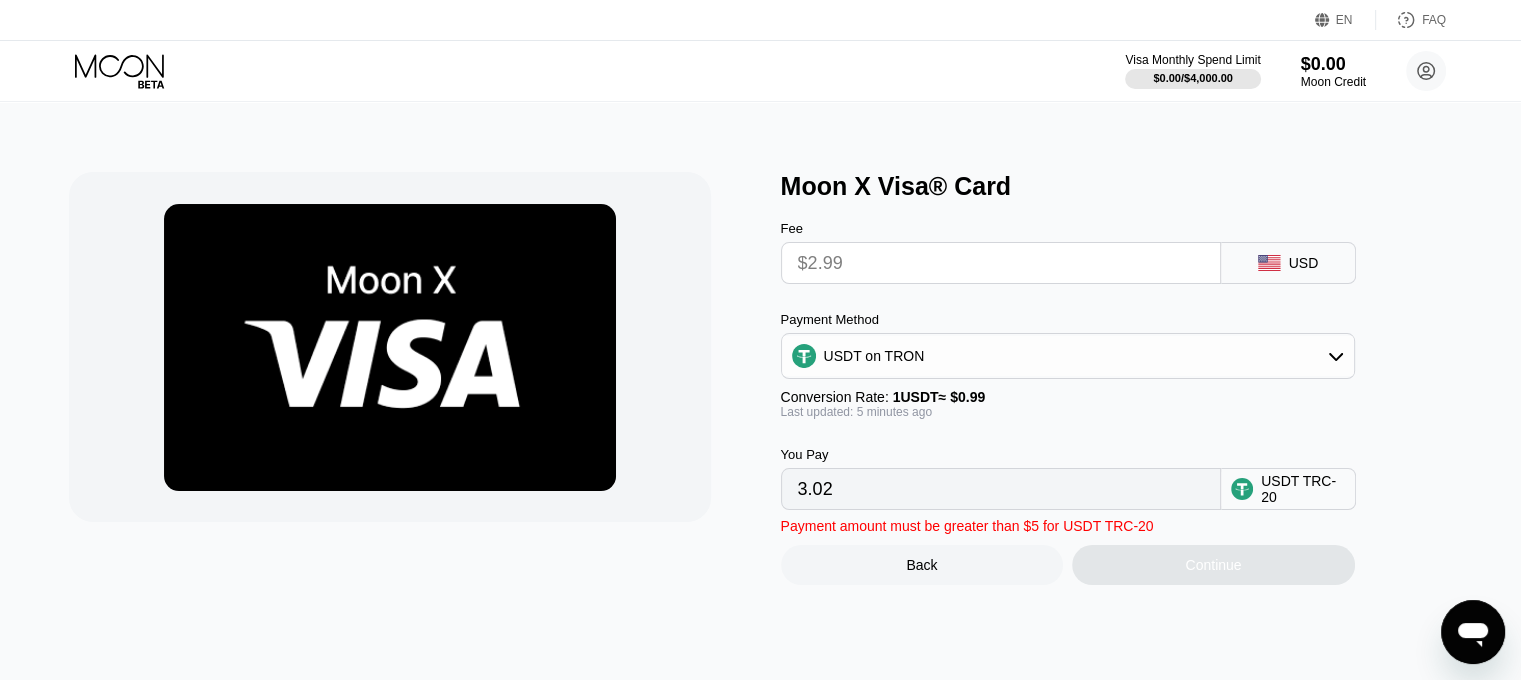 click on "3.02" at bounding box center [1001, 489] 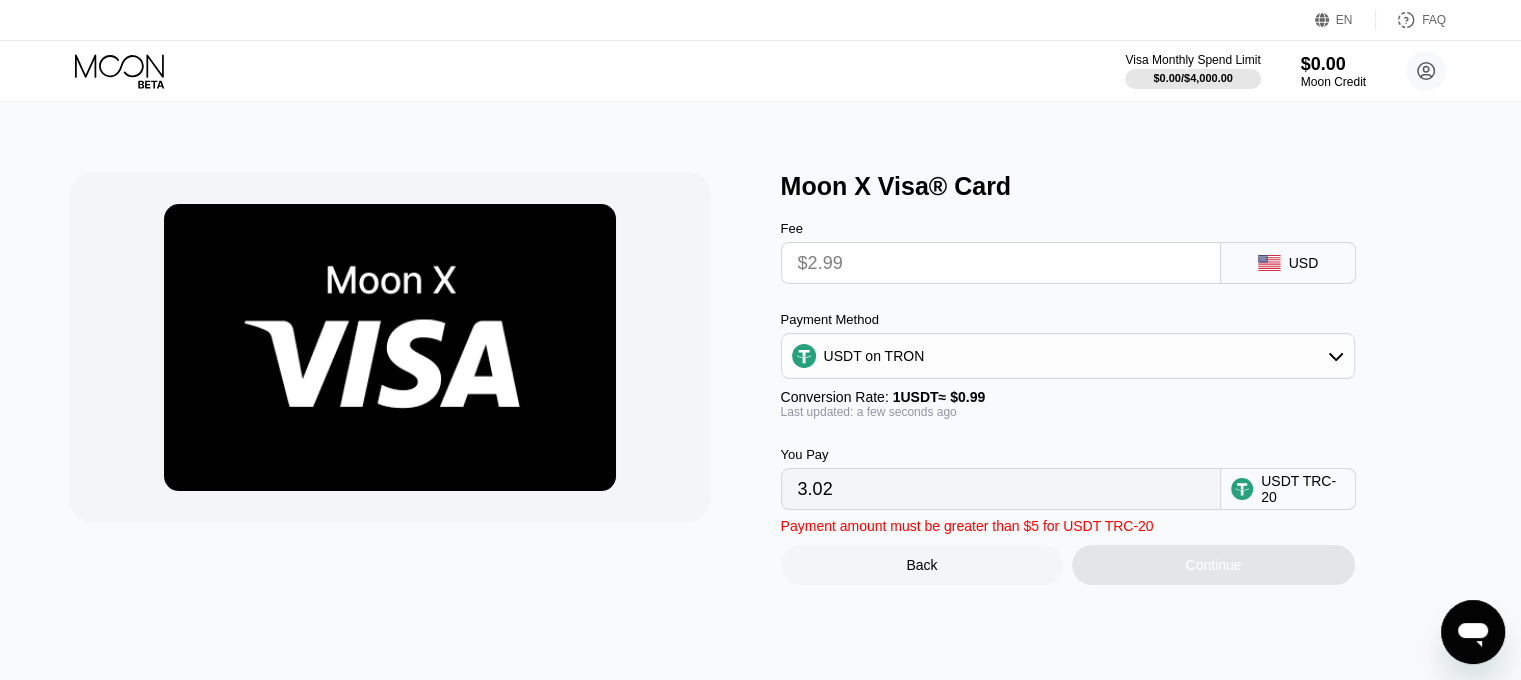 drag, startPoint x: 916, startPoint y: 499, endPoint x: 732, endPoint y: 513, distance: 184.53185 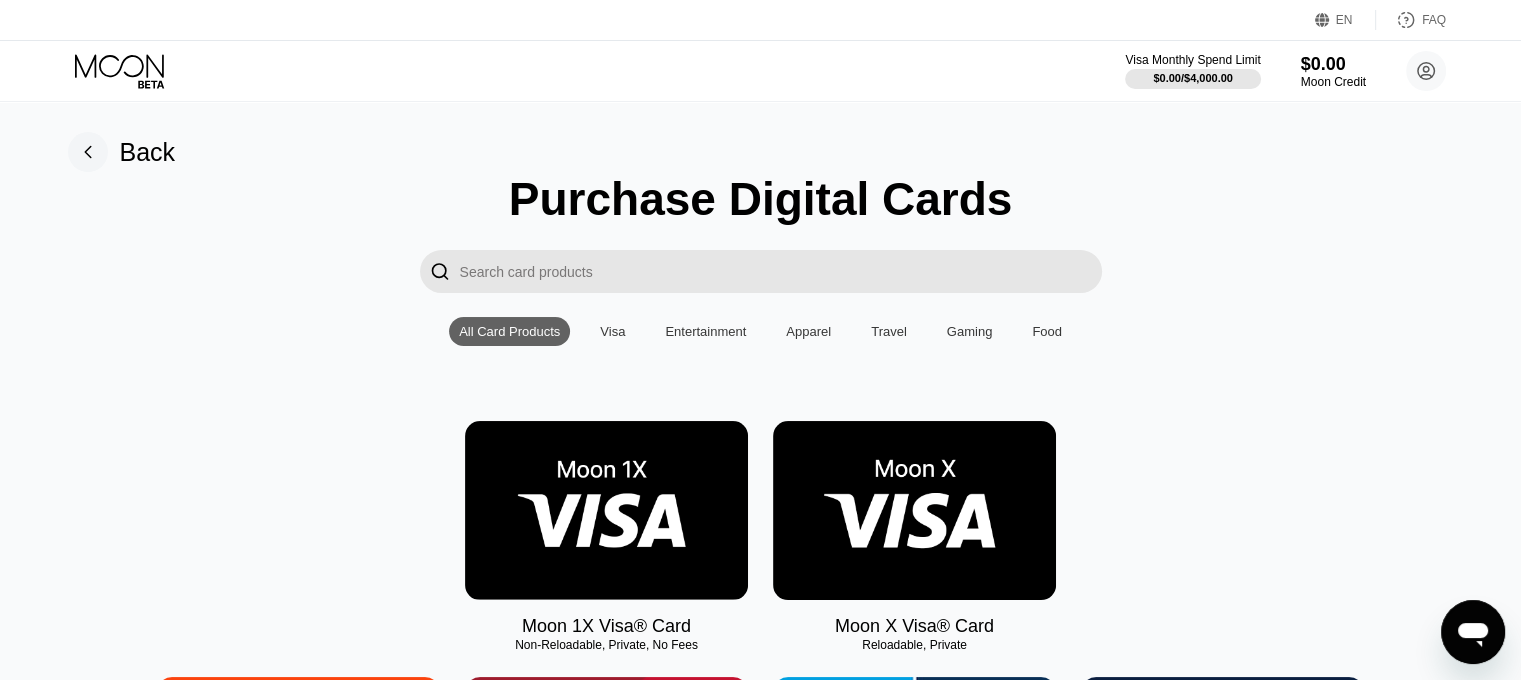 click at bounding box center (606, 510) 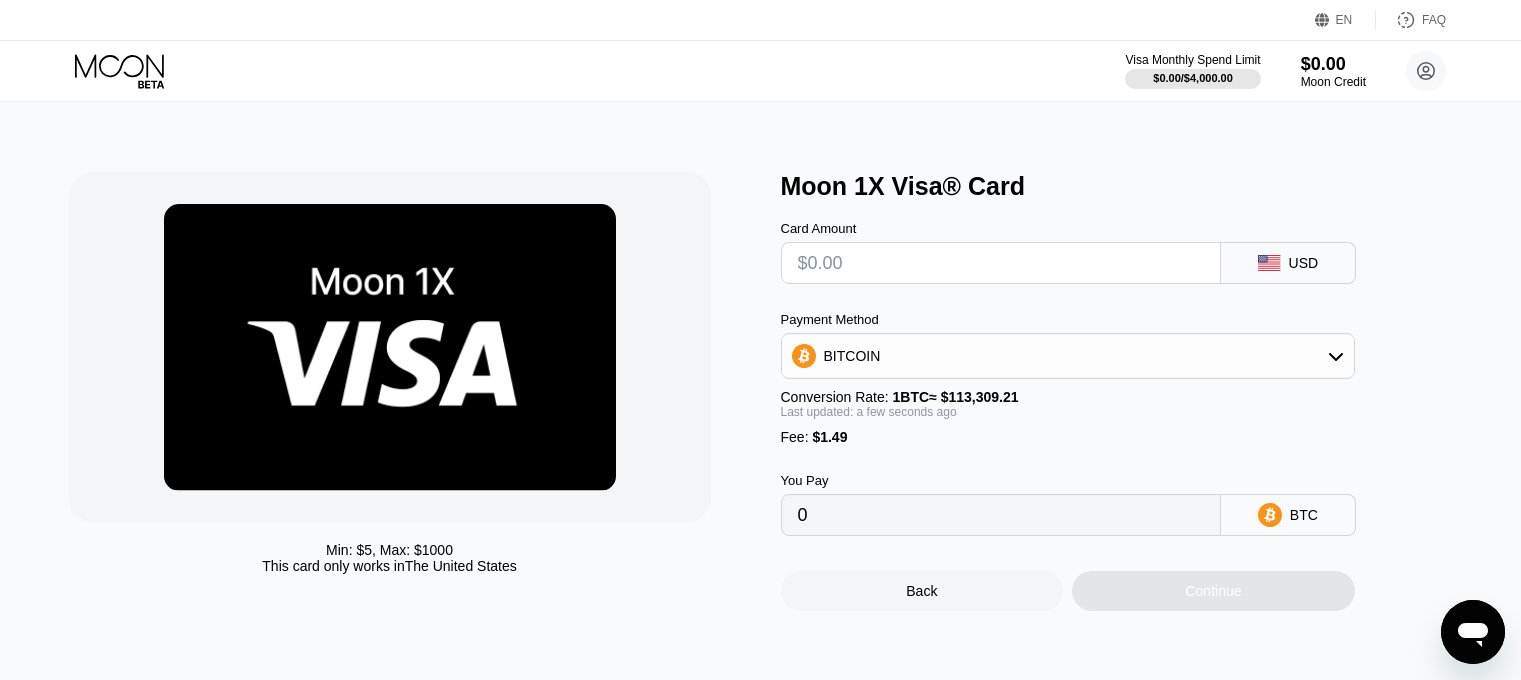 scroll, scrollTop: 0, scrollLeft: 0, axis: both 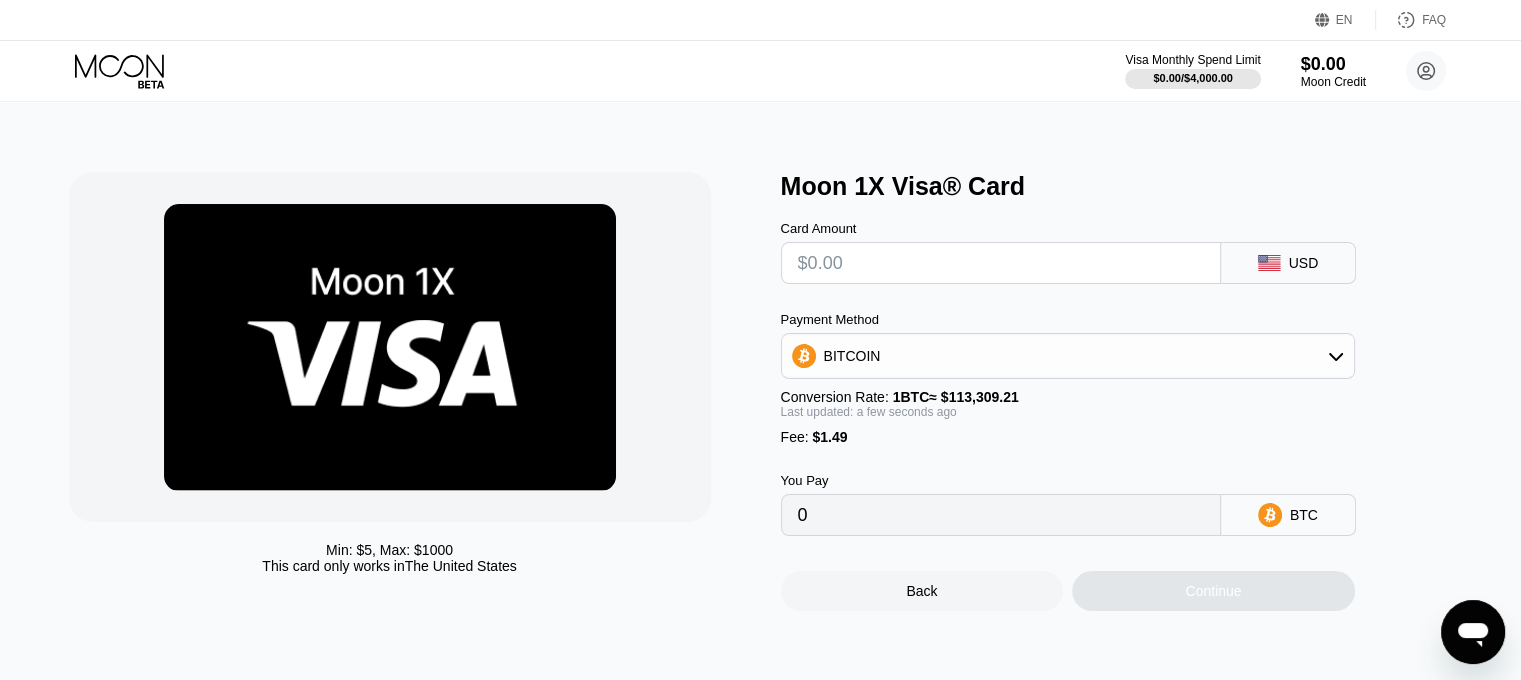 drag, startPoint x: 848, startPoint y: 537, endPoint x: 755, endPoint y: 542, distance: 93.13431 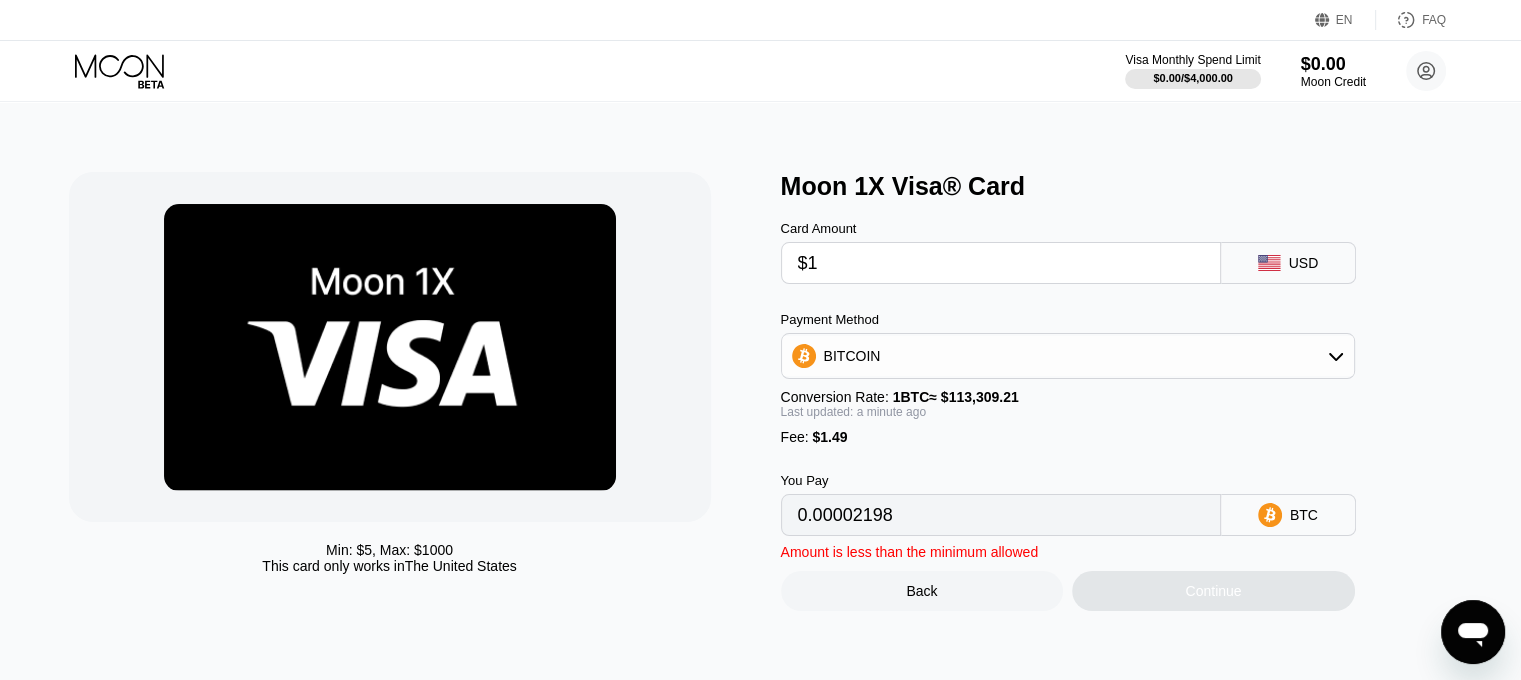 type on "0.00002198" 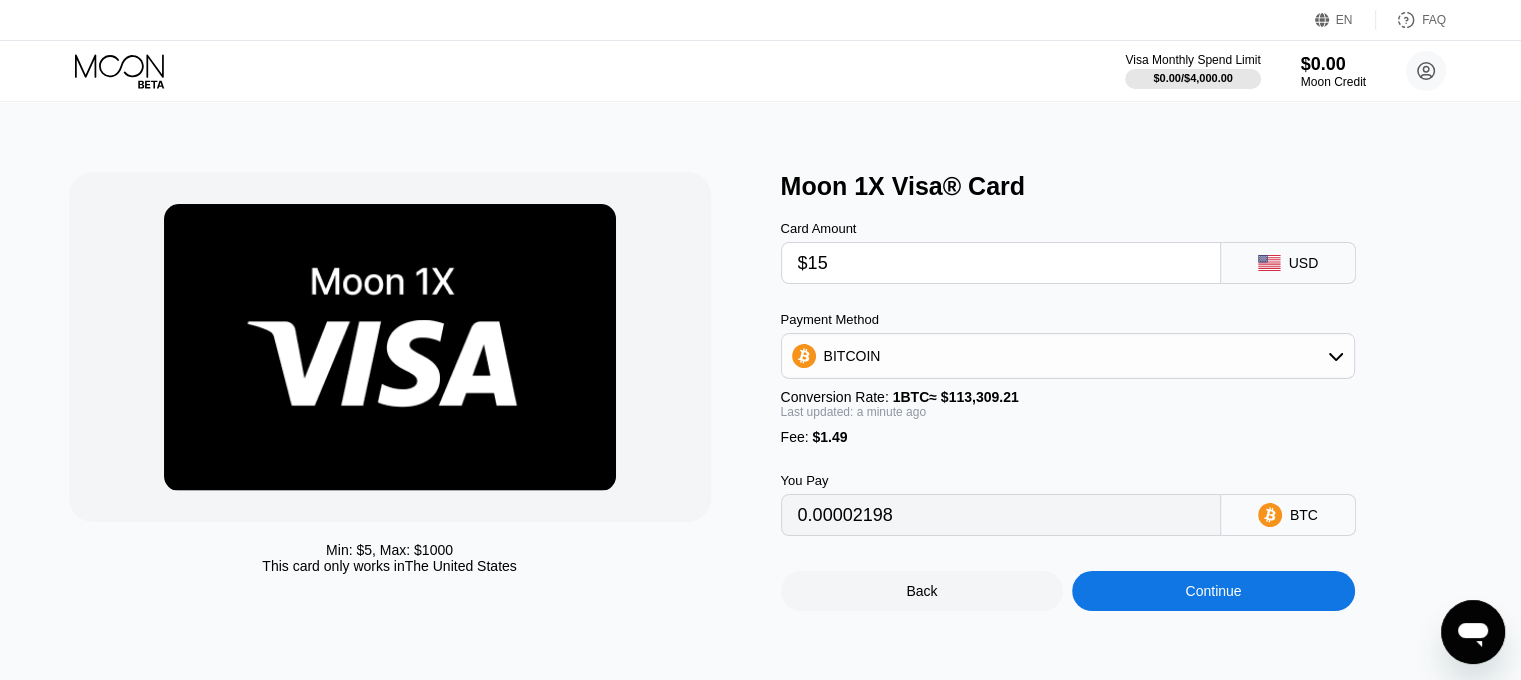 type on "0.00014554" 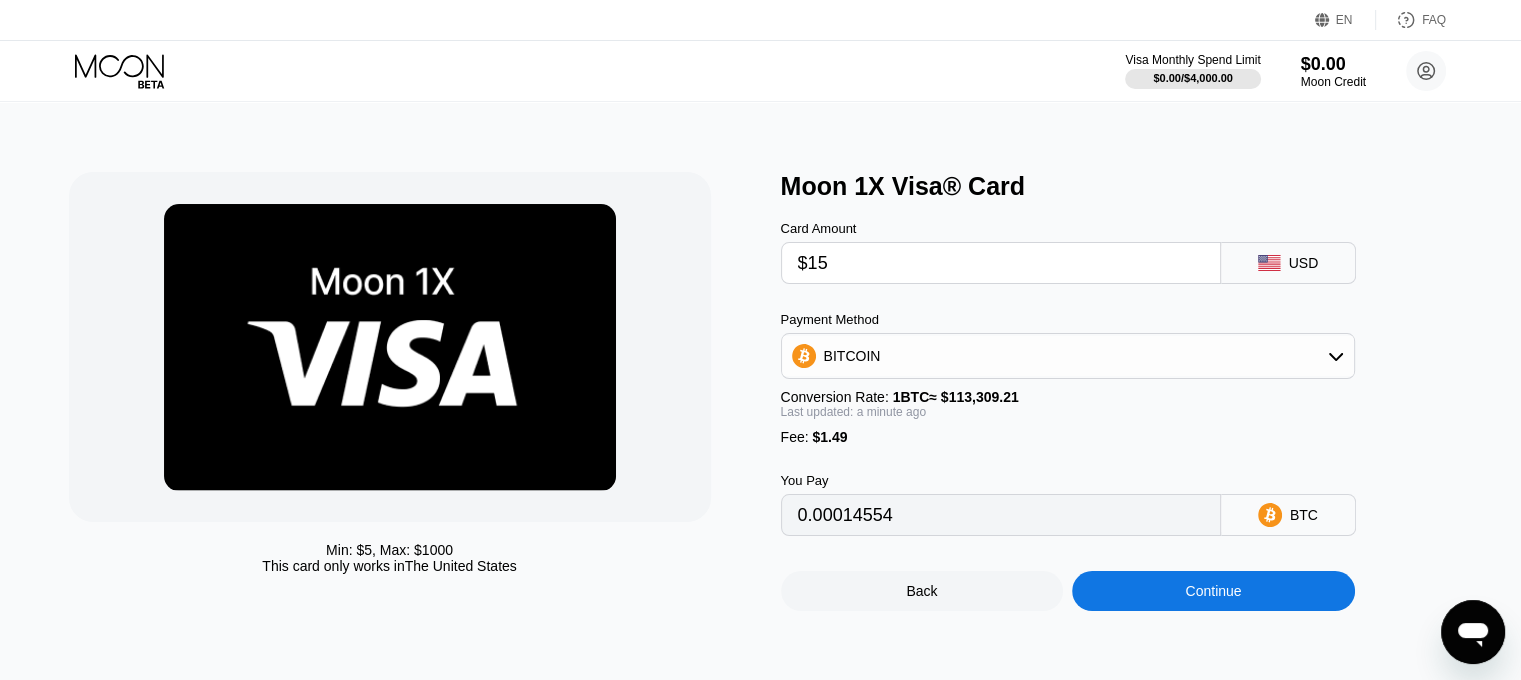 type on "$150" 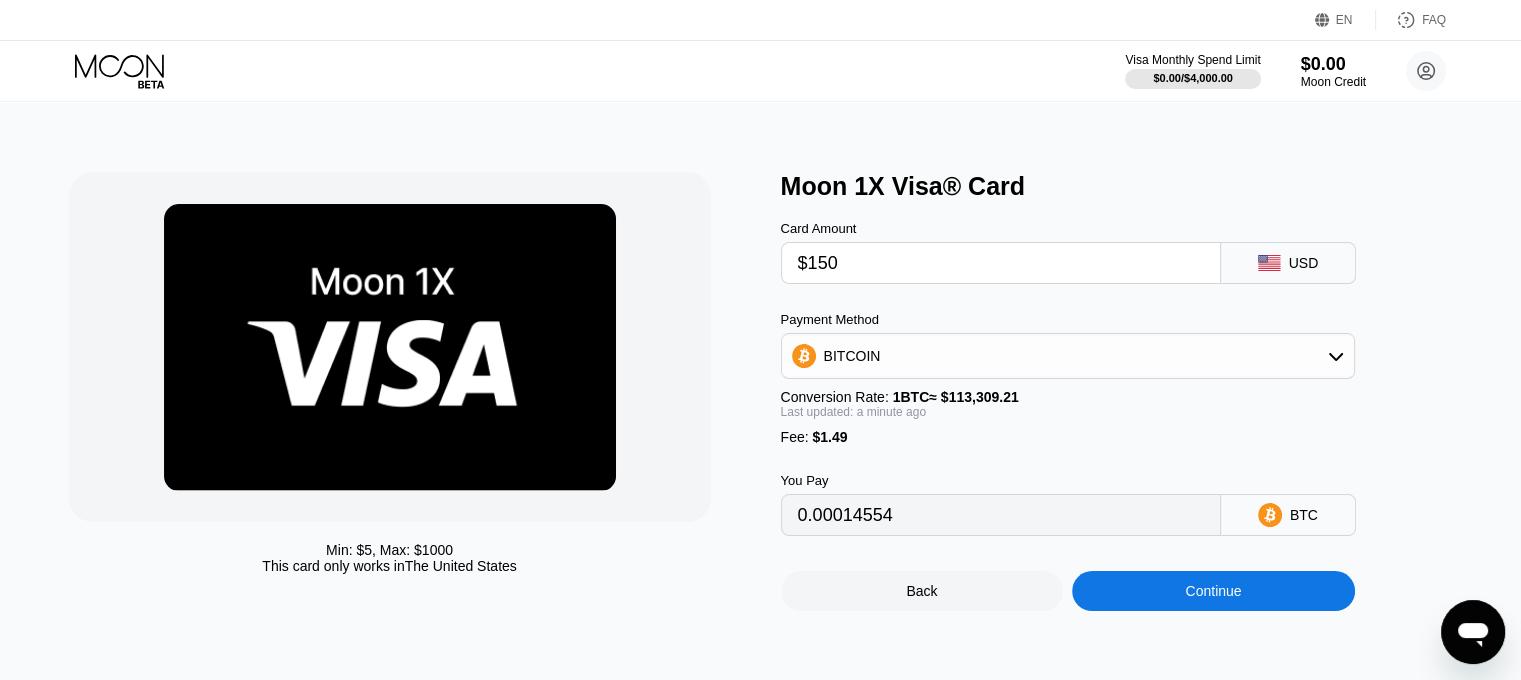 type on "0.00133697" 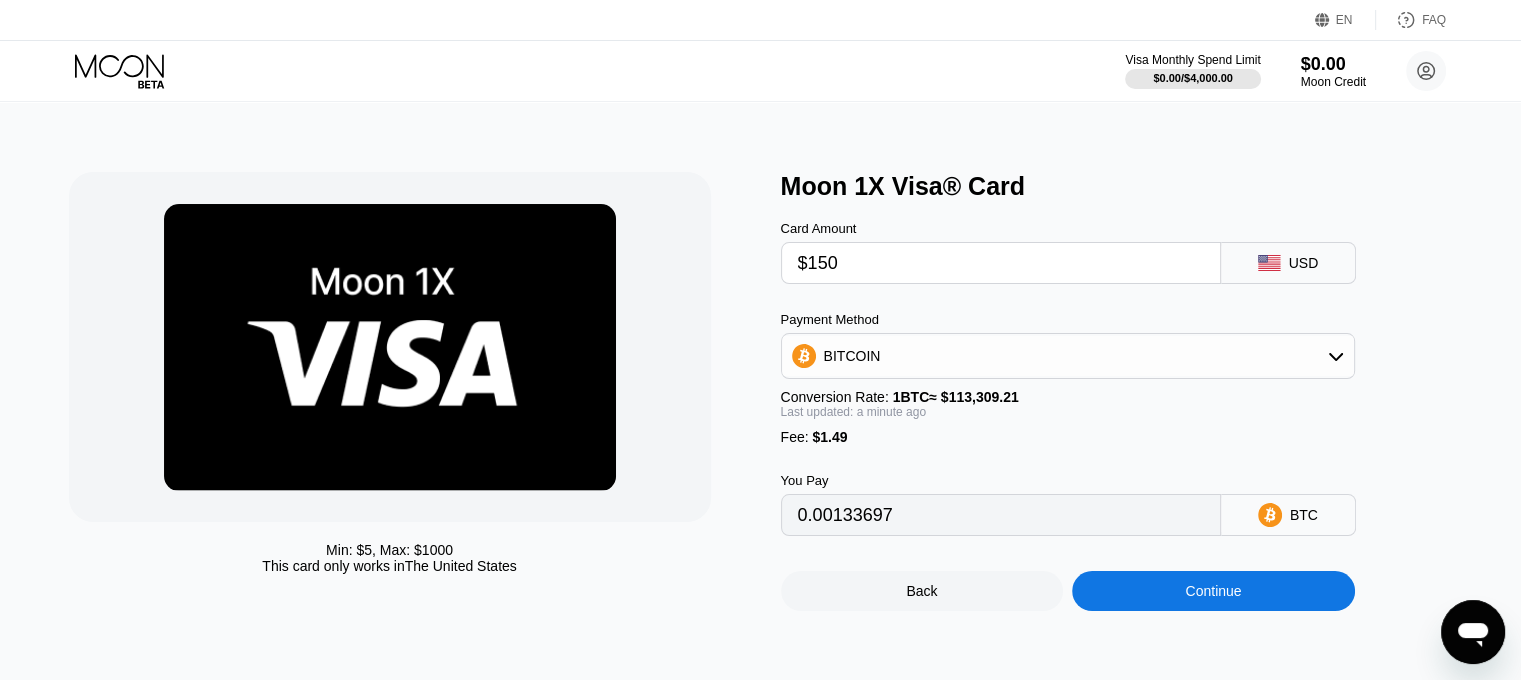 type on "$150" 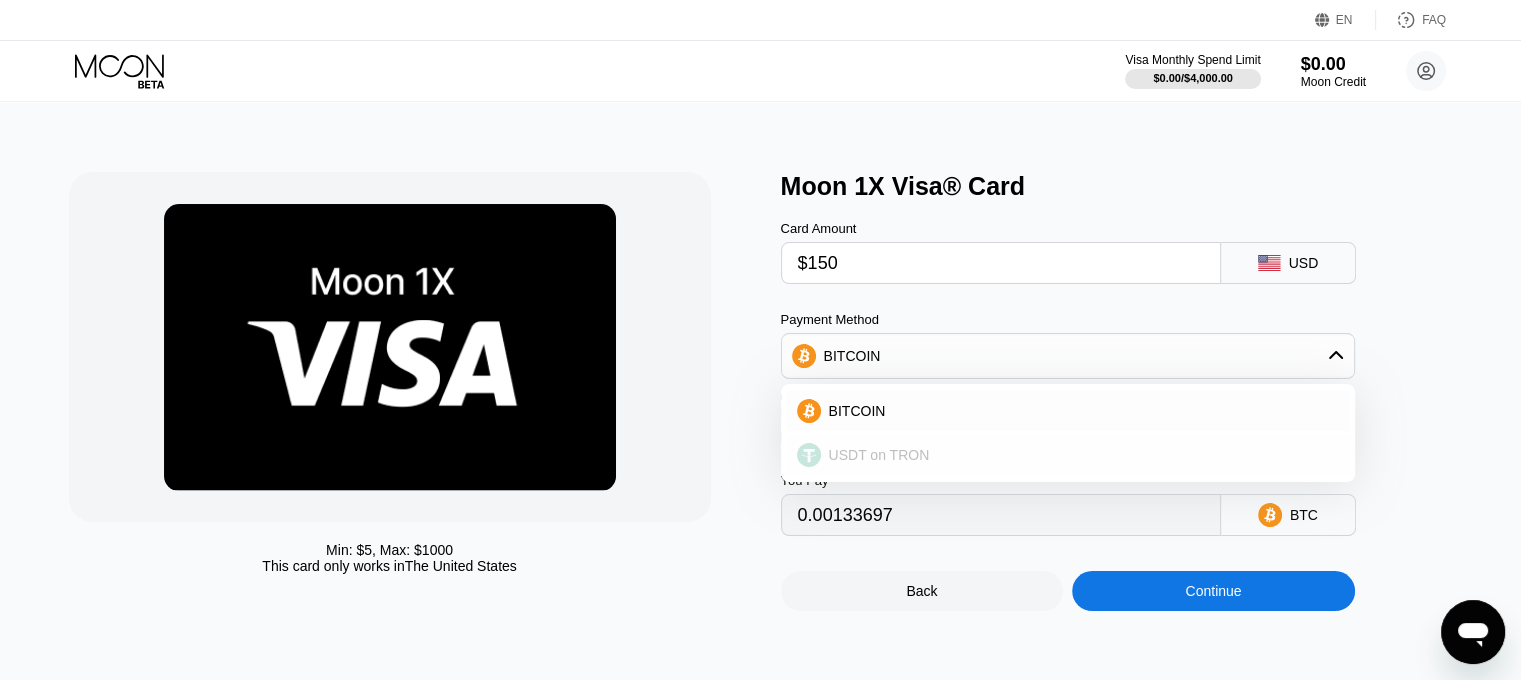 click on "USDT on TRON" at bounding box center (1080, 455) 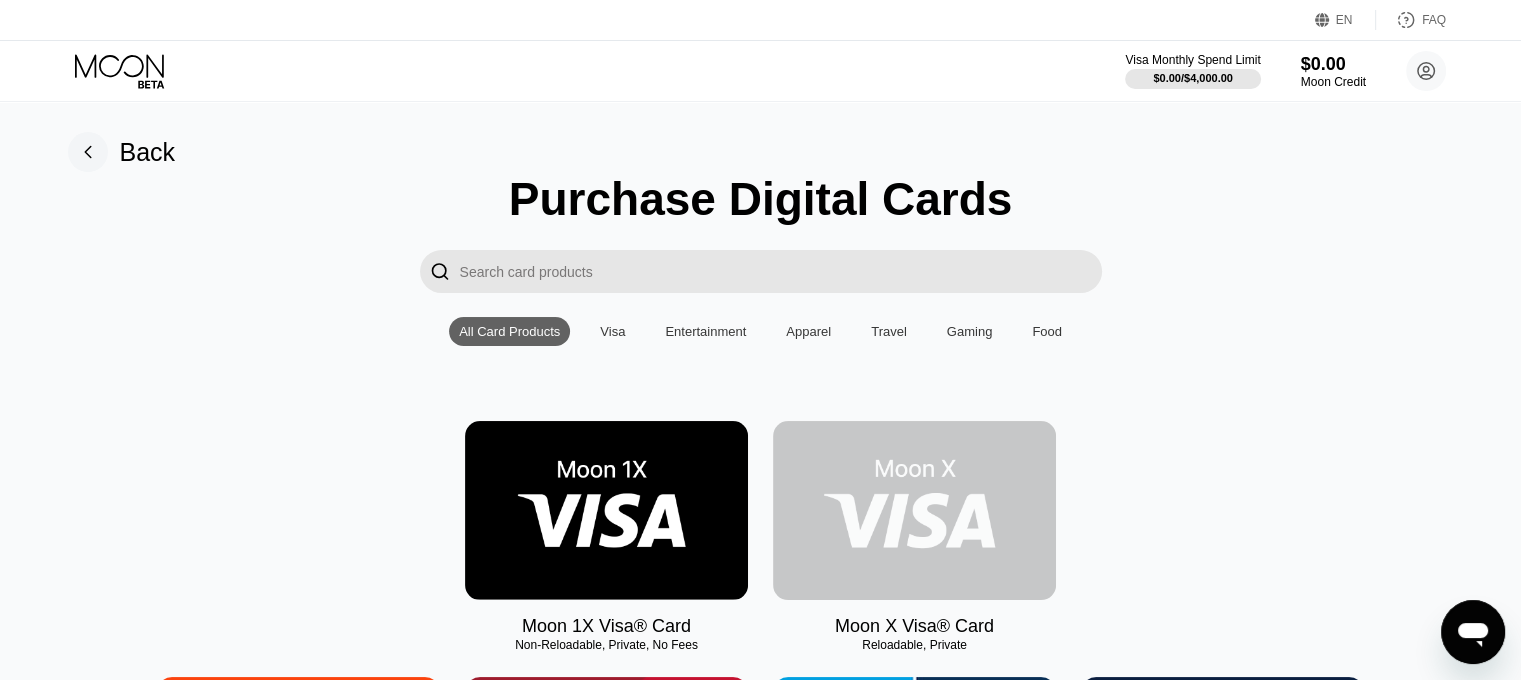 click at bounding box center (914, 510) 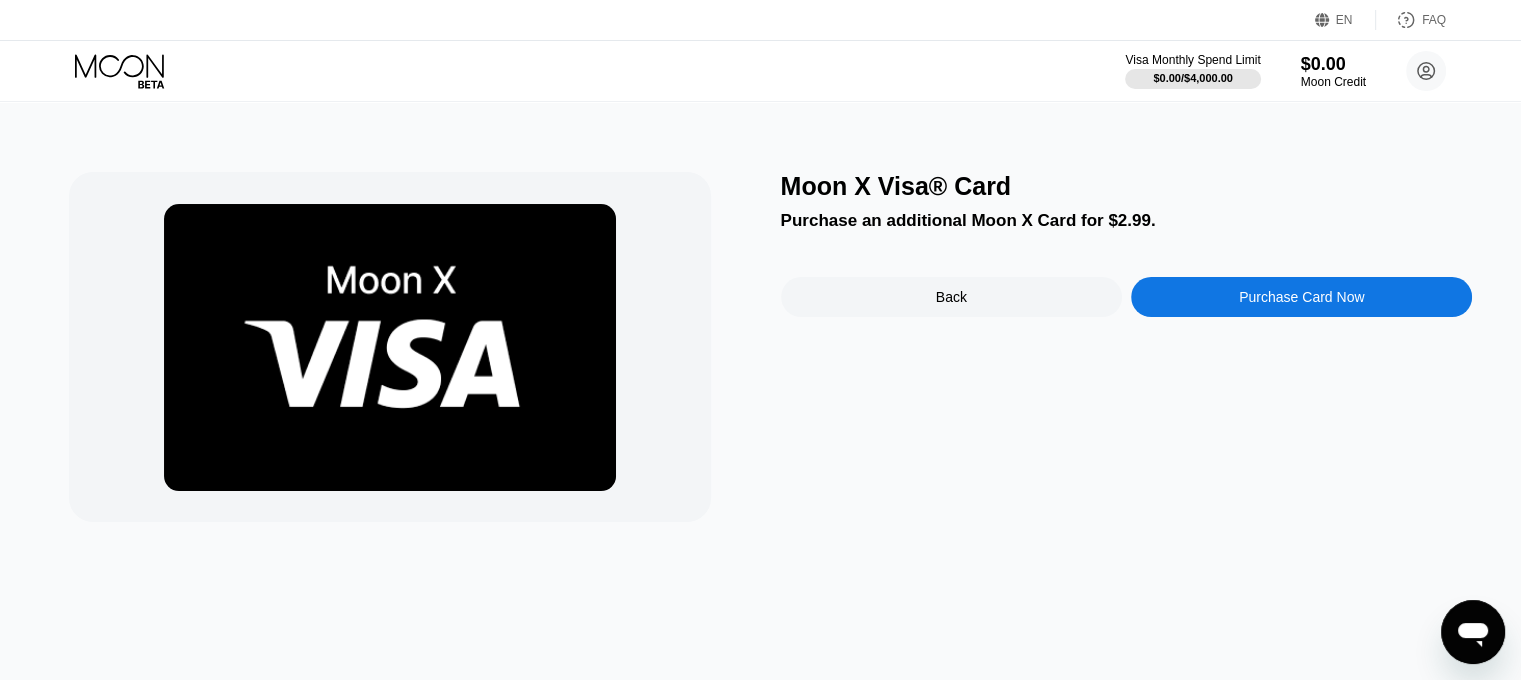 click on "Purchase Card Now" at bounding box center (1301, 297) 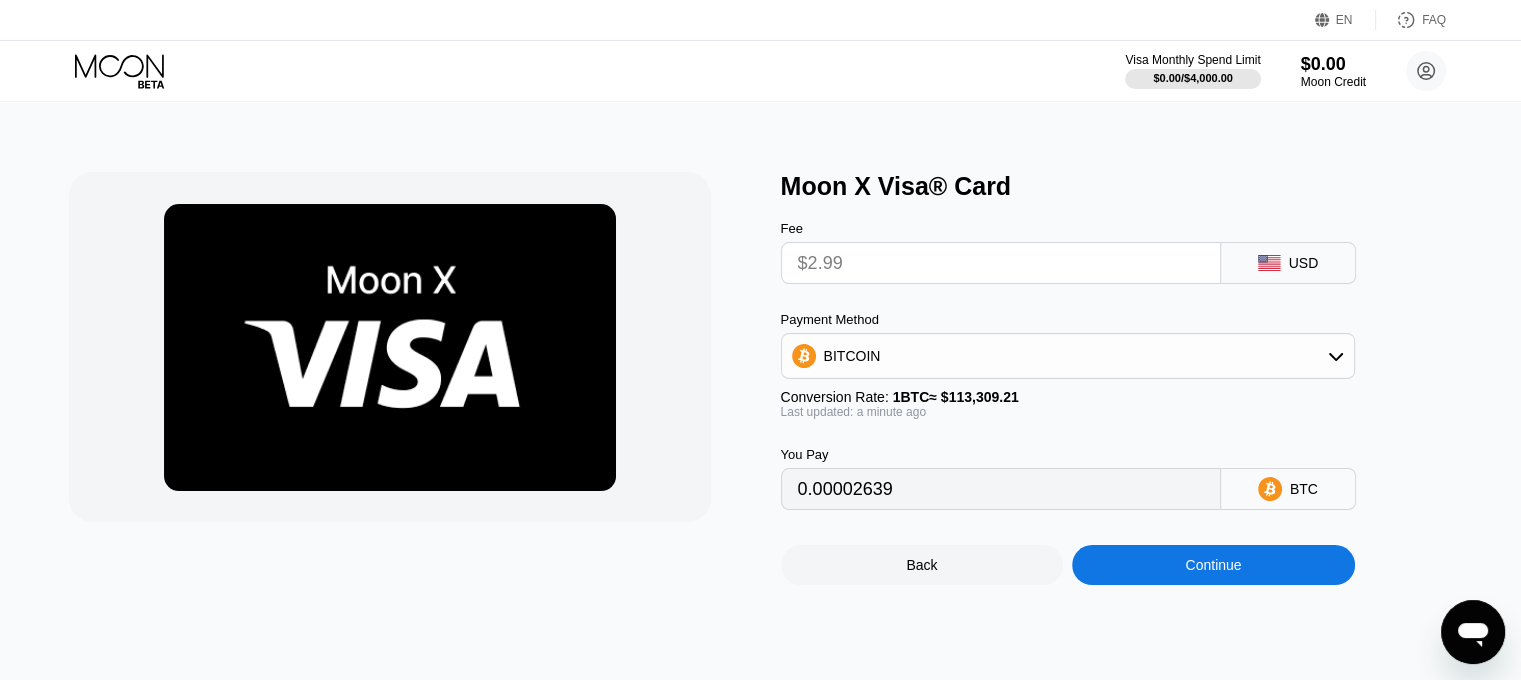 click on "0.00002639" at bounding box center (1001, 489) 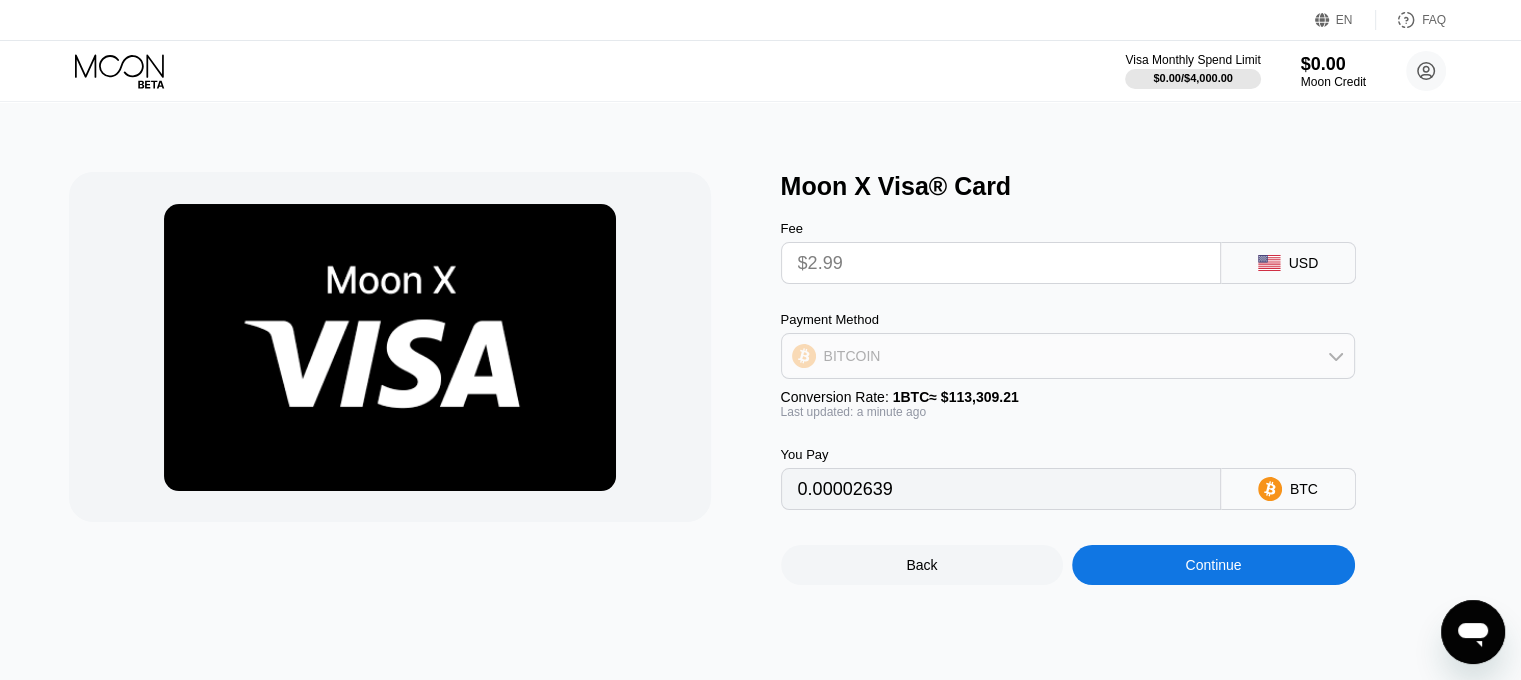 click on "BITCOIN" at bounding box center (1068, 356) 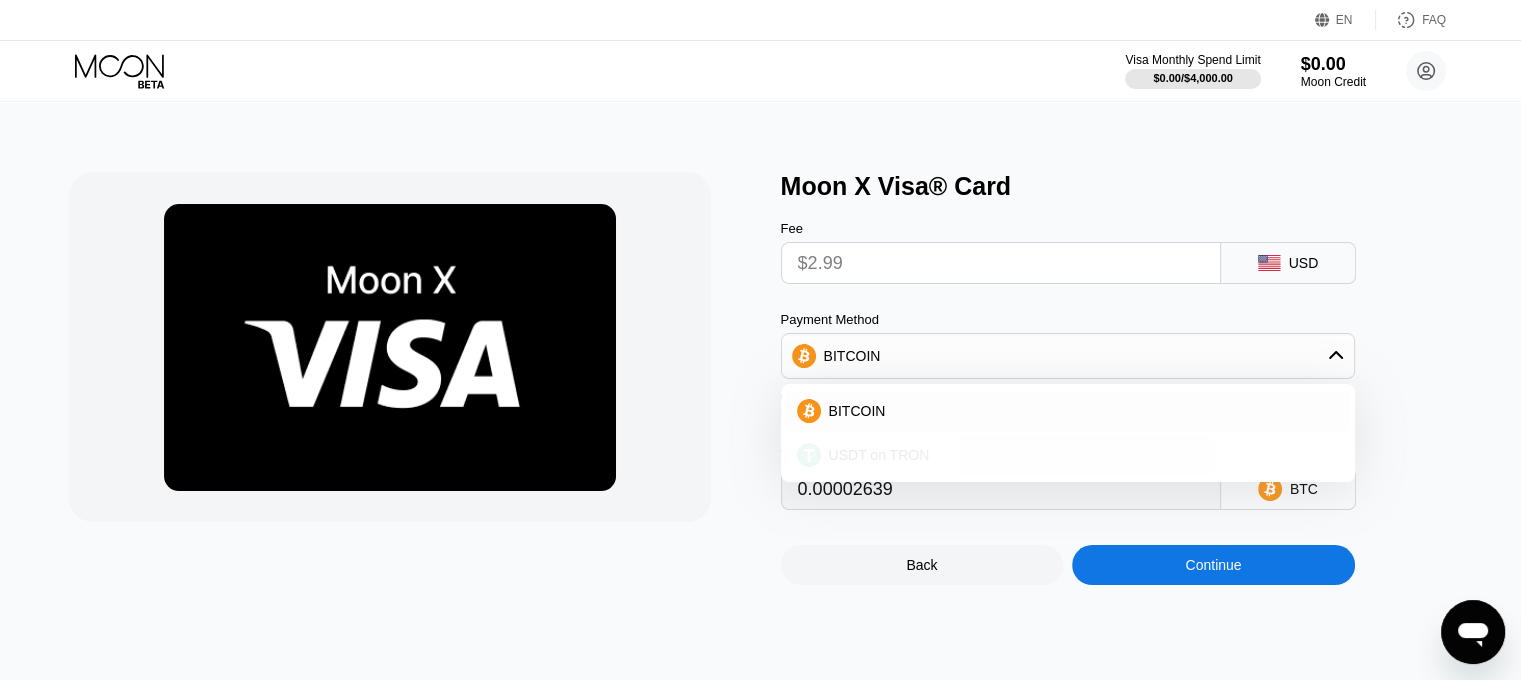click on "USDT on TRON" at bounding box center (1080, 455) 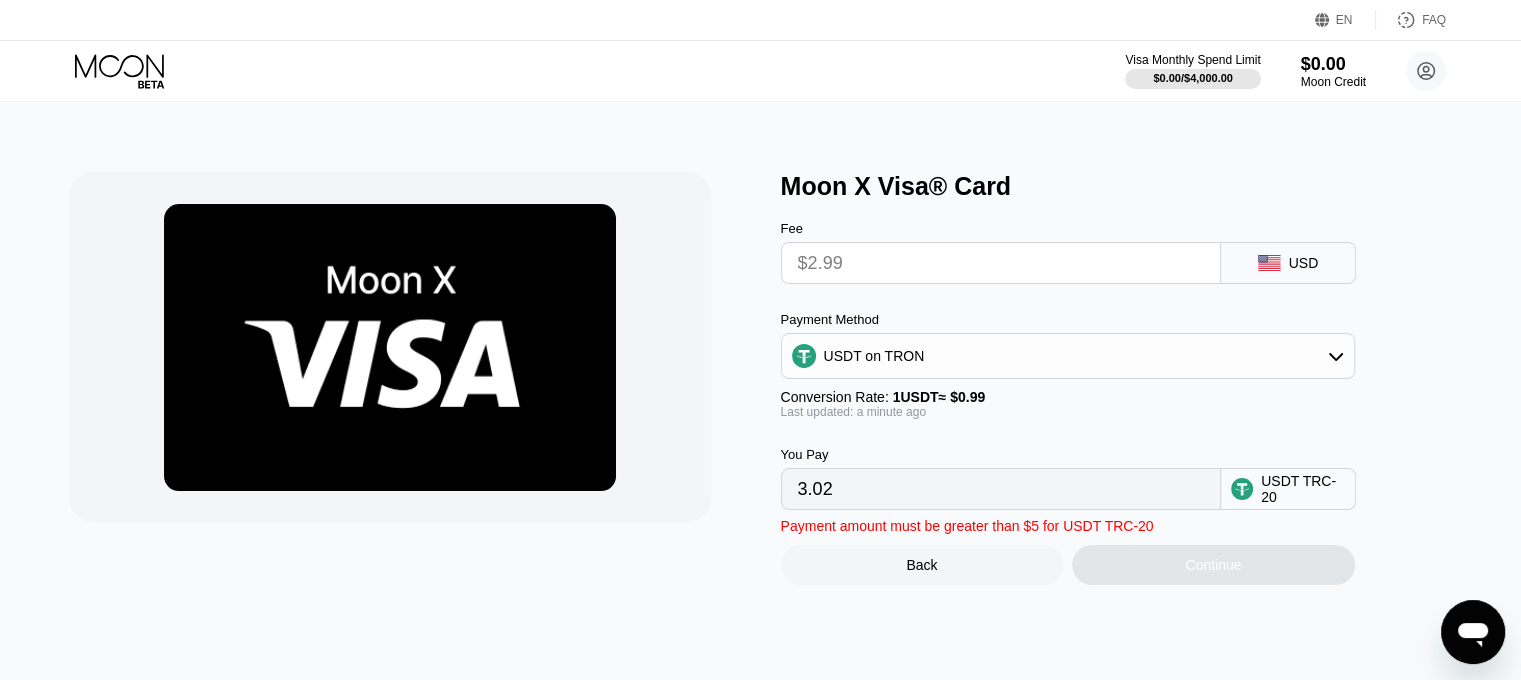 click on "3.02" at bounding box center (1001, 489) 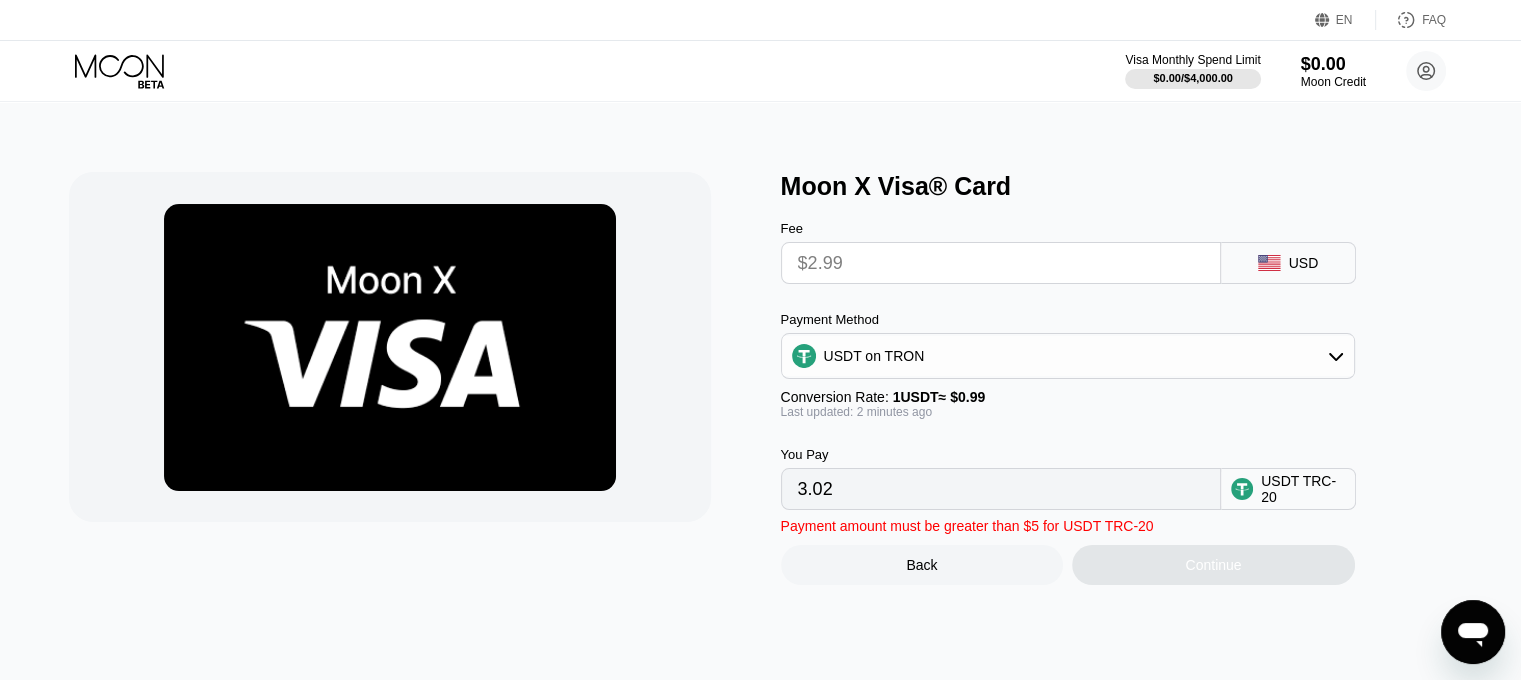 click on "3.02" at bounding box center (1001, 489) 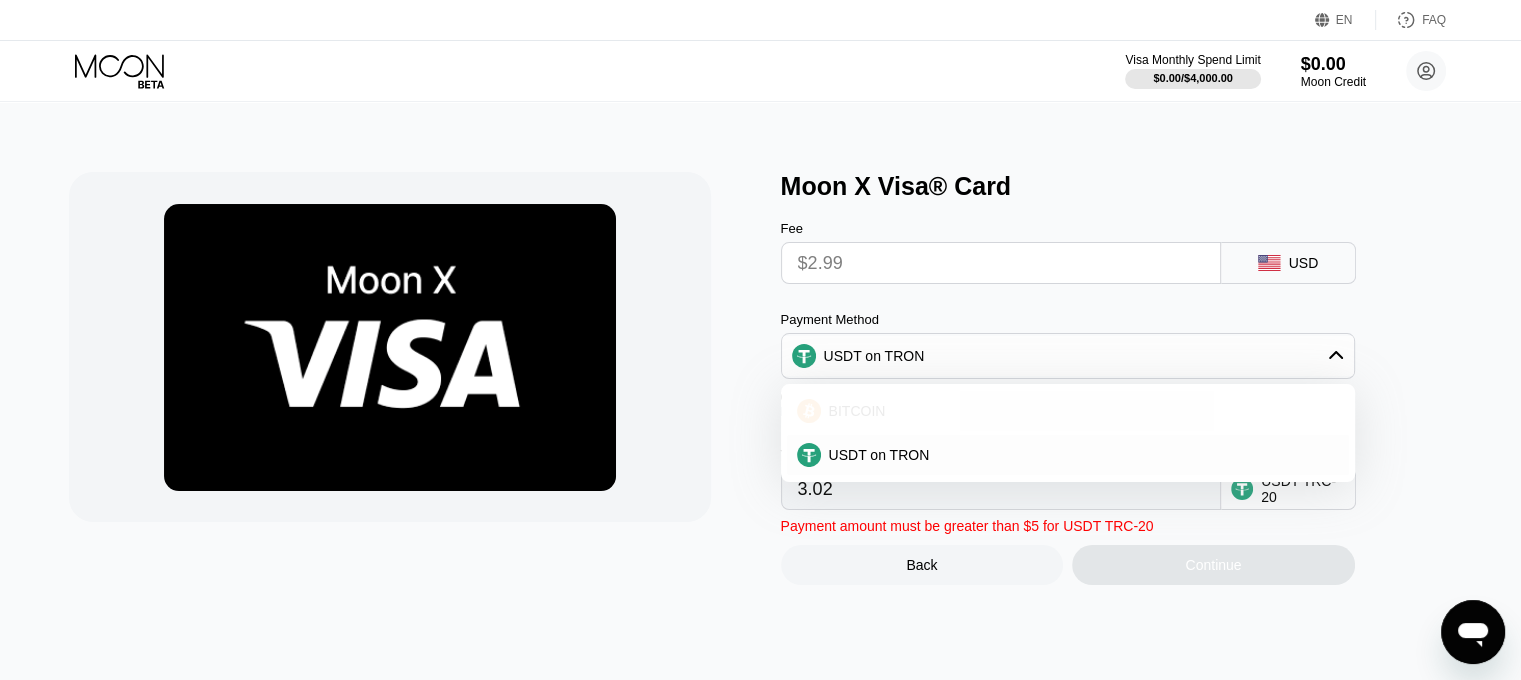 click on "BITCOIN" at bounding box center (1068, 411) 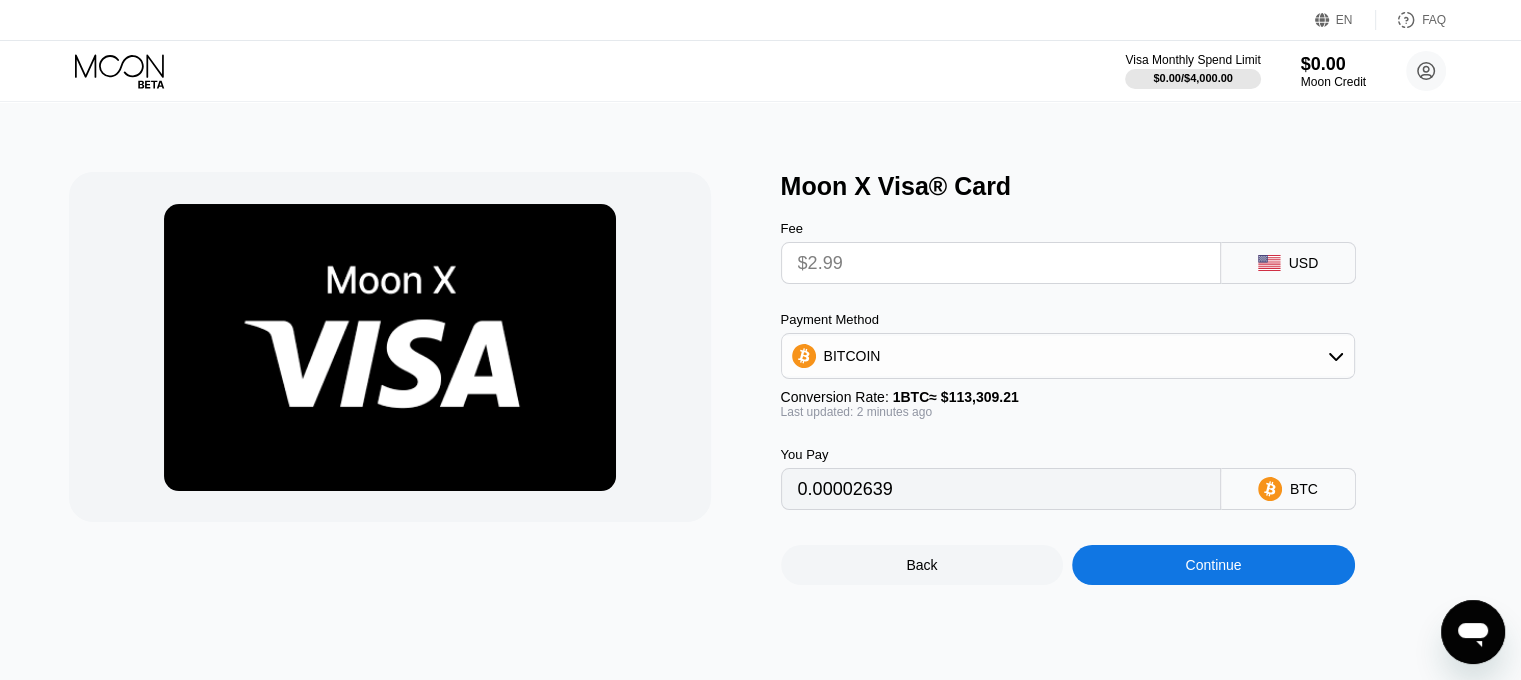 drag, startPoint x: 859, startPoint y: 503, endPoint x: 844, endPoint y: 503, distance: 15 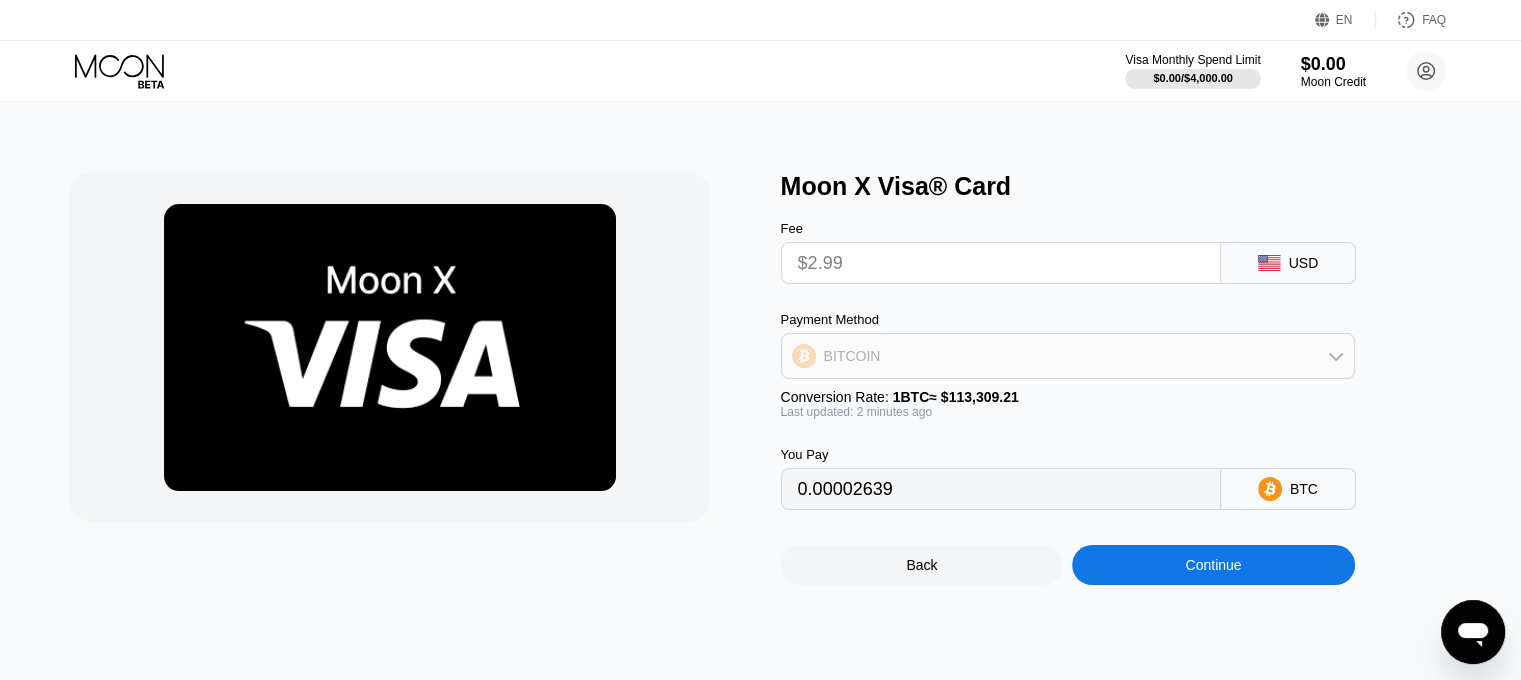 click on "BITCOIN" at bounding box center (1068, 356) 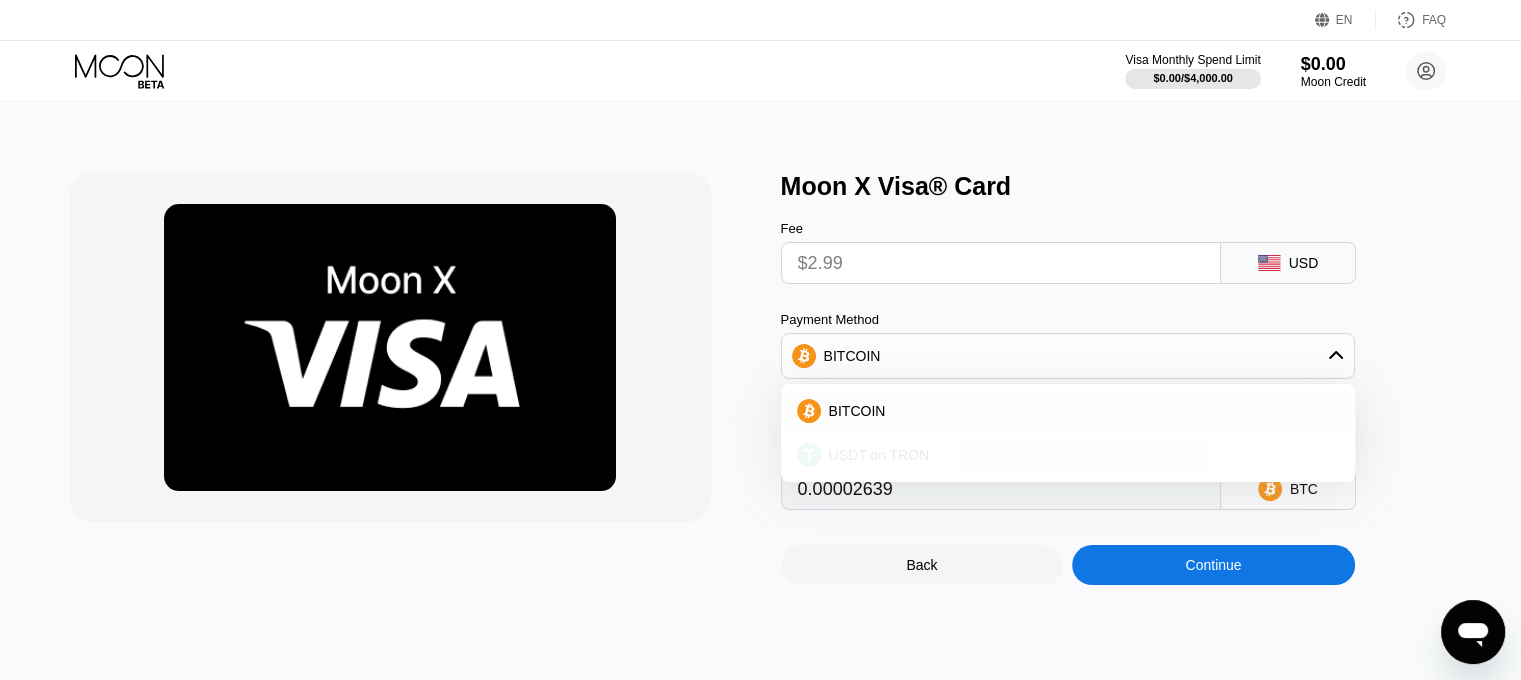 click on "USDT on TRON" at bounding box center [1068, 455] 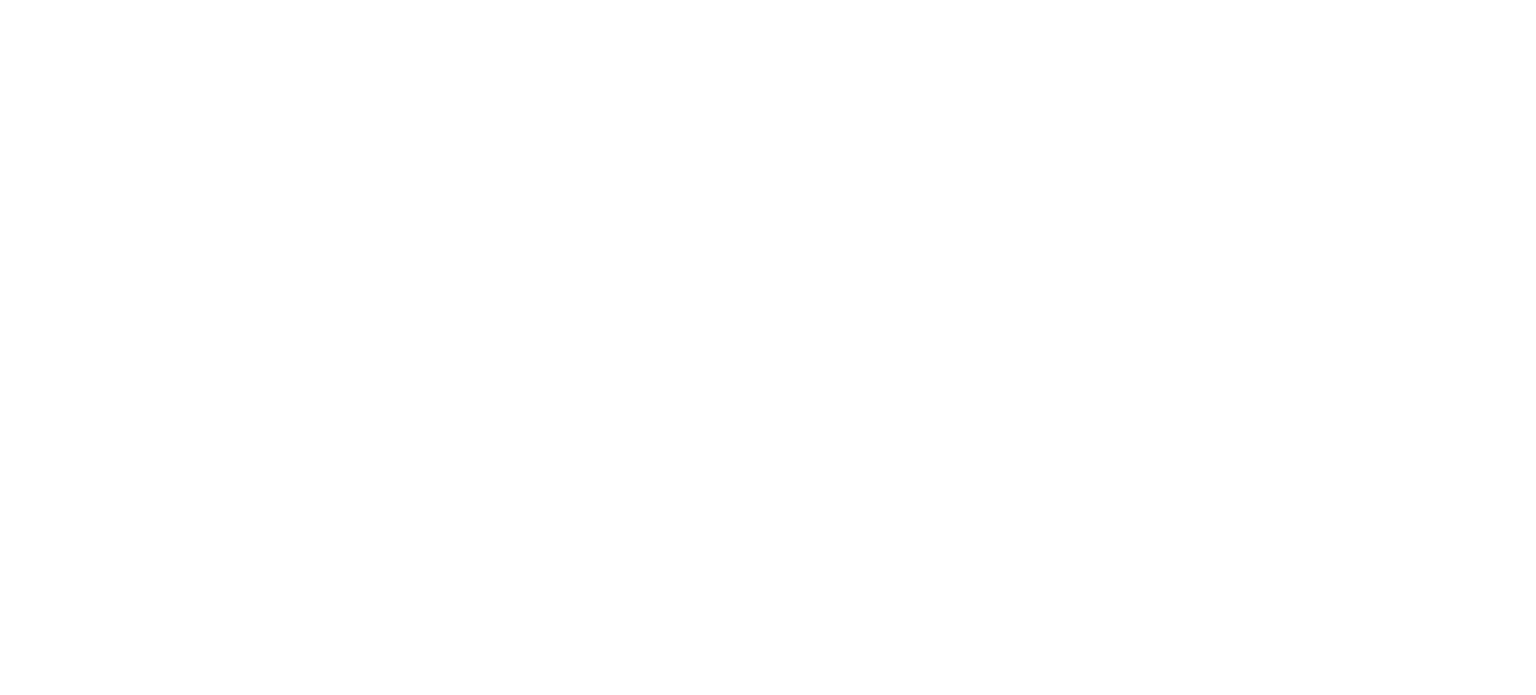 scroll, scrollTop: 0, scrollLeft: 0, axis: both 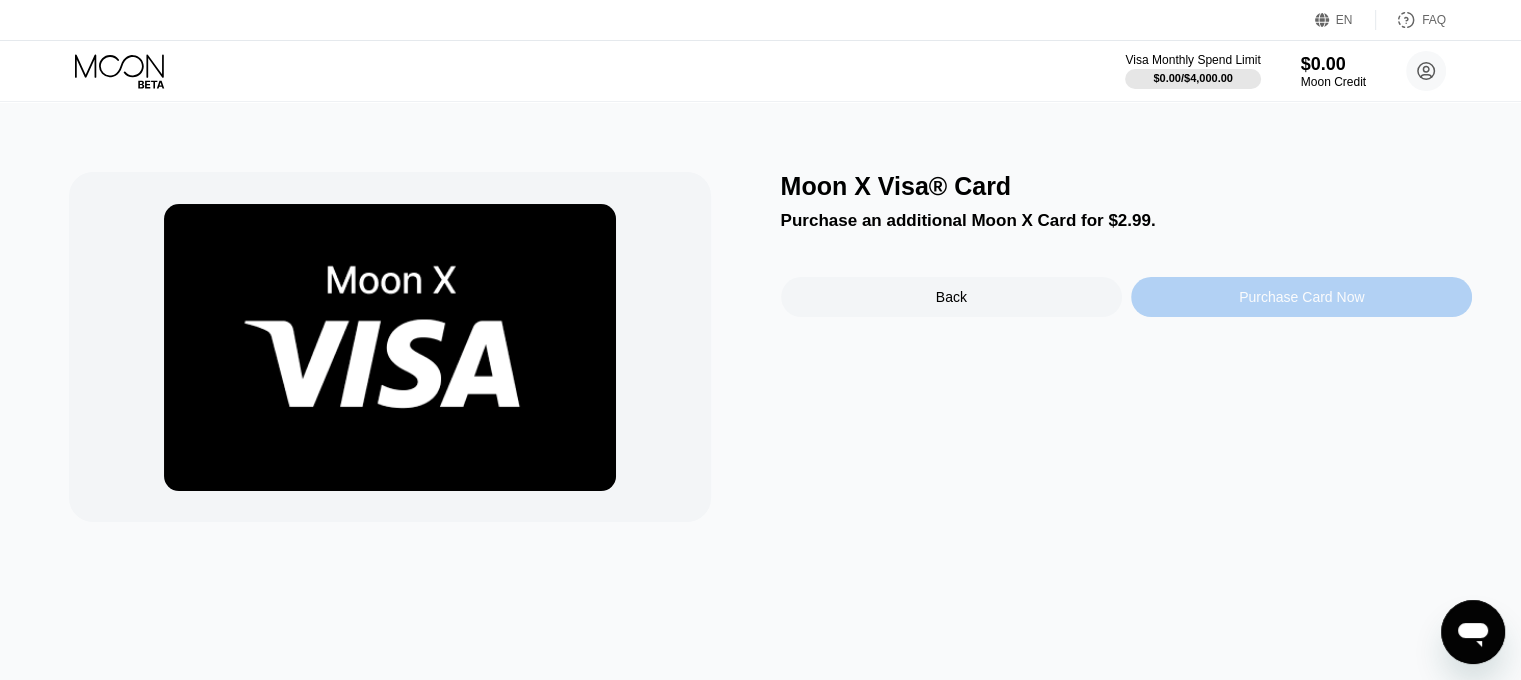 click on "Purchase Card Now" at bounding box center (1301, 297) 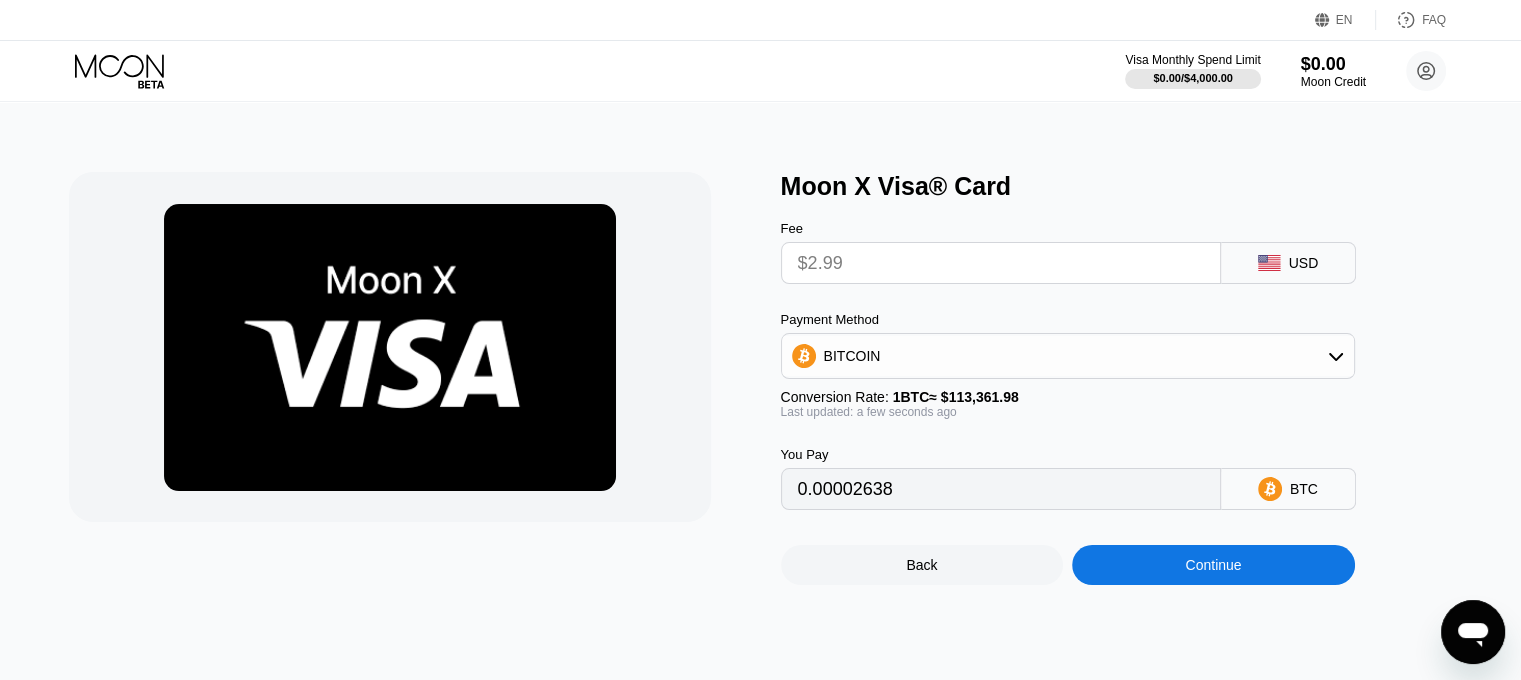 click on "BITCOIN" at bounding box center (1068, 356) 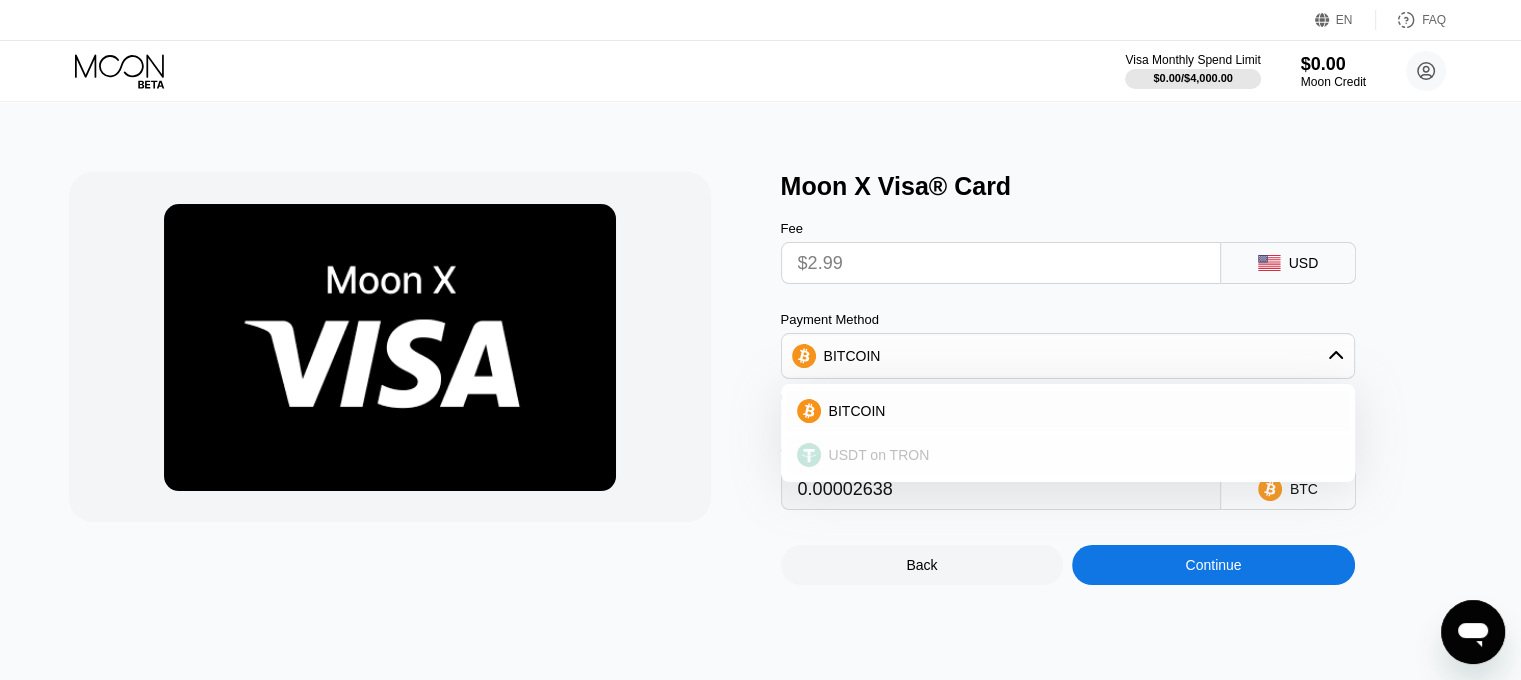 click on "USDT on TRON" at bounding box center [1080, 455] 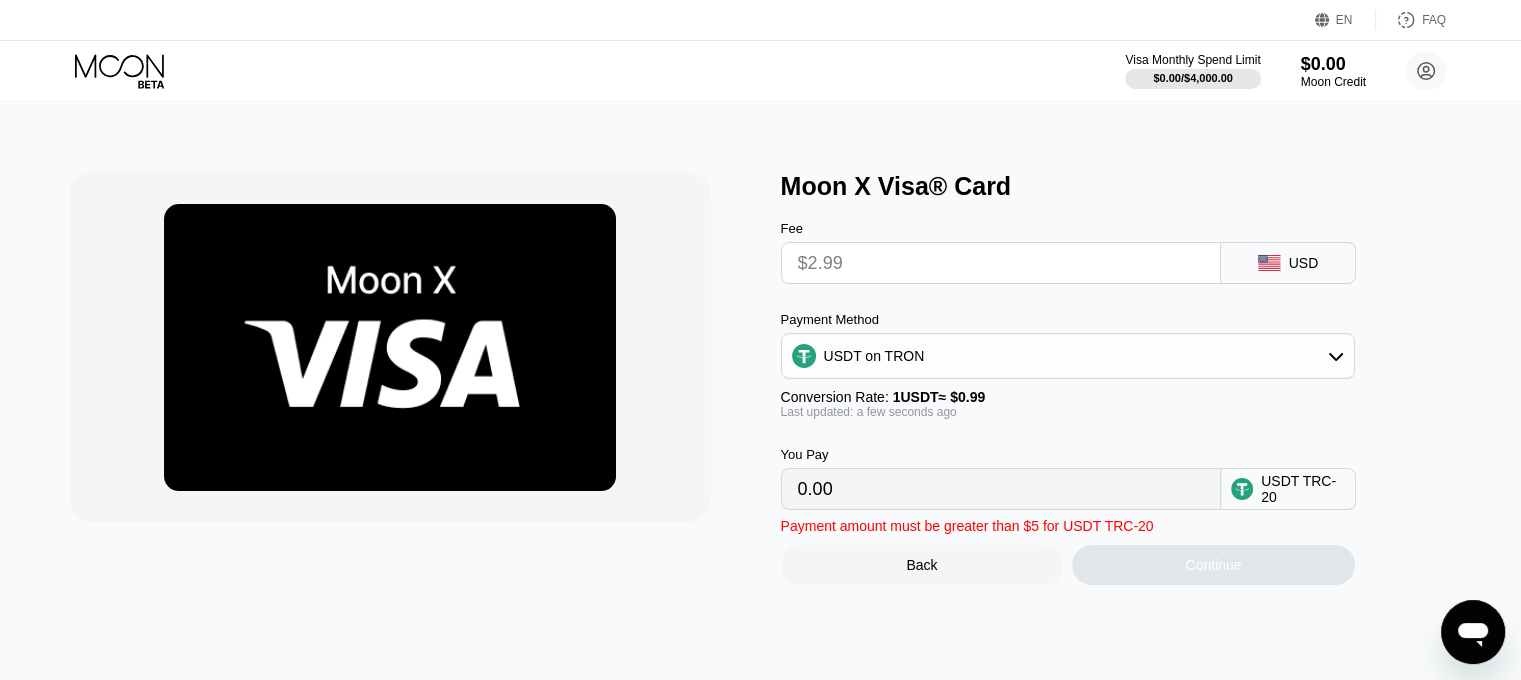 type on "3.02" 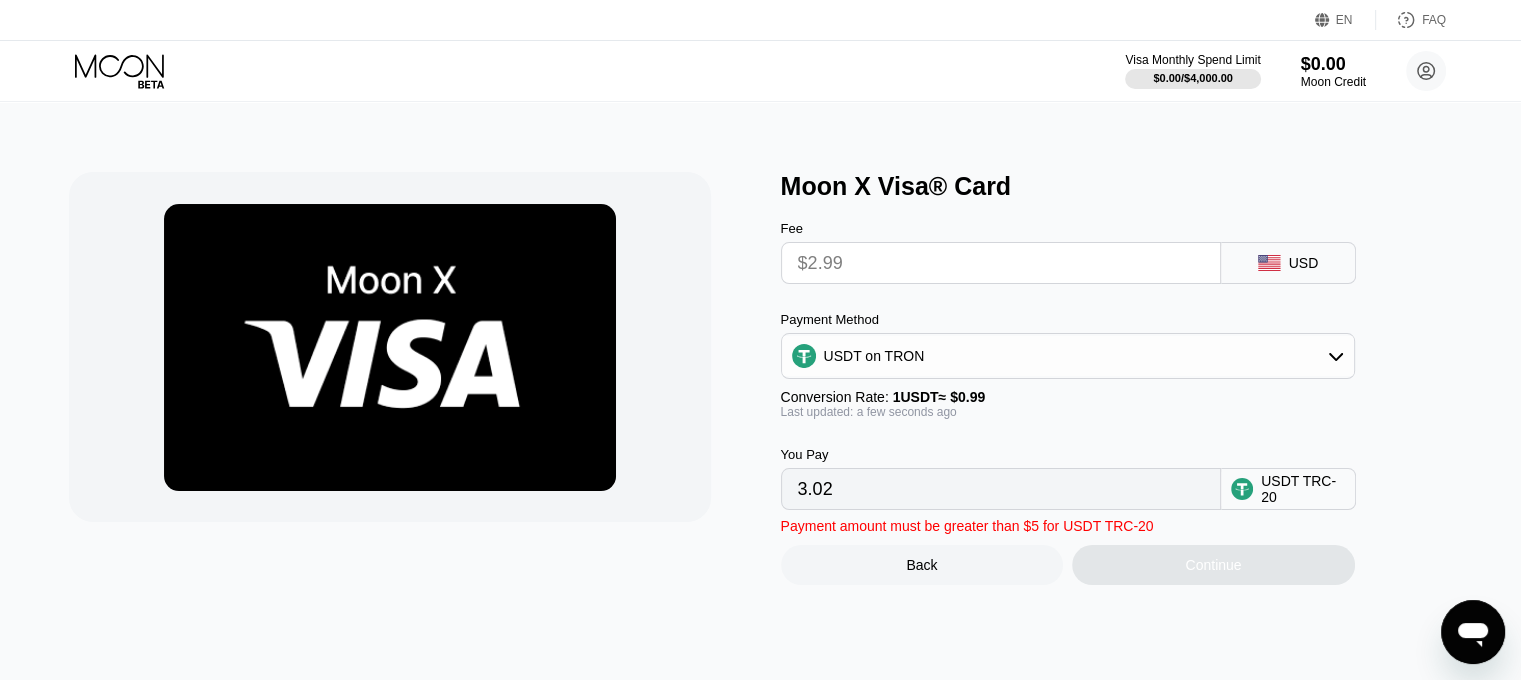 drag, startPoint x: 1067, startPoint y: 519, endPoint x: 625, endPoint y: 549, distance: 443.01694 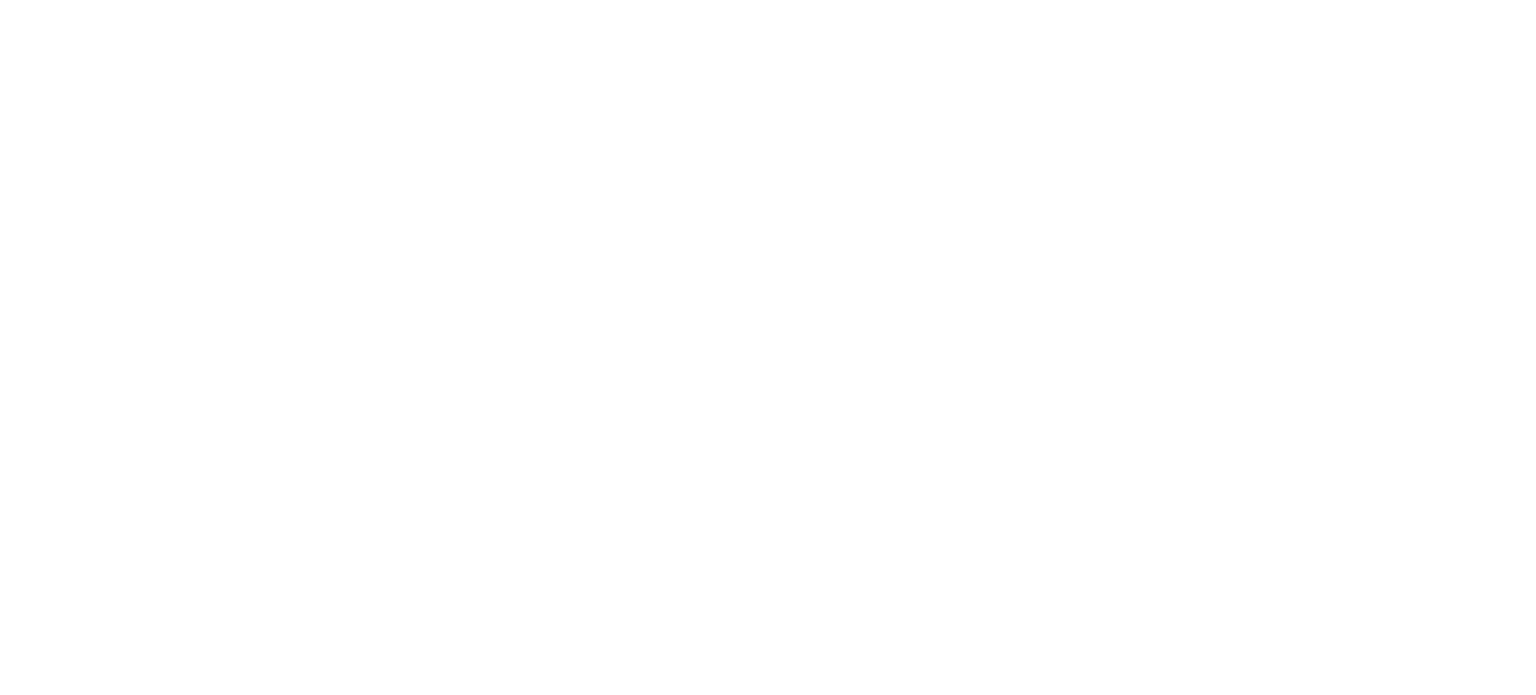 scroll, scrollTop: 0, scrollLeft: 0, axis: both 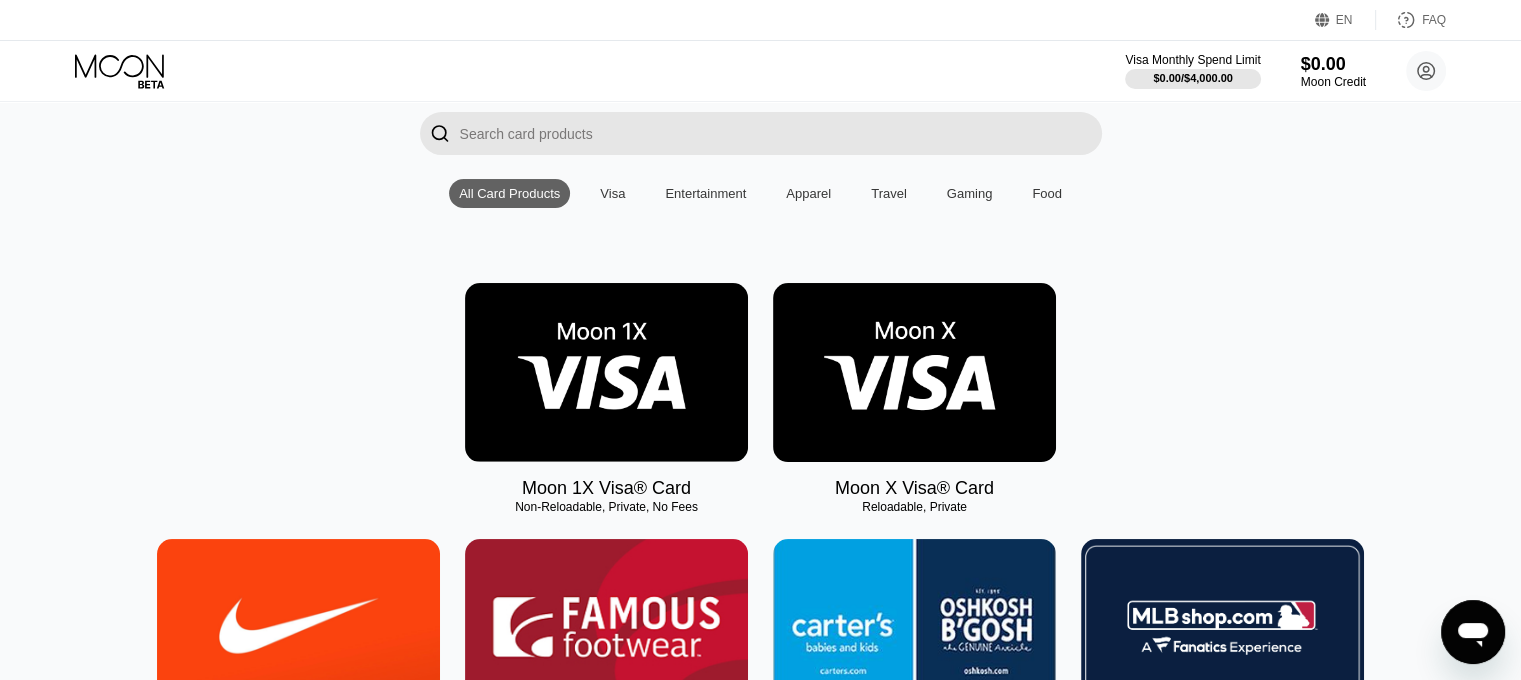 click at bounding box center (606, 372) 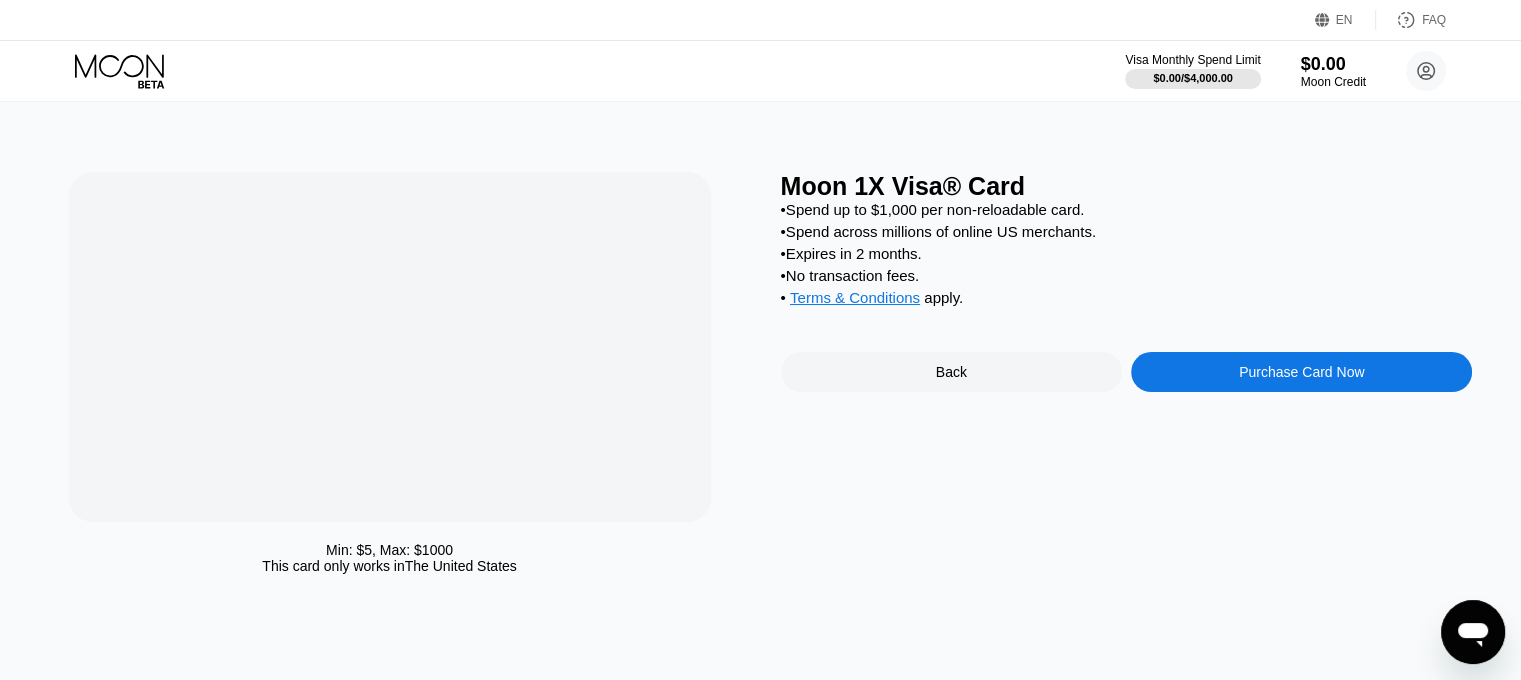 scroll, scrollTop: 0, scrollLeft: 0, axis: both 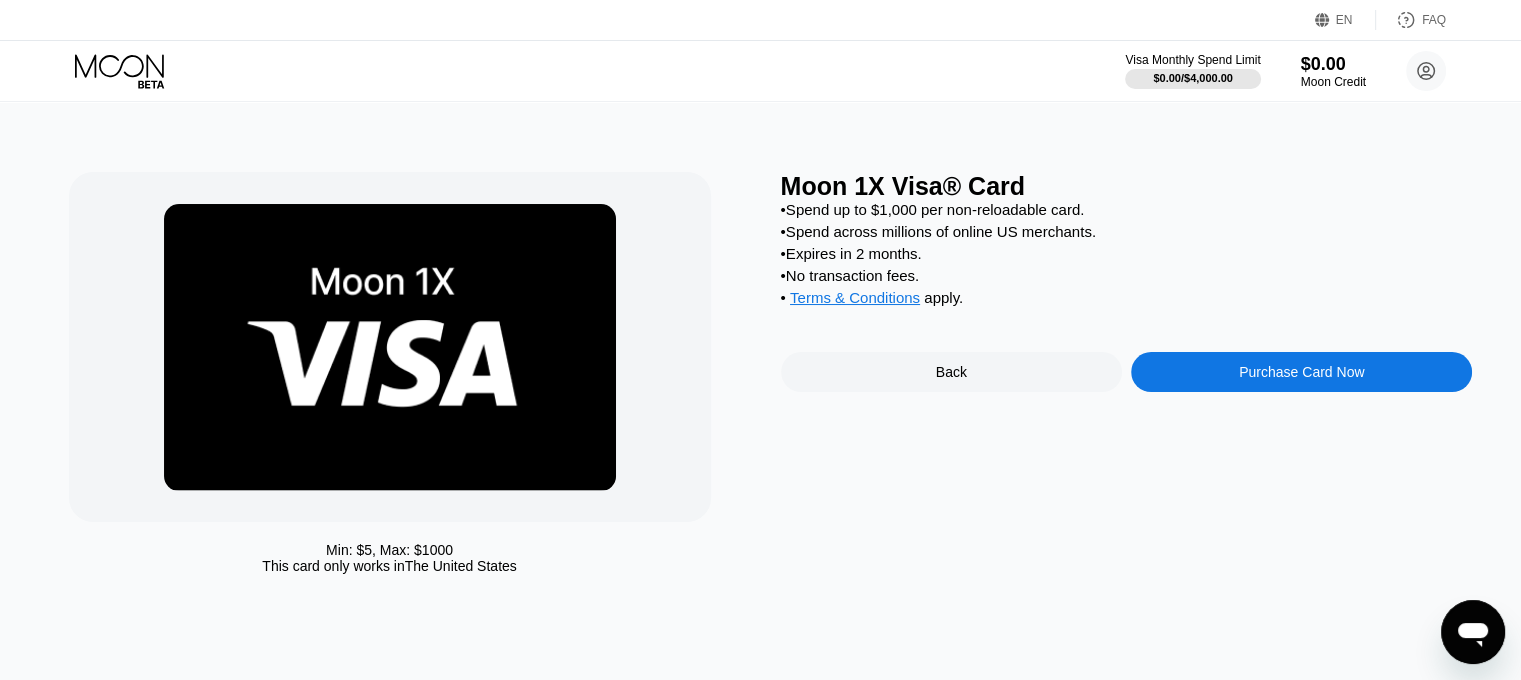 click on "Purchase Card Now" at bounding box center [1301, 372] 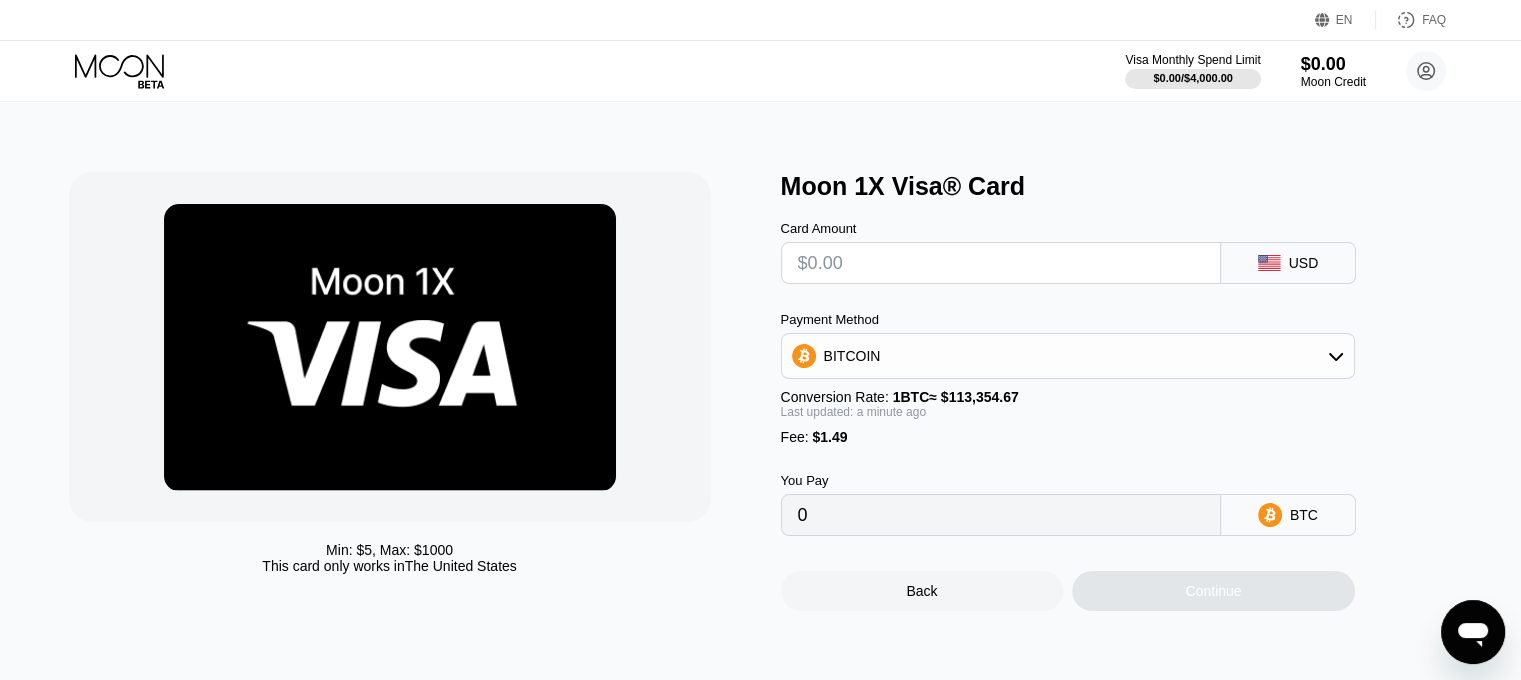 click 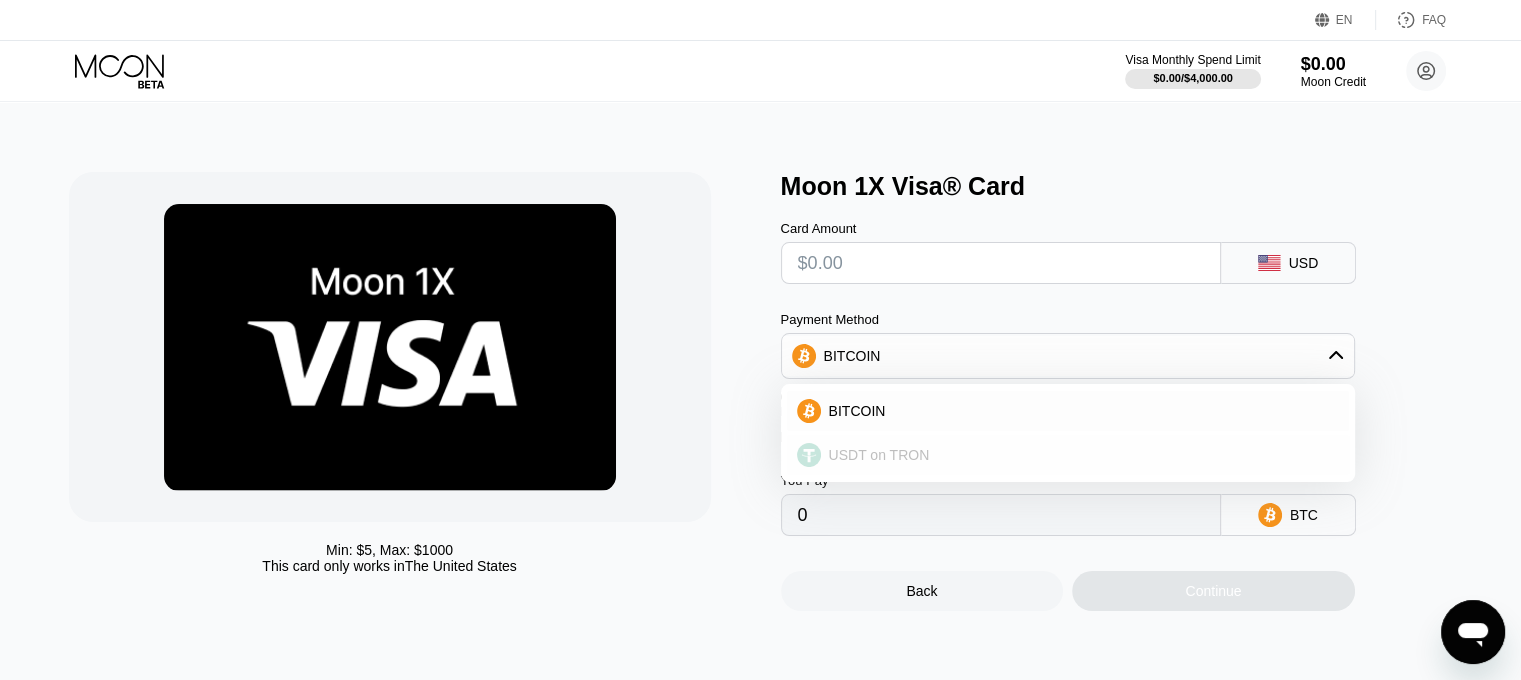click on "USDT on TRON" at bounding box center (1080, 455) 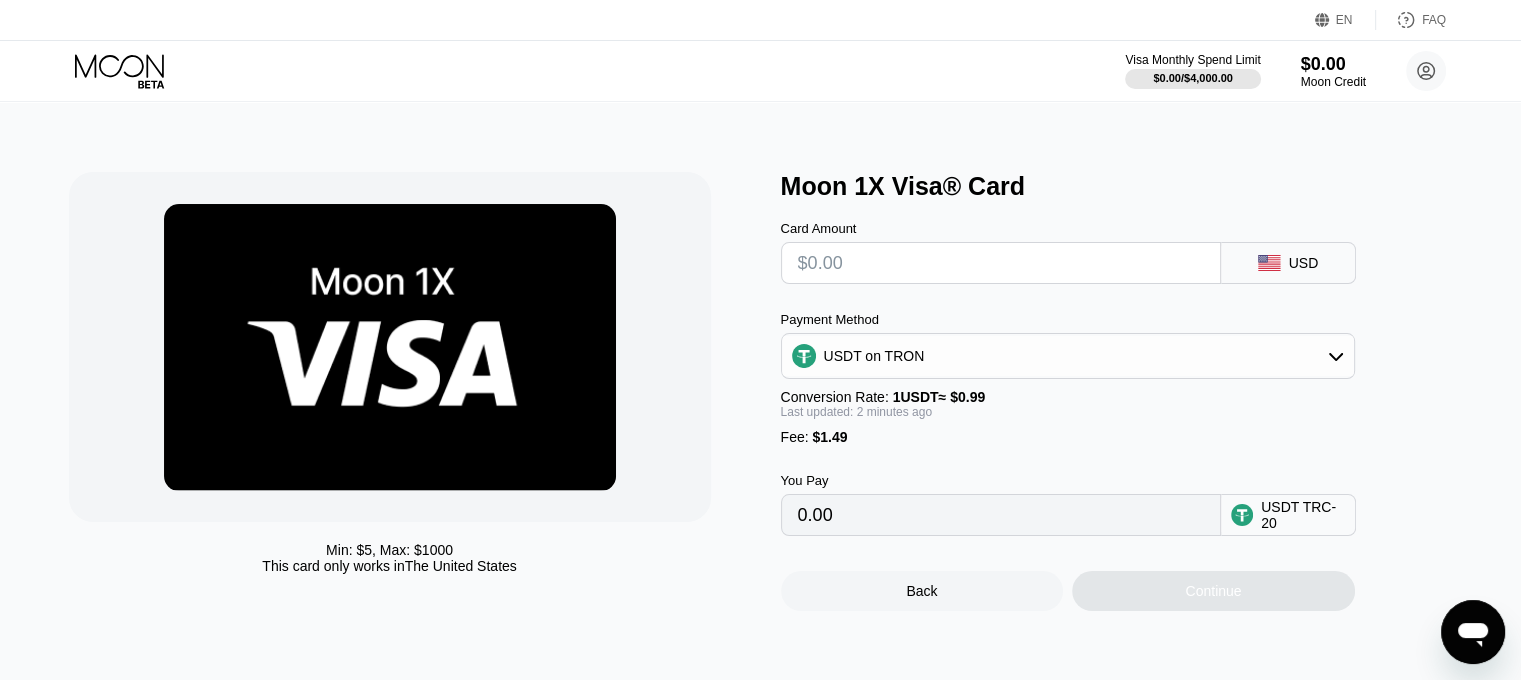 click on "0.00" at bounding box center (1001, 515) 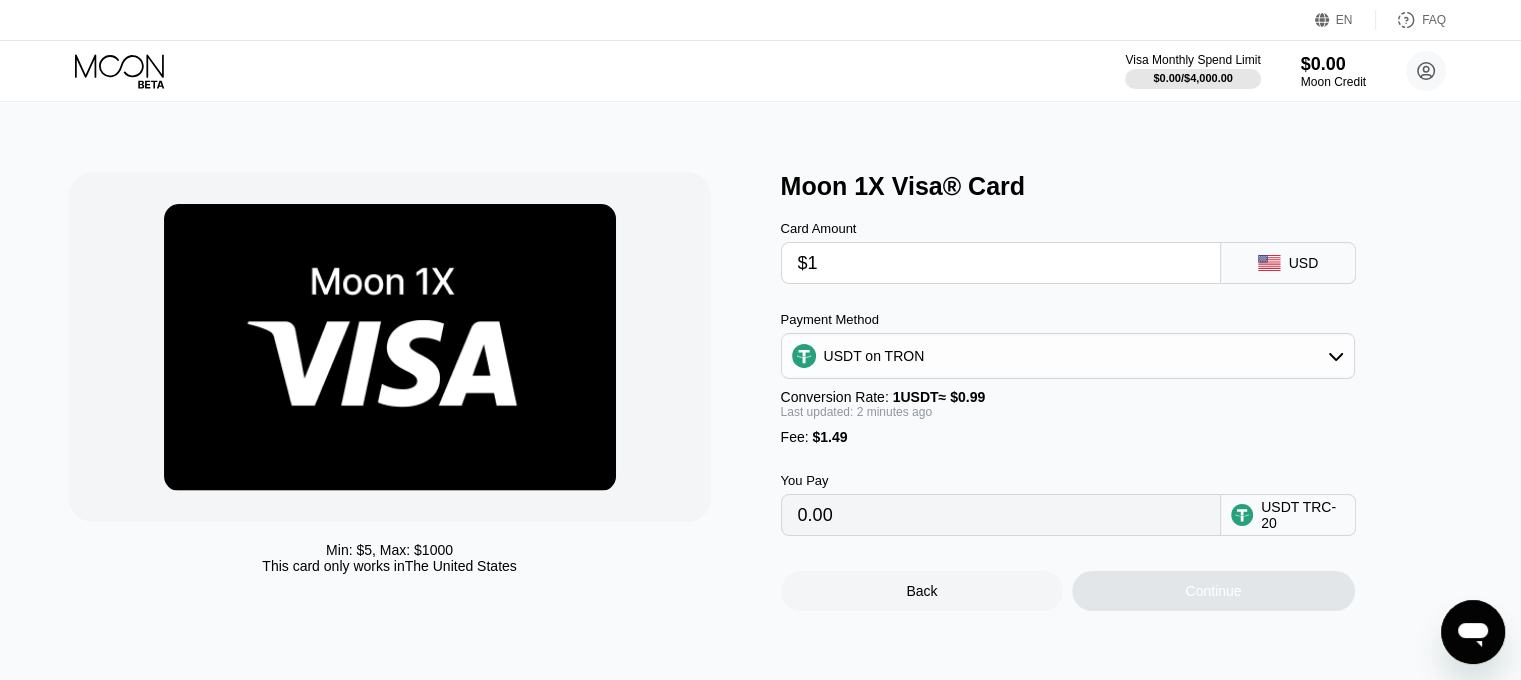 type on "2.52" 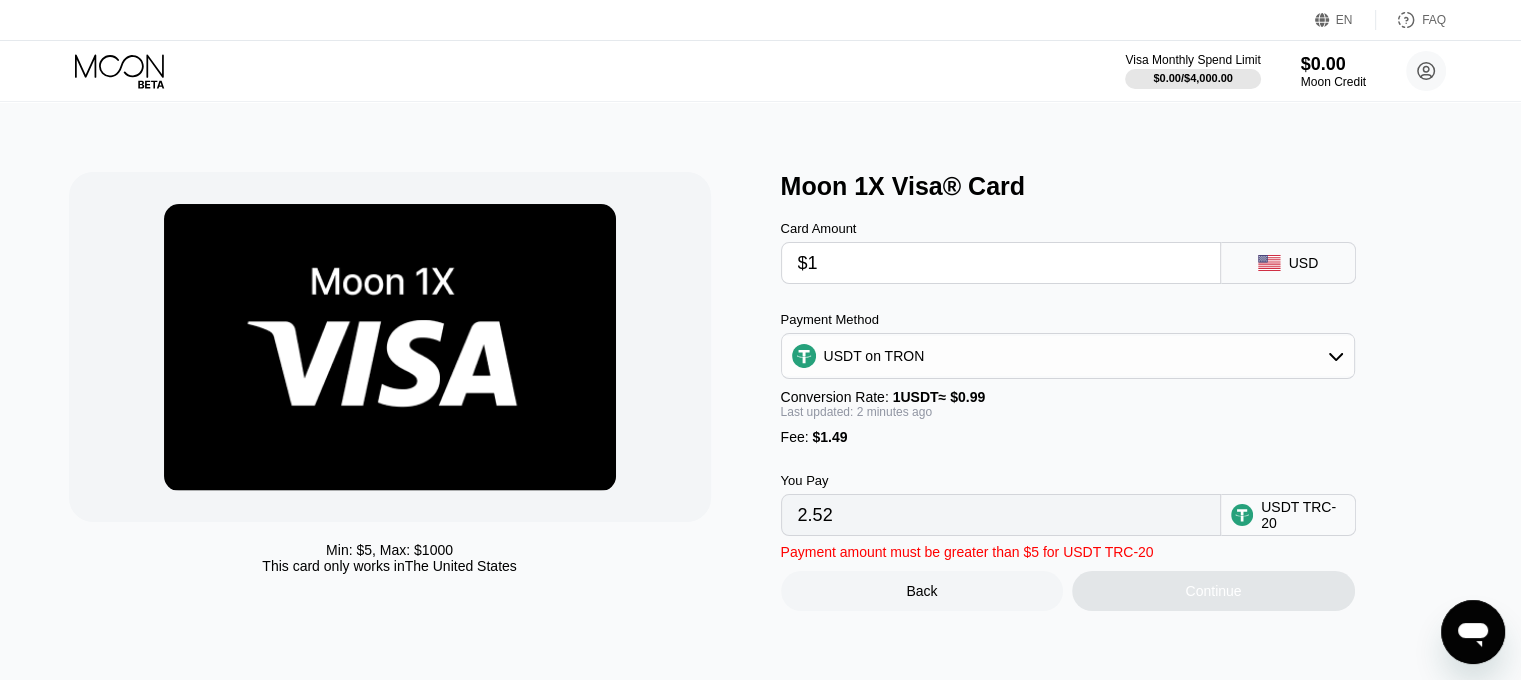 type on "$15" 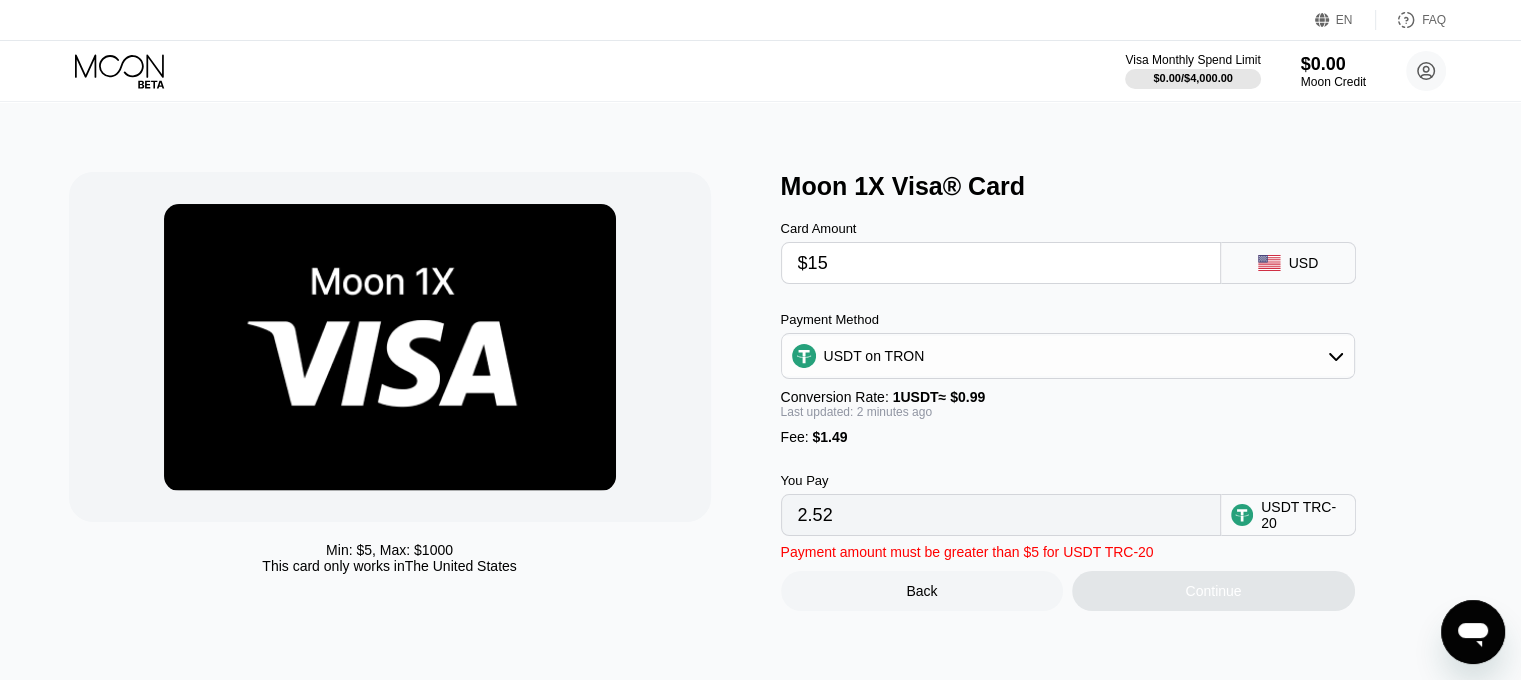 type on "16.66" 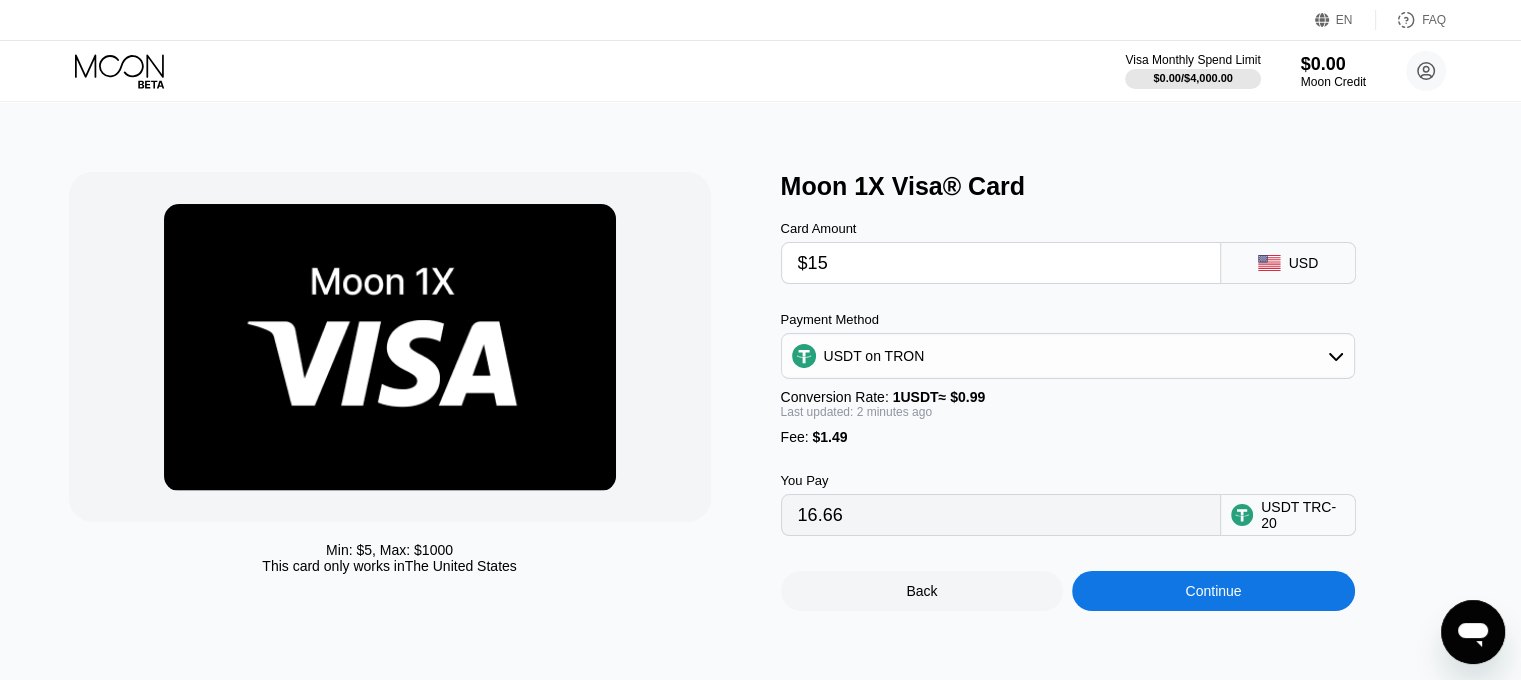 type on "$150" 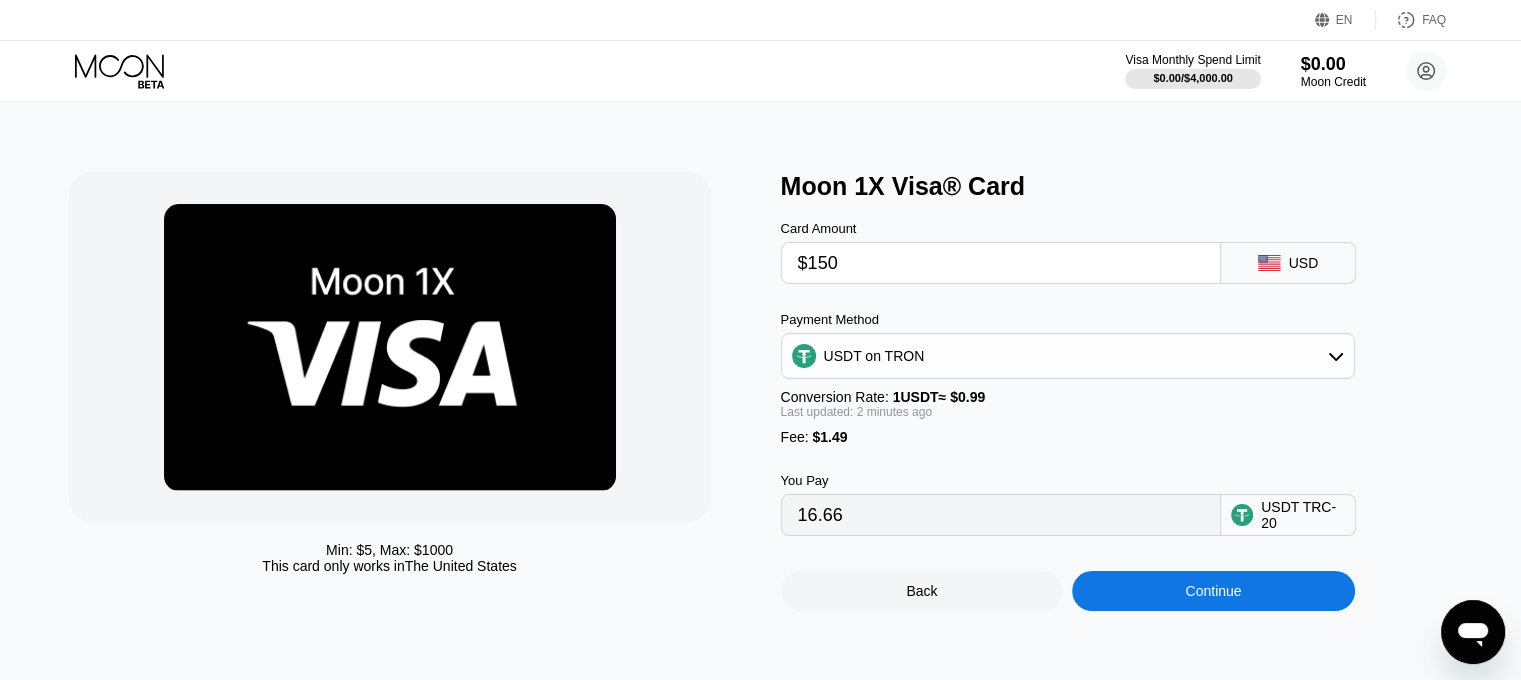 type on "153.02" 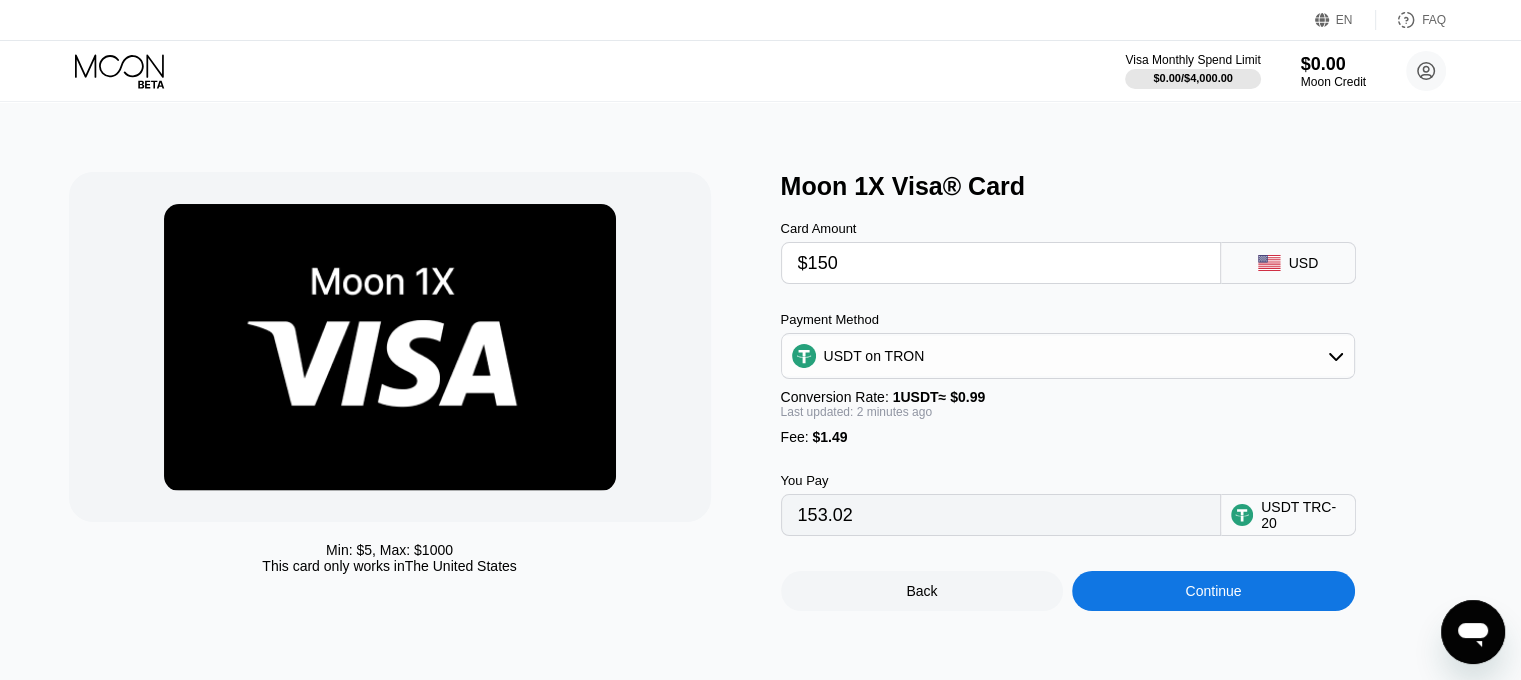 type on "$150" 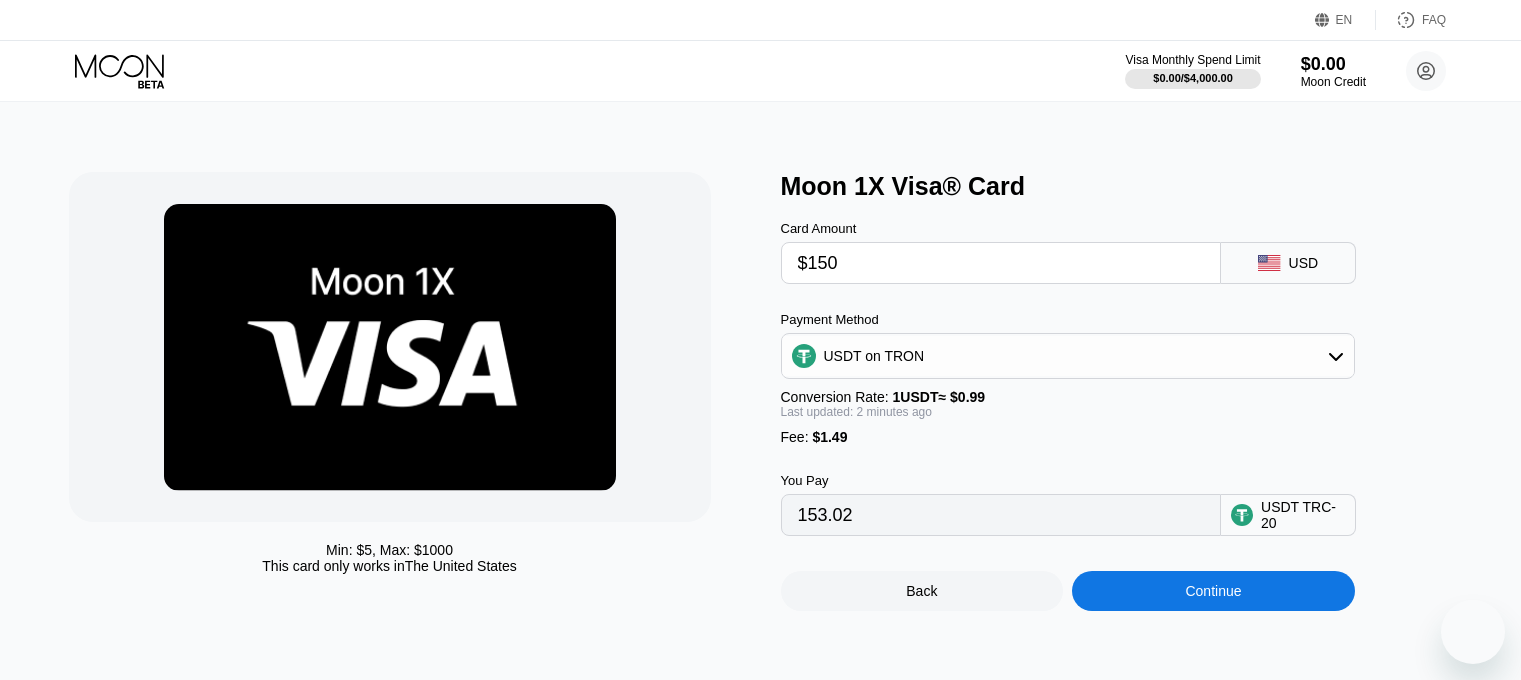 scroll, scrollTop: 0, scrollLeft: 0, axis: both 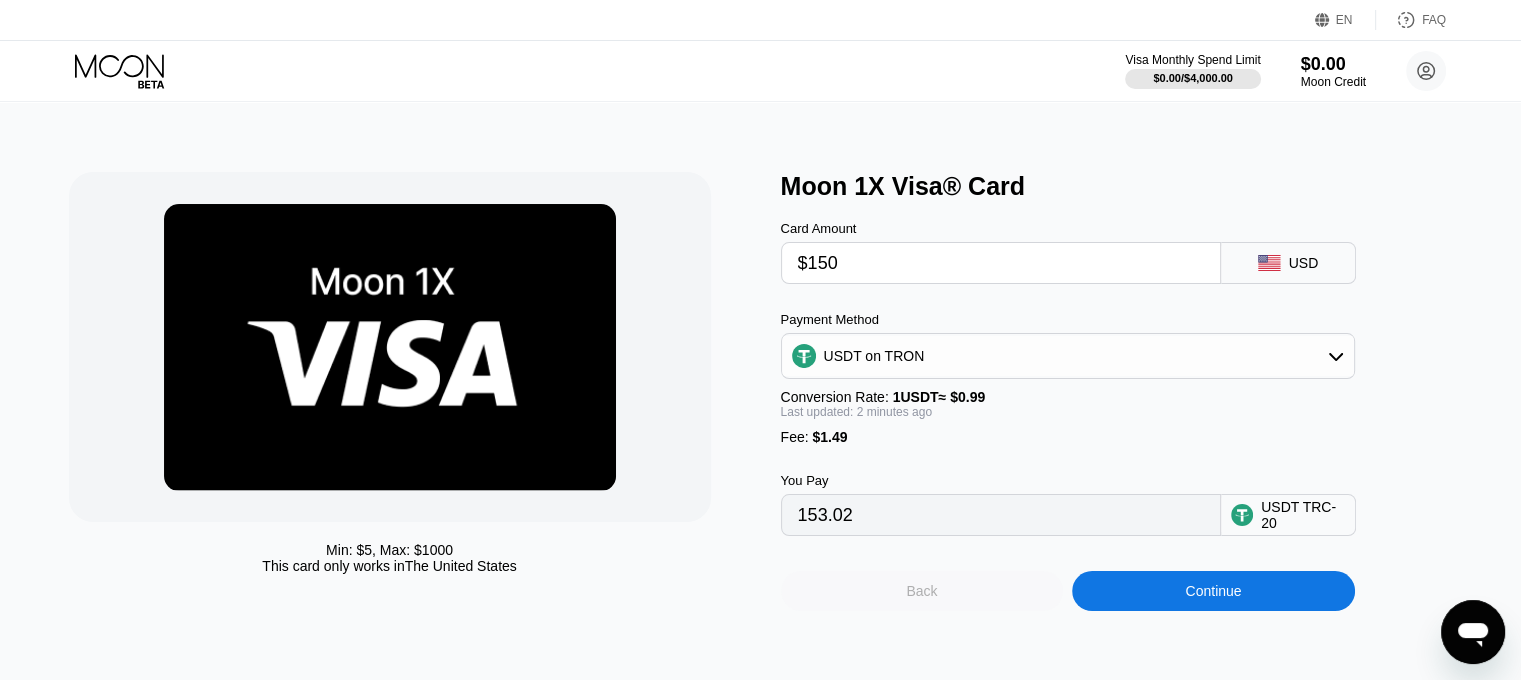 click on "Back" at bounding box center (922, 591) 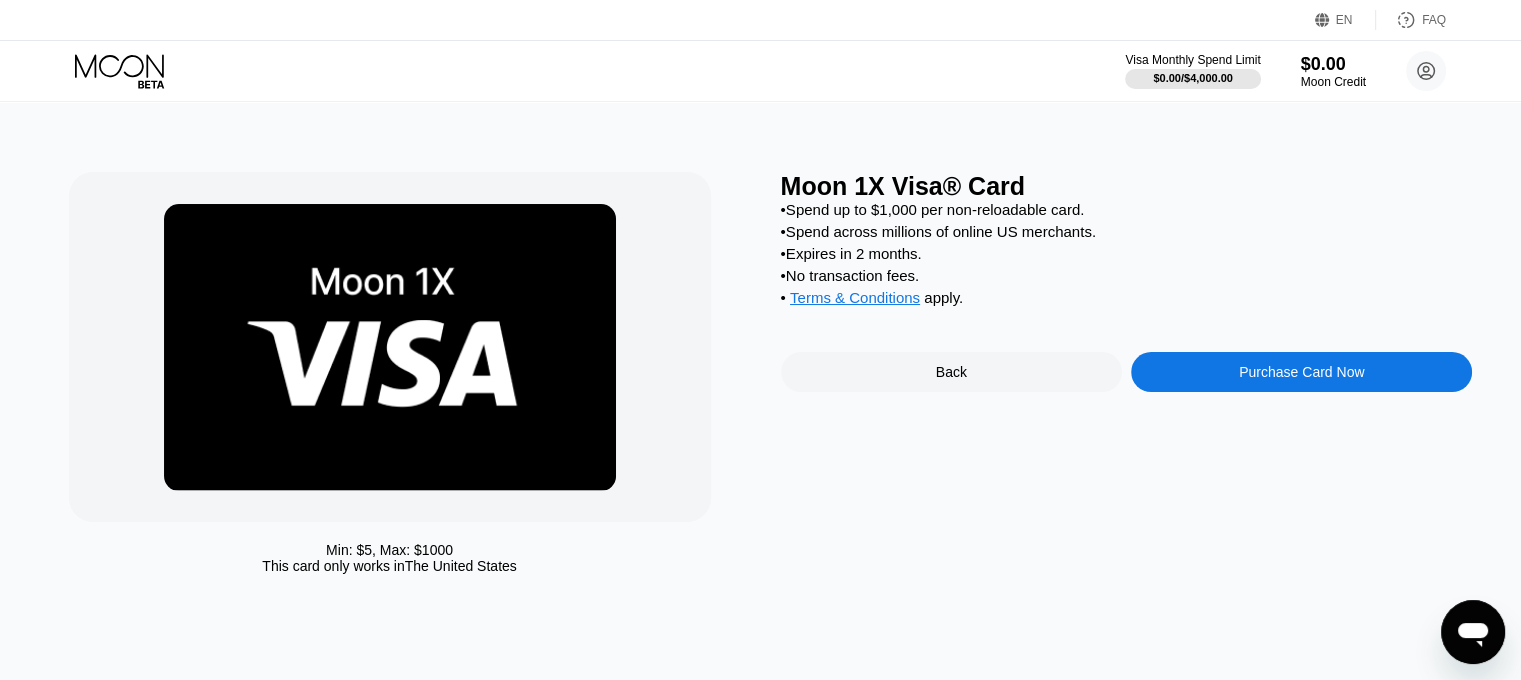 click on "Back" at bounding box center [951, 372] 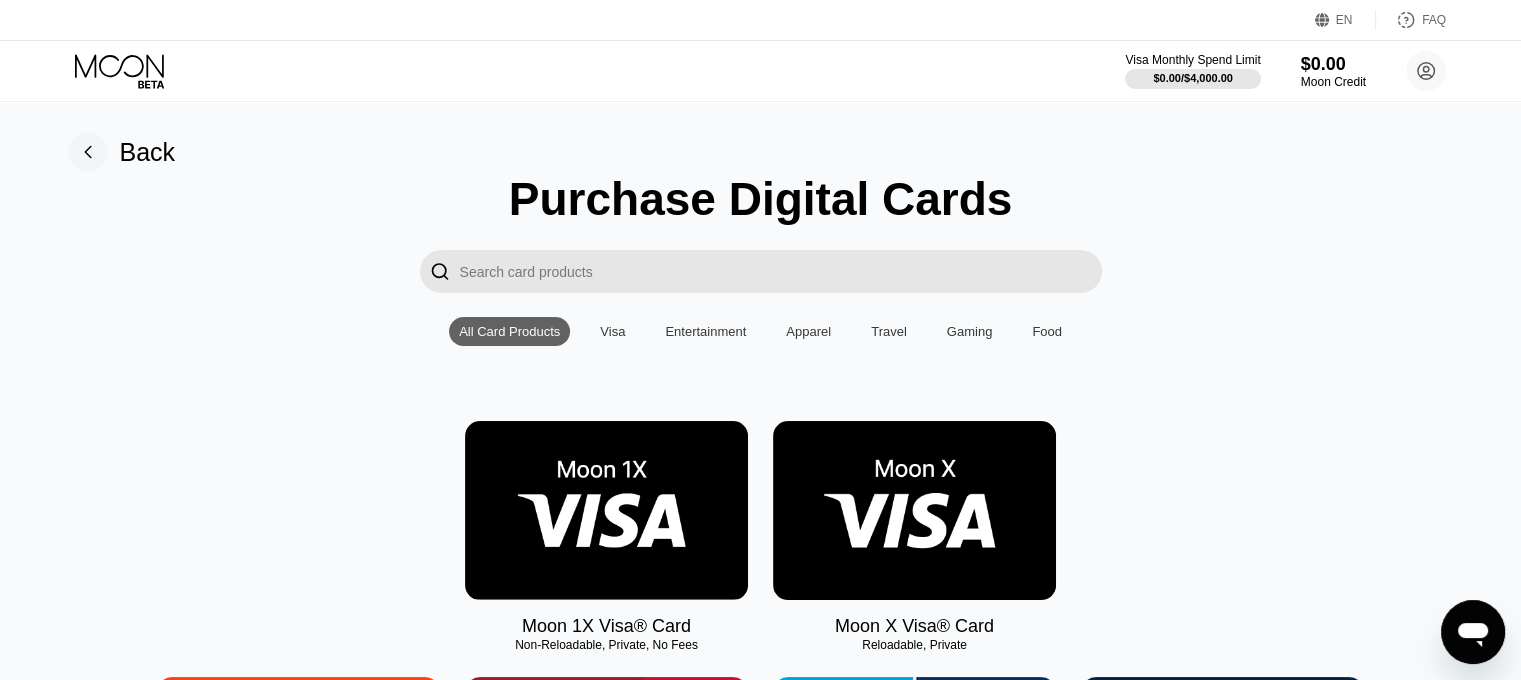 click on "Visa" at bounding box center [612, 331] 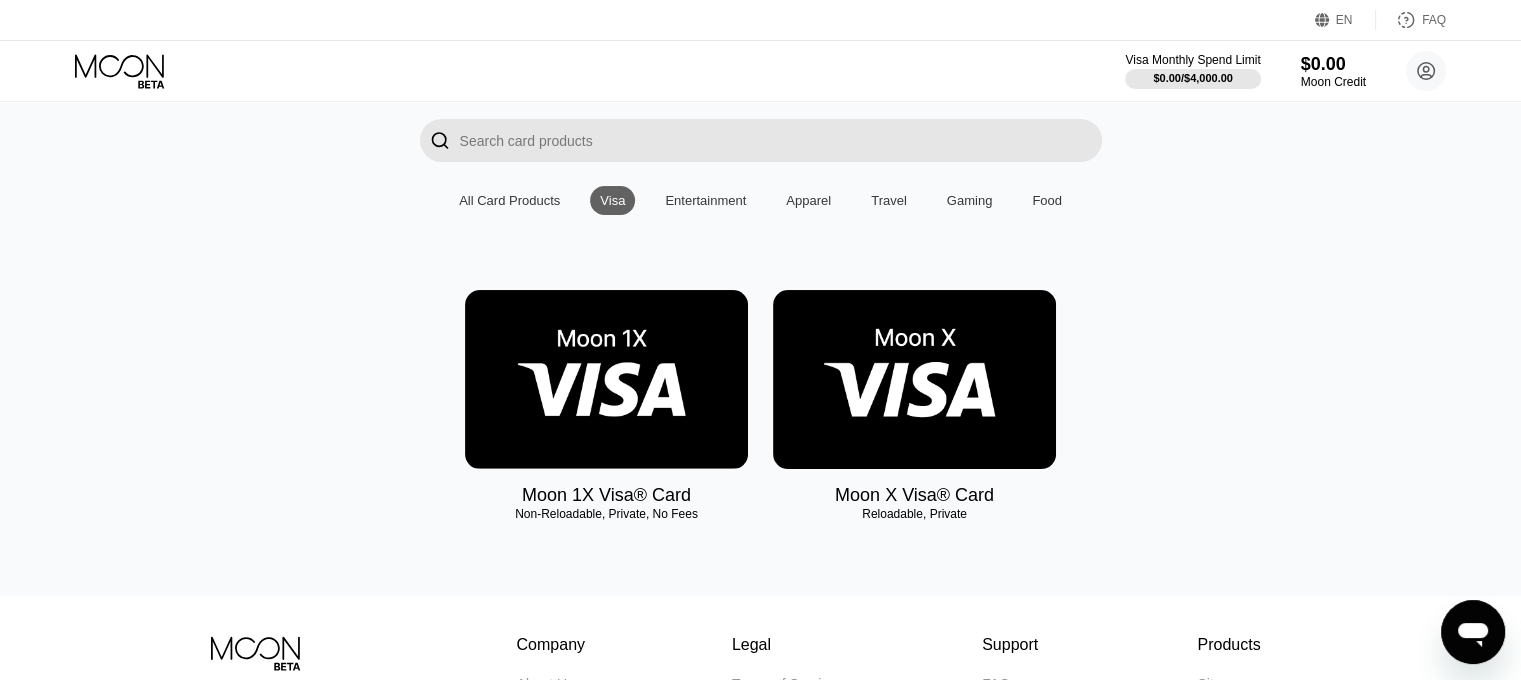 scroll, scrollTop: 62, scrollLeft: 0, axis: vertical 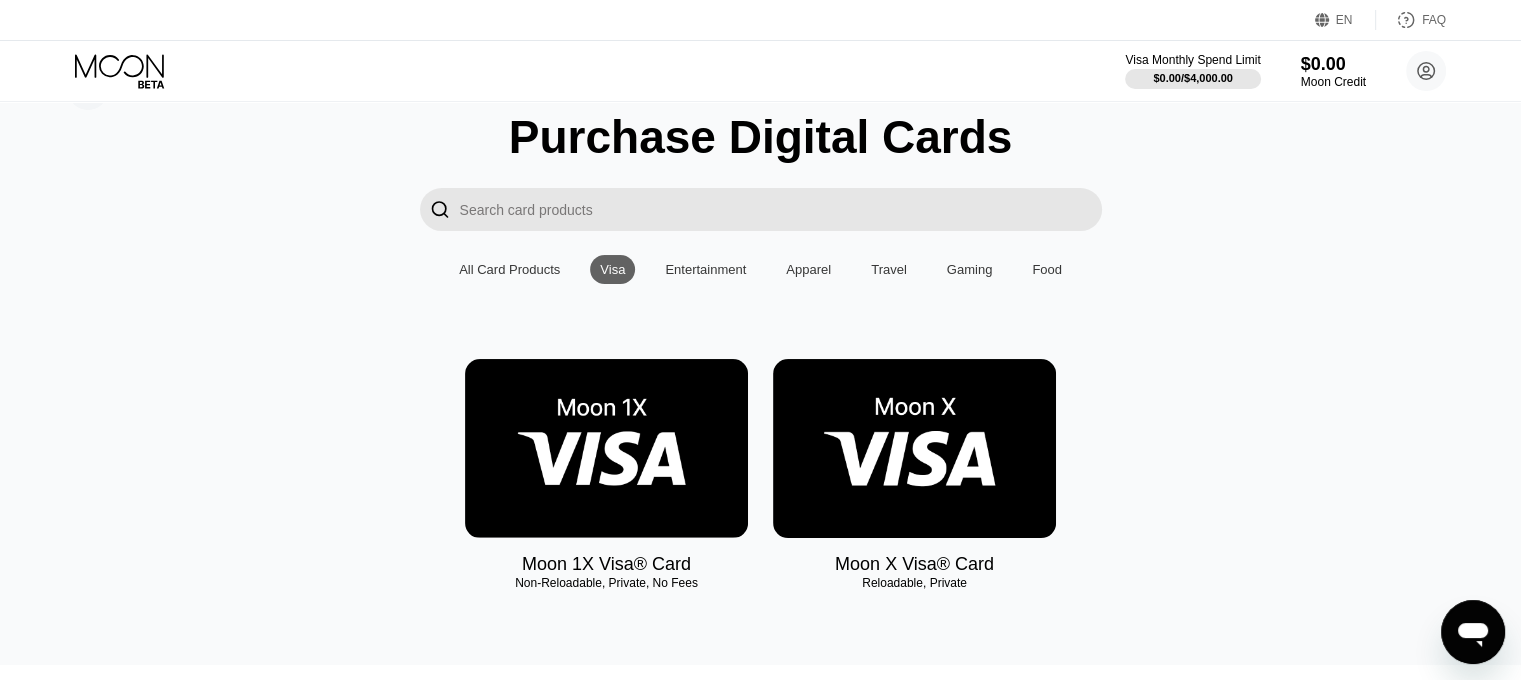 click at bounding box center (914, 448) 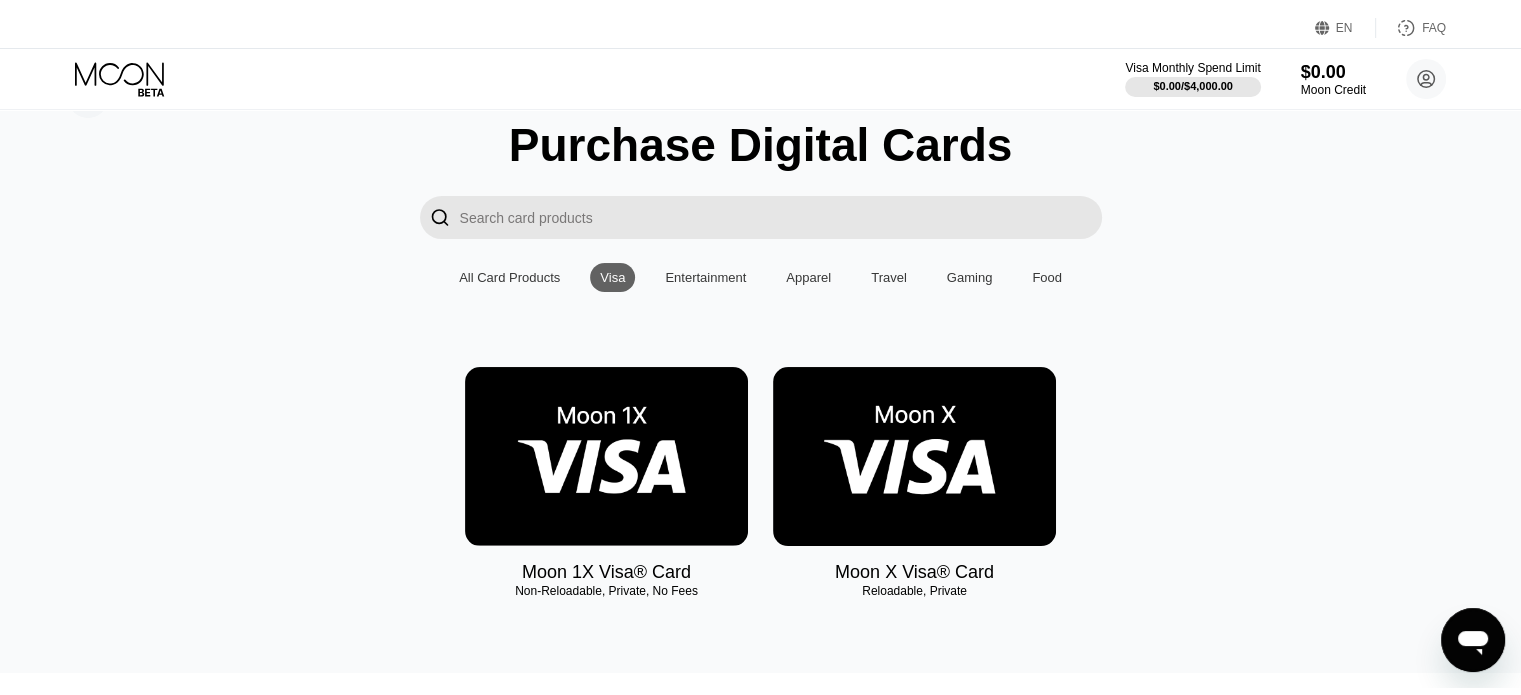 scroll, scrollTop: 0, scrollLeft: 0, axis: both 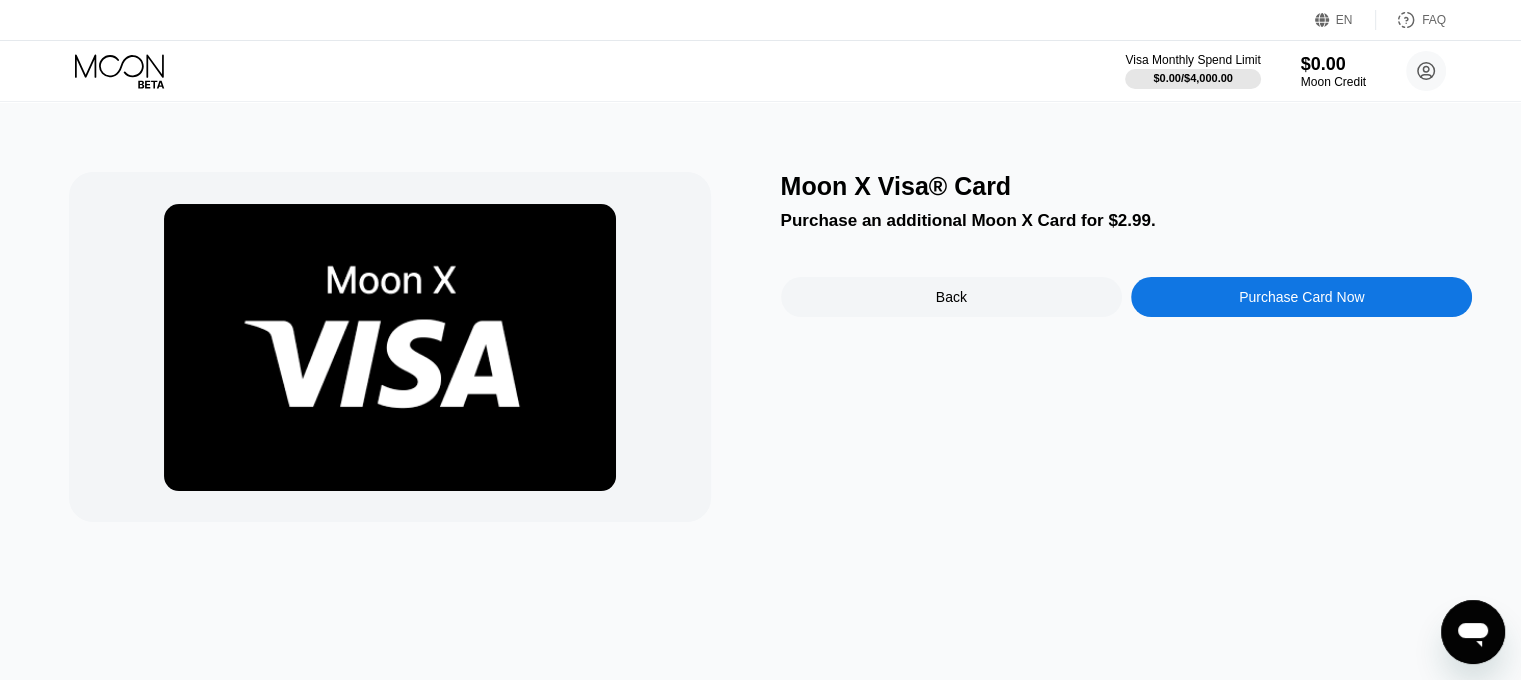 click on "Purchase Card Now" at bounding box center [1301, 297] 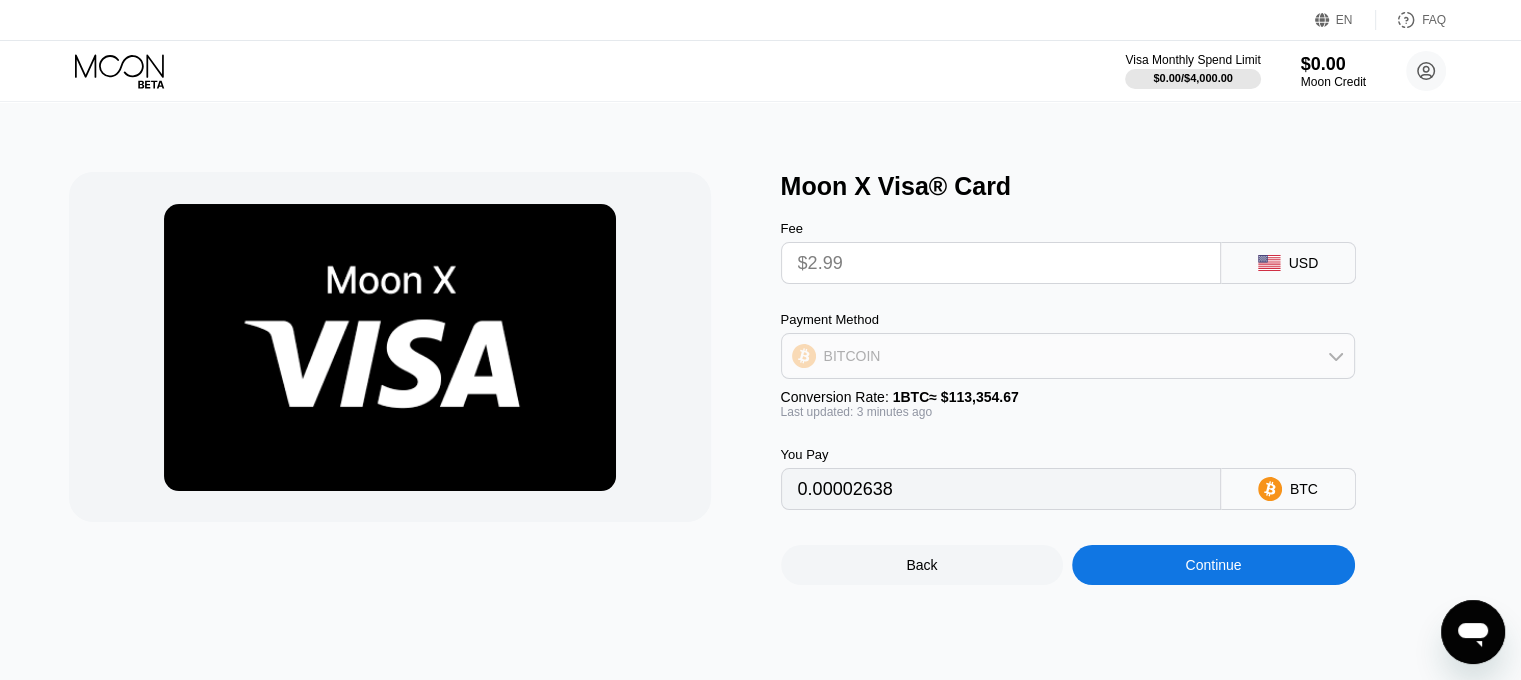 click on "BITCOIN" at bounding box center [1068, 356] 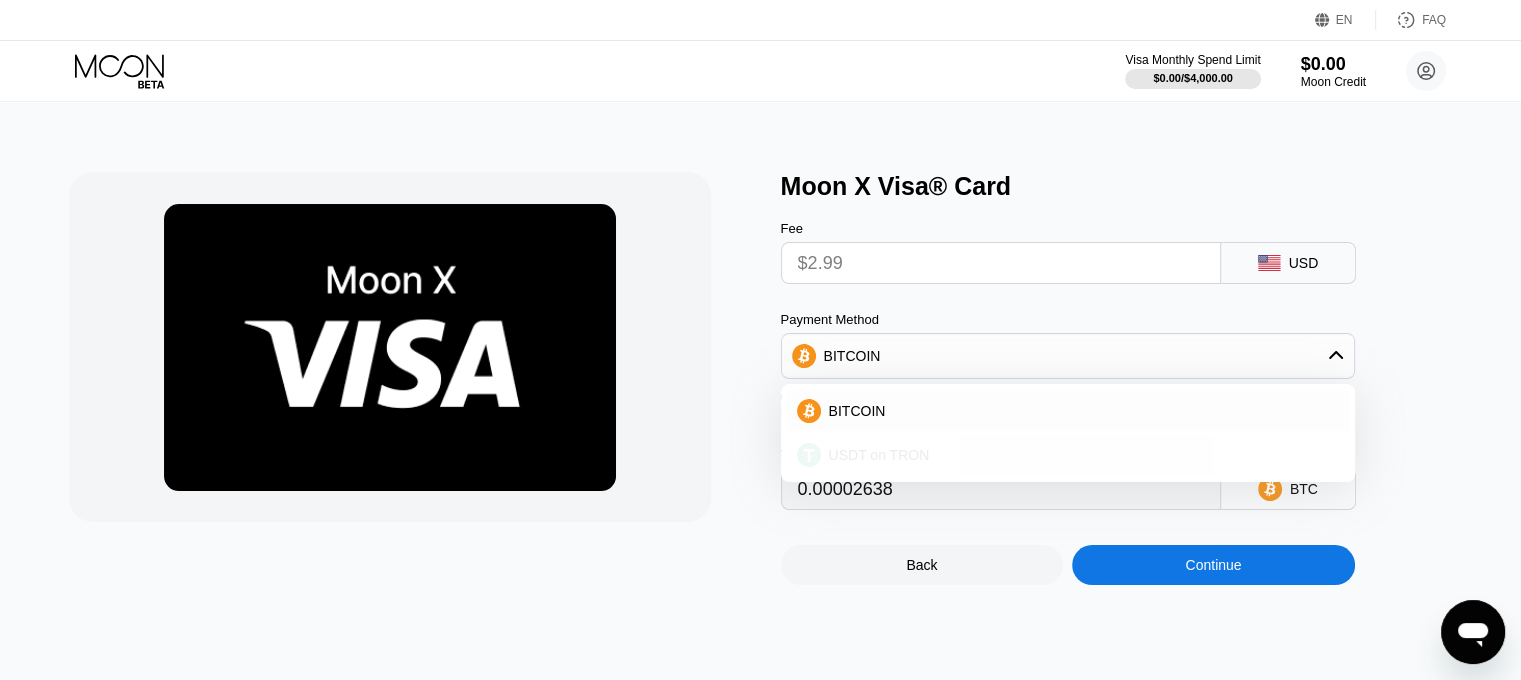 click on "USDT on TRON" at bounding box center (1068, 455) 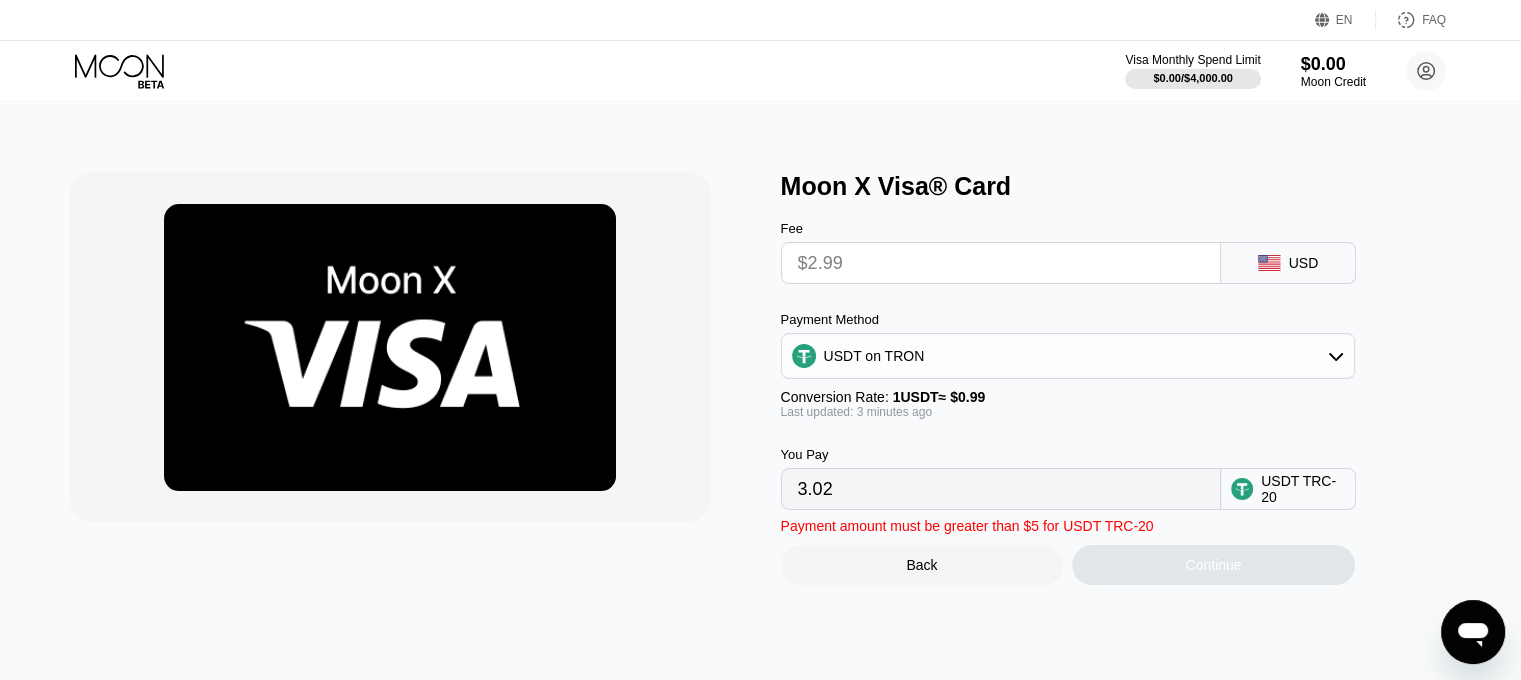 drag, startPoint x: 804, startPoint y: 503, endPoint x: 788, endPoint y: 504, distance: 16.03122 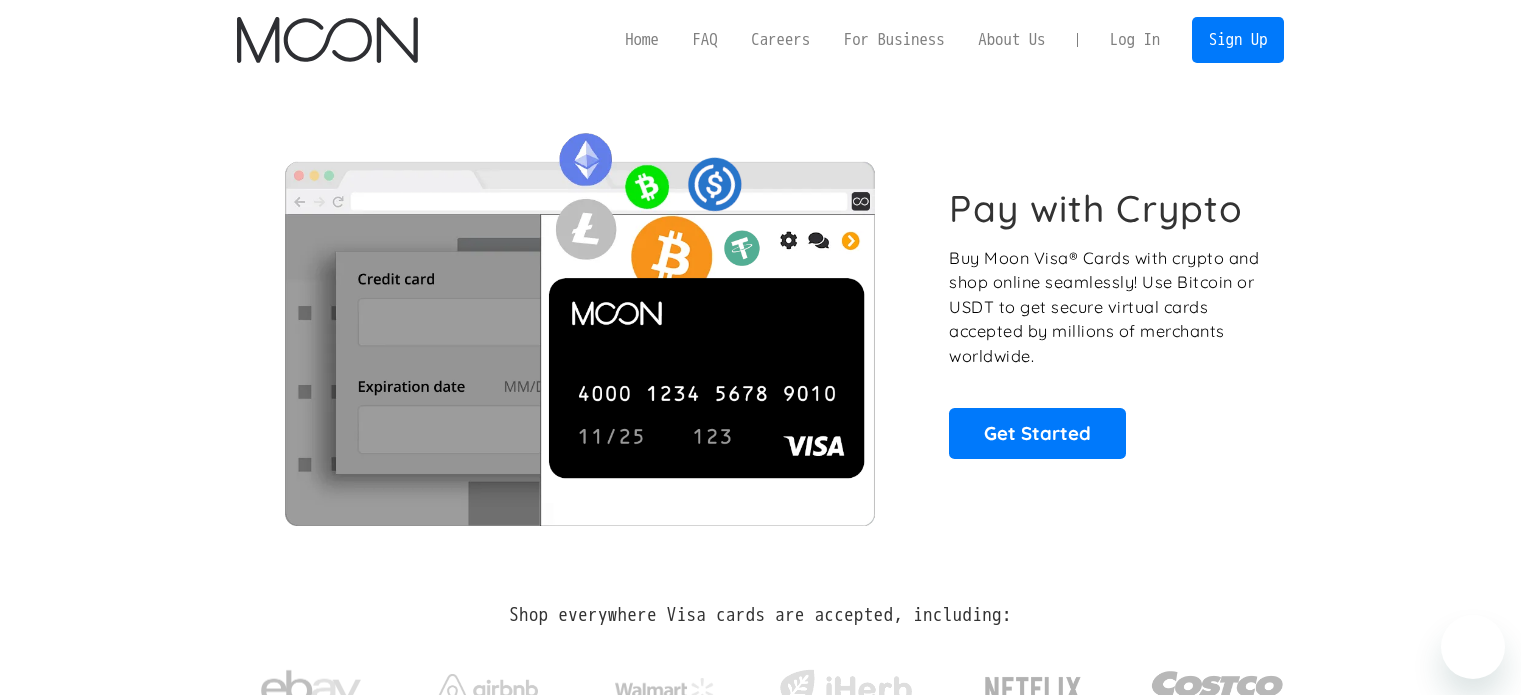 scroll, scrollTop: 0, scrollLeft: 0, axis: both 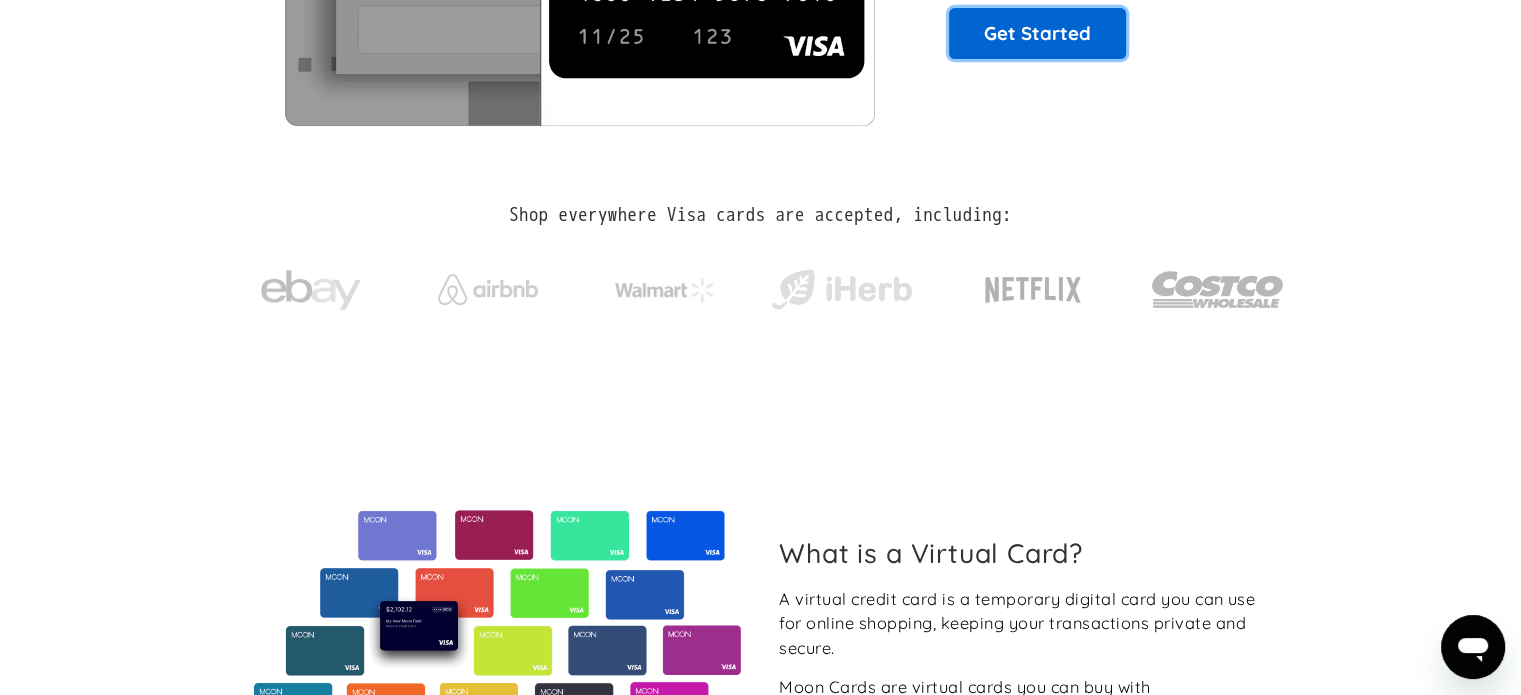 click on "Get Started" at bounding box center (1037, 33) 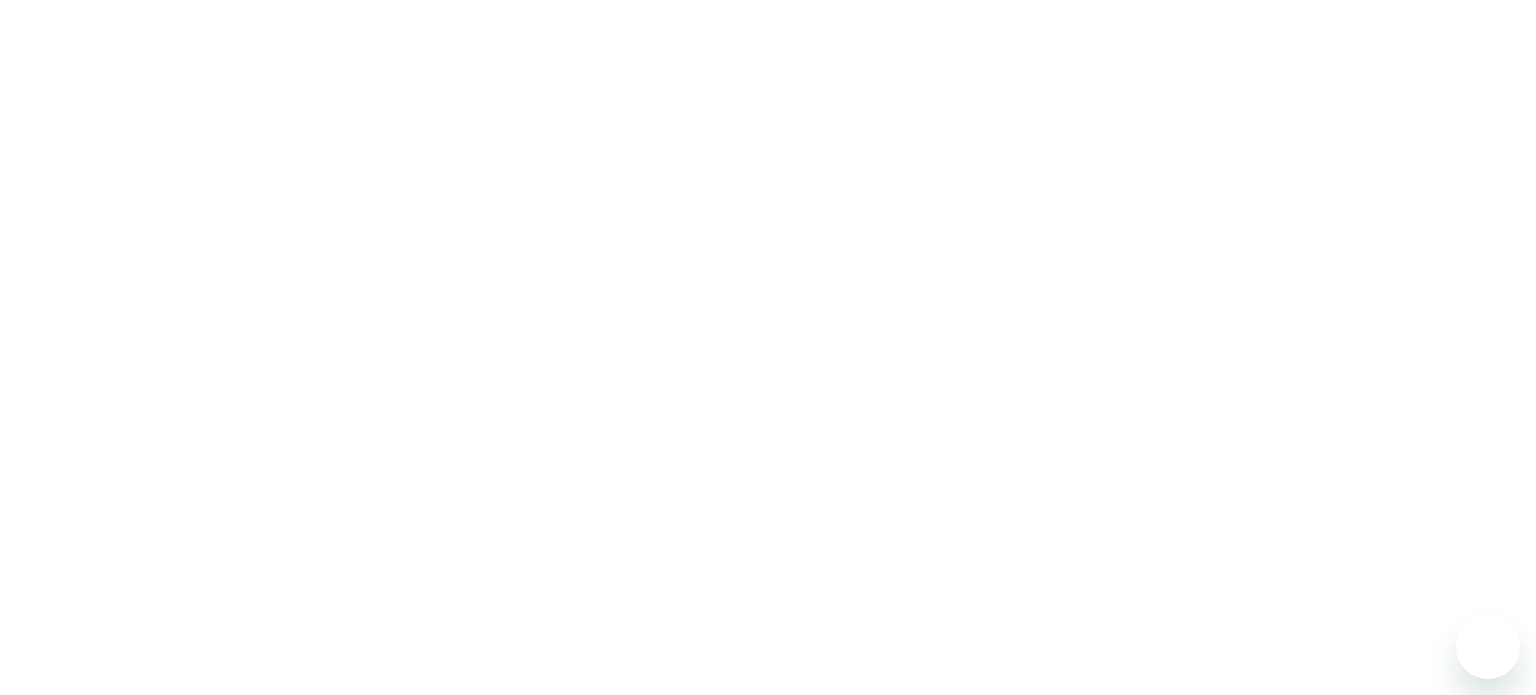 scroll, scrollTop: 0, scrollLeft: 0, axis: both 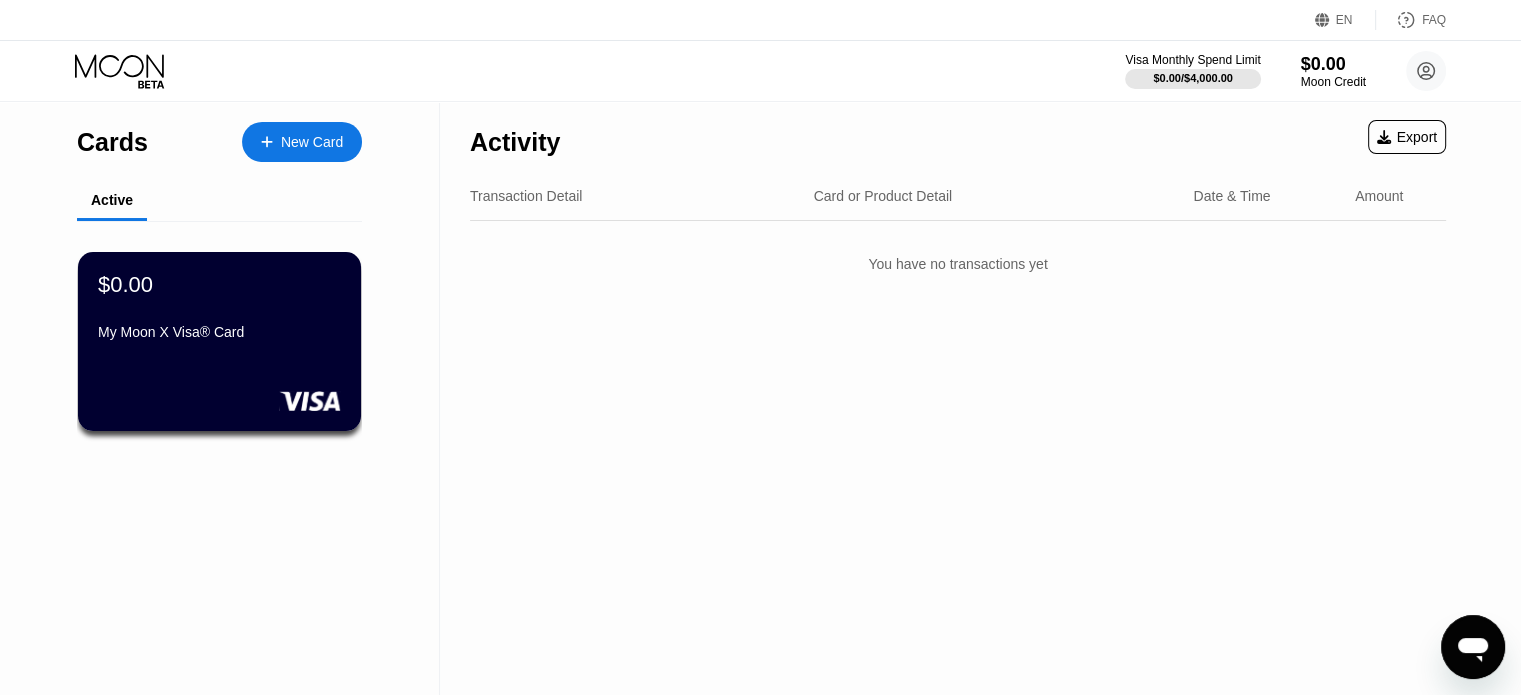 click on "New Card" at bounding box center [312, 142] 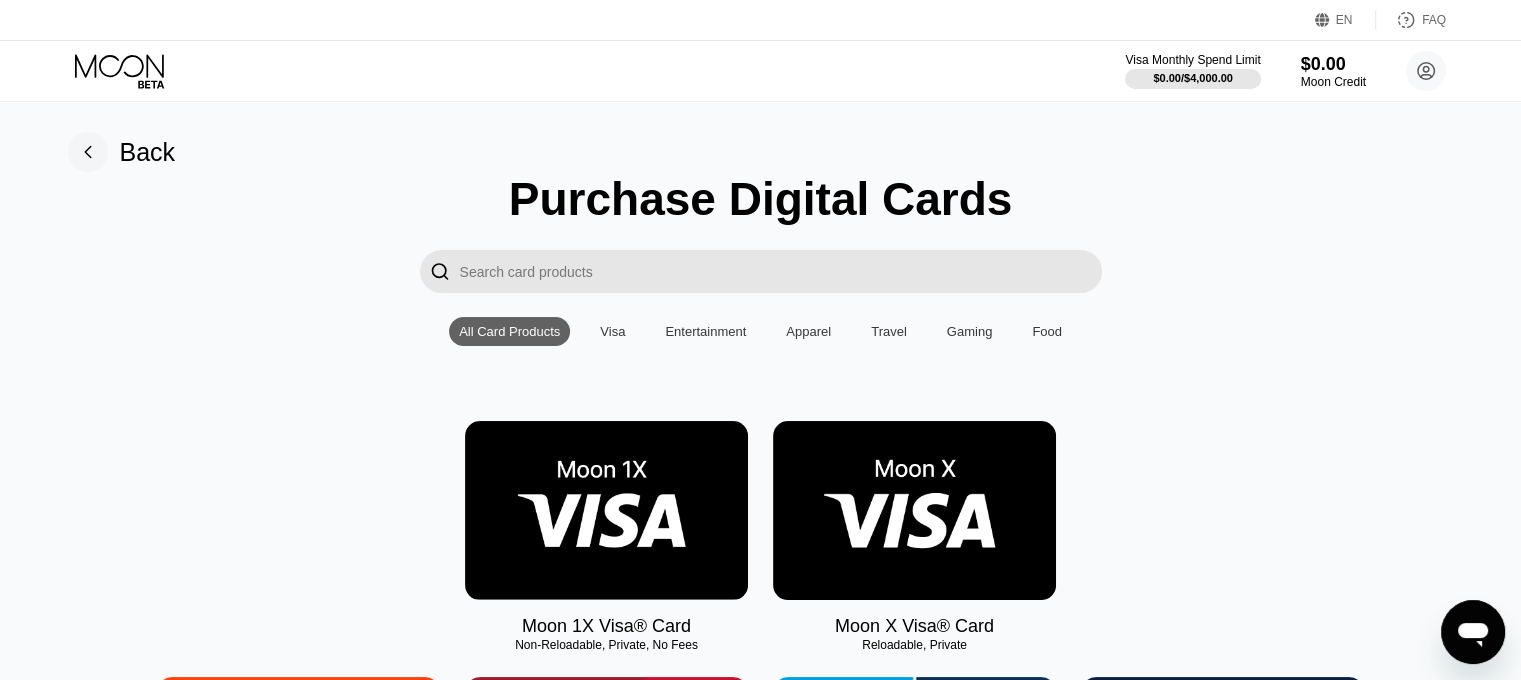scroll, scrollTop: 200, scrollLeft: 0, axis: vertical 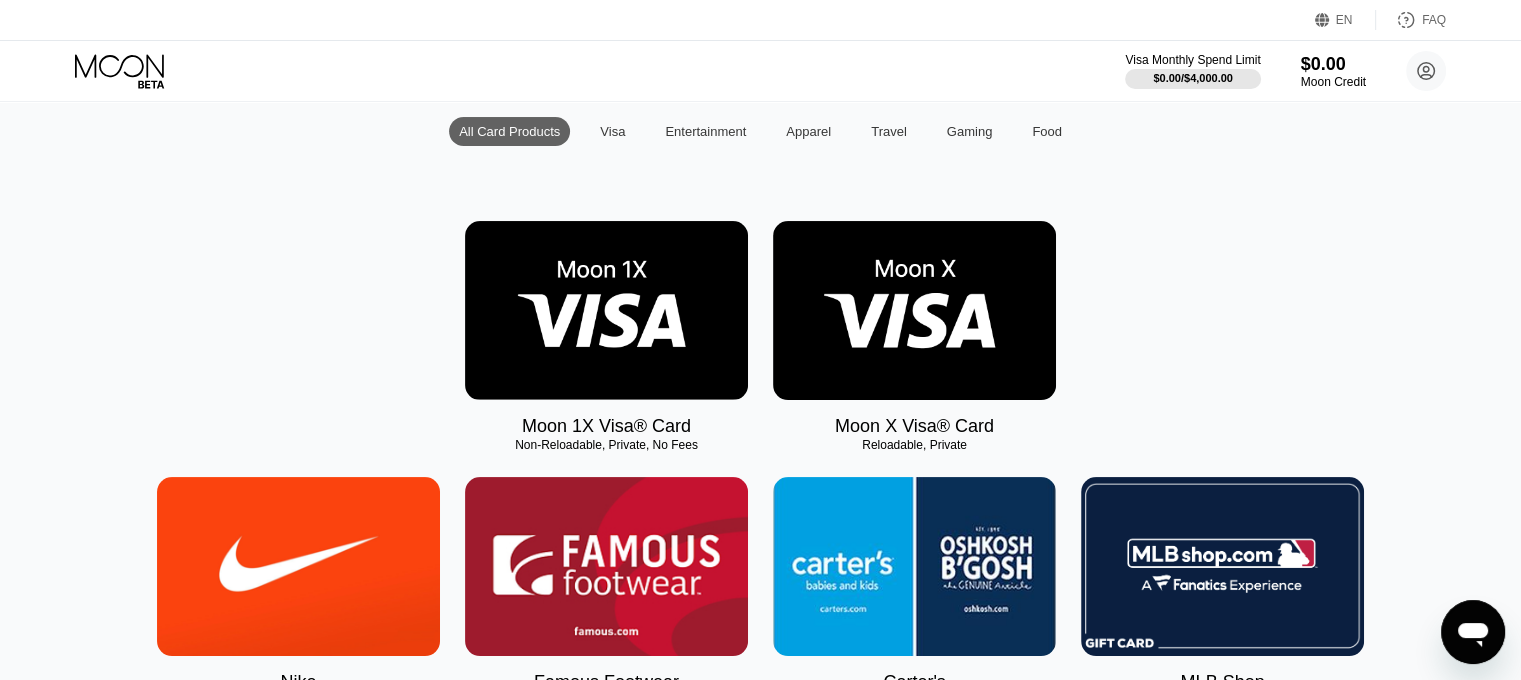 click on "Visa" at bounding box center [612, 131] 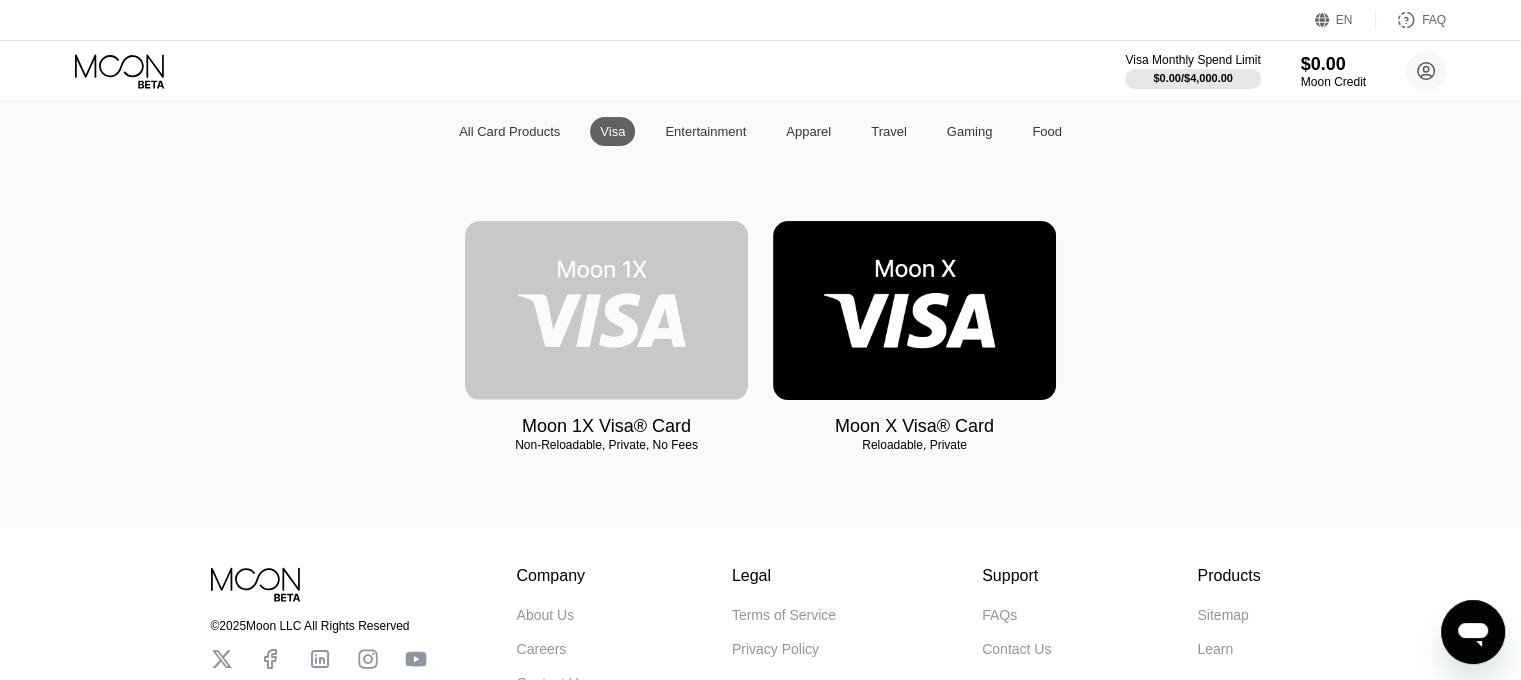 click at bounding box center (606, 310) 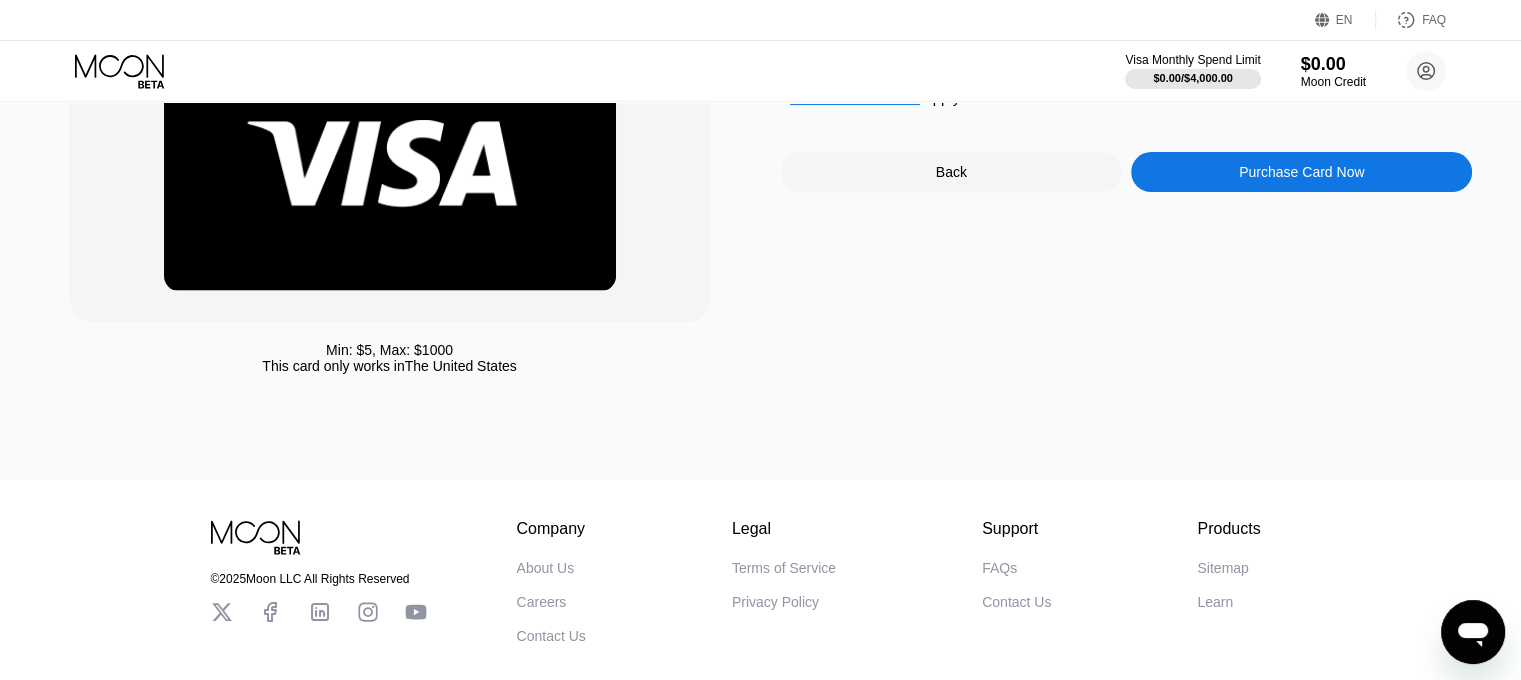 scroll, scrollTop: 0, scrollLeft: 0, axis: both 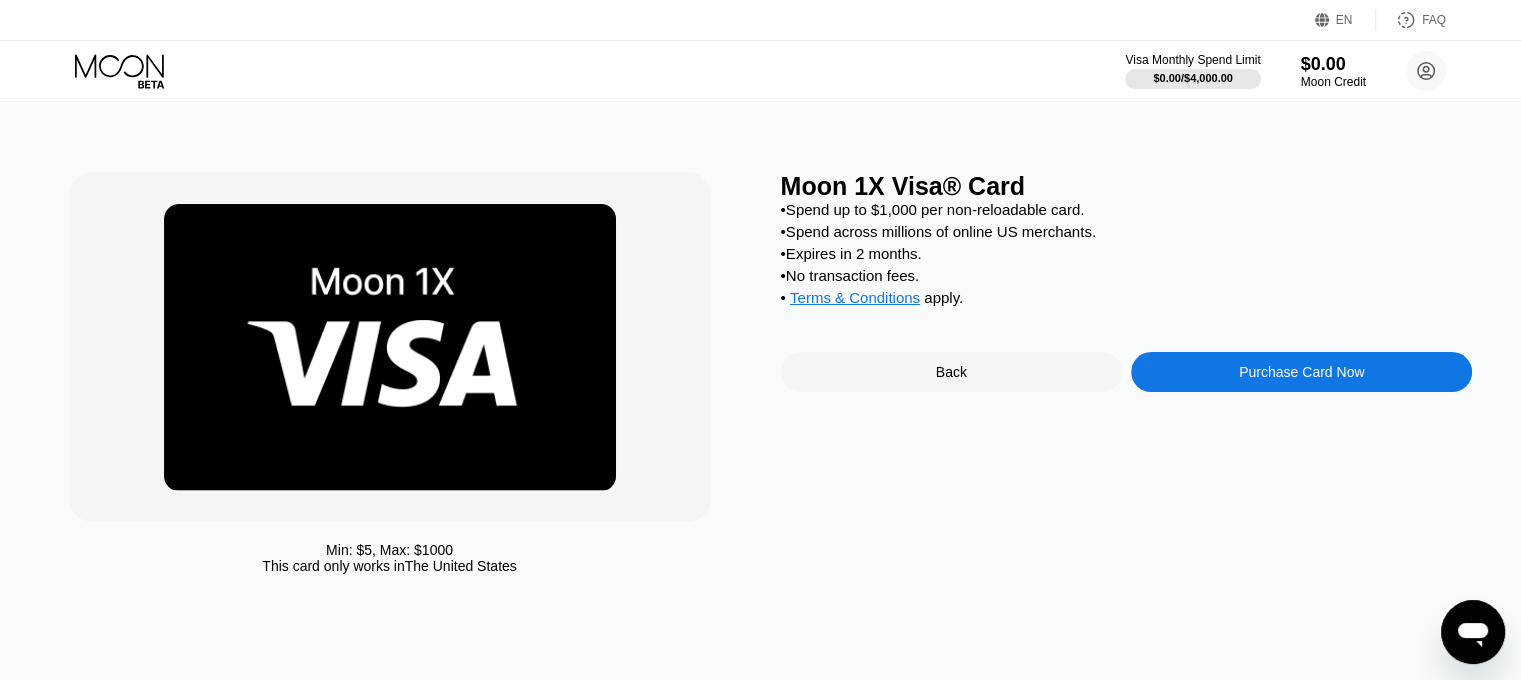drag, startPoint x: 263, startPoint y: 570, endPoint x: 569, endPoint y: 535, distance: 307.99512 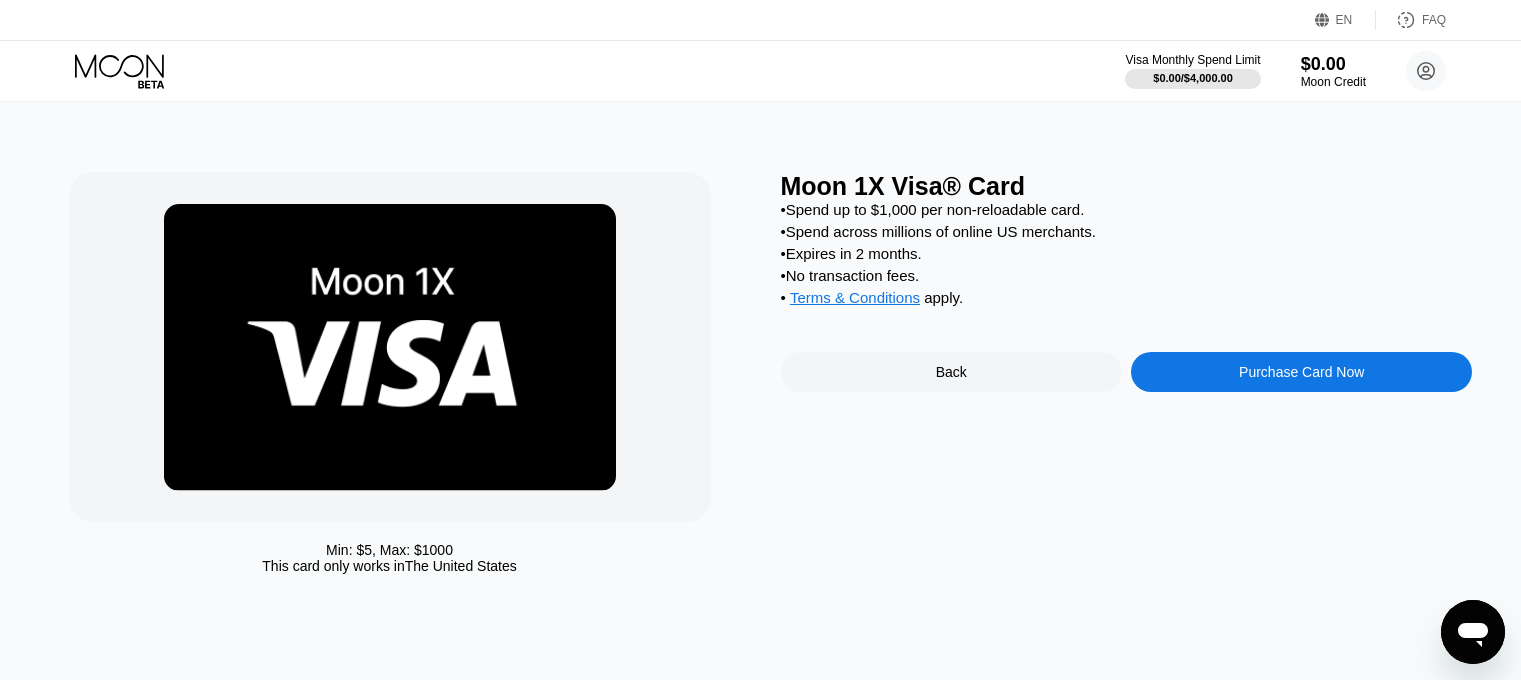 scroll, scrollTop: 0, scrollLeft: 0, axis: both 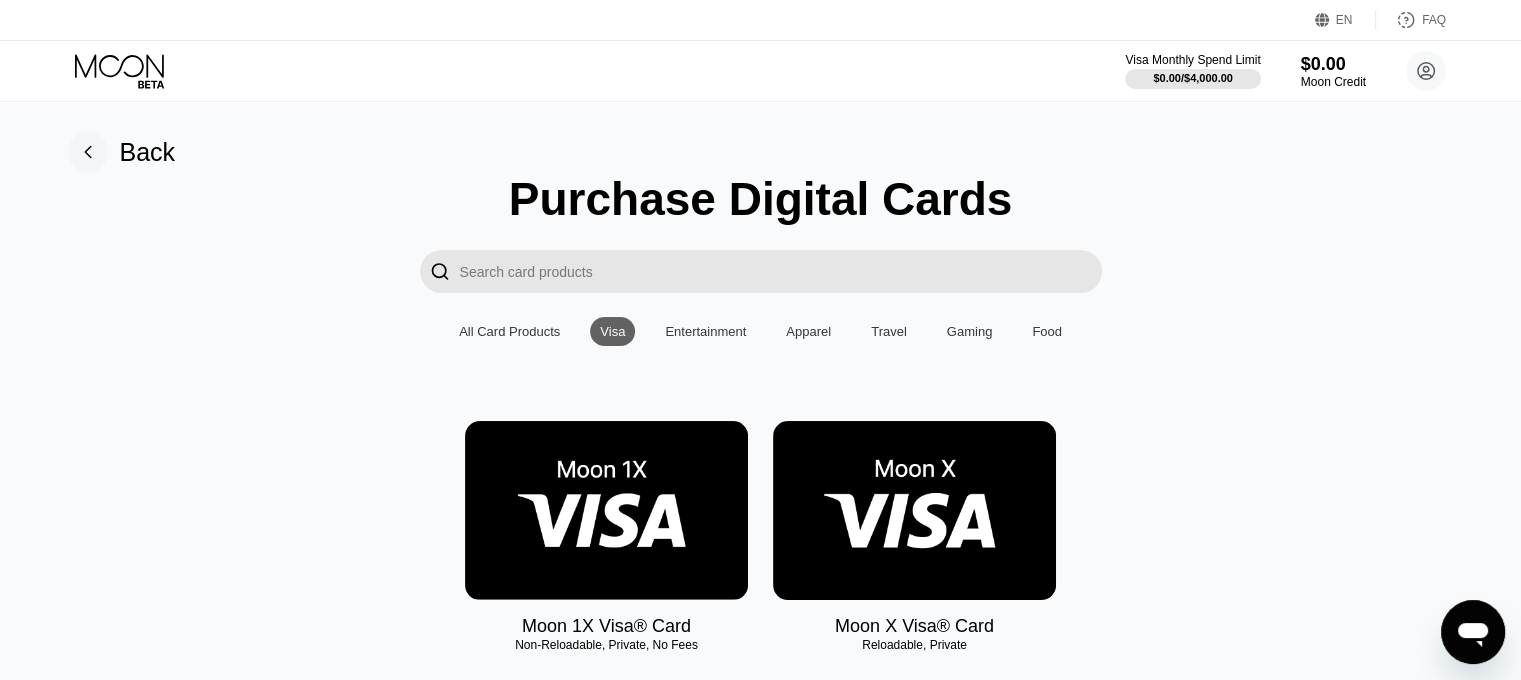 click at bounding box center (914, 510) 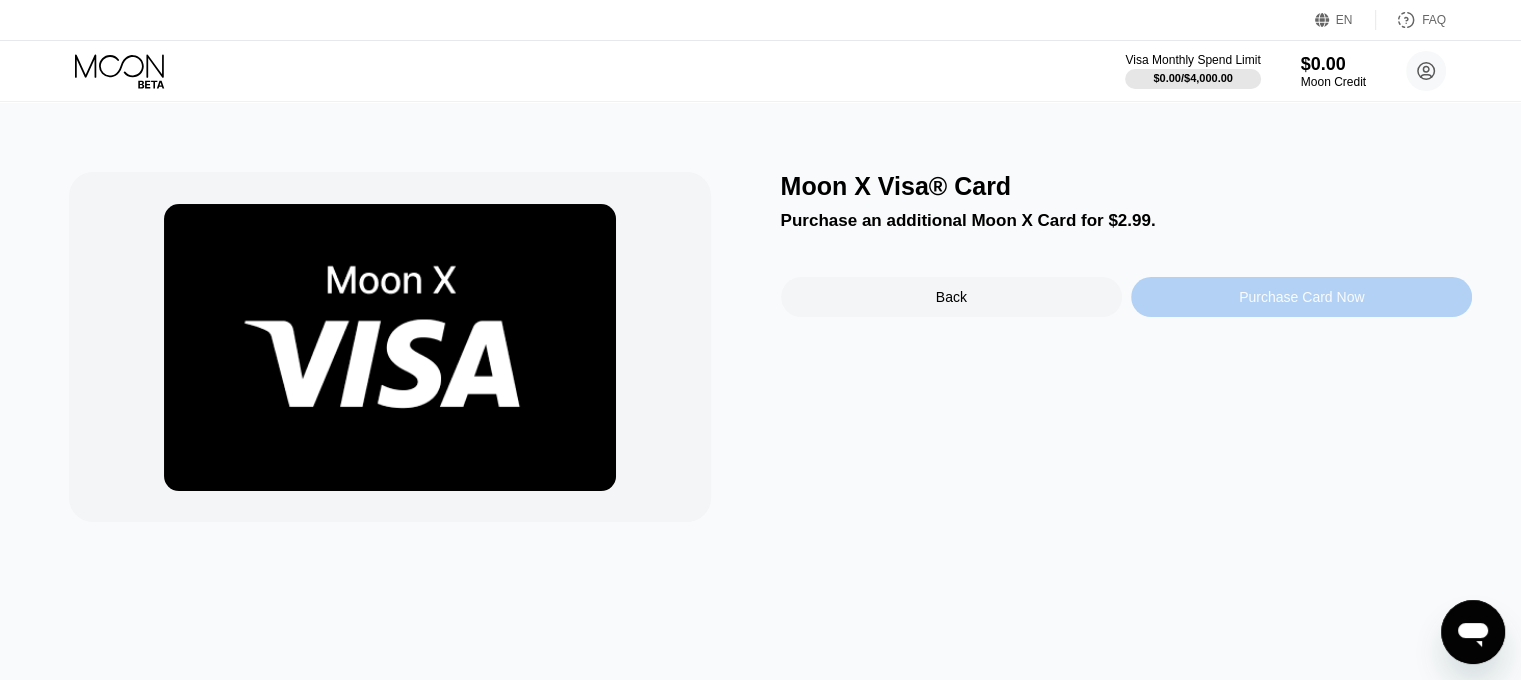 click on "Purchase Card Now" at bounding box center (1301, 297) 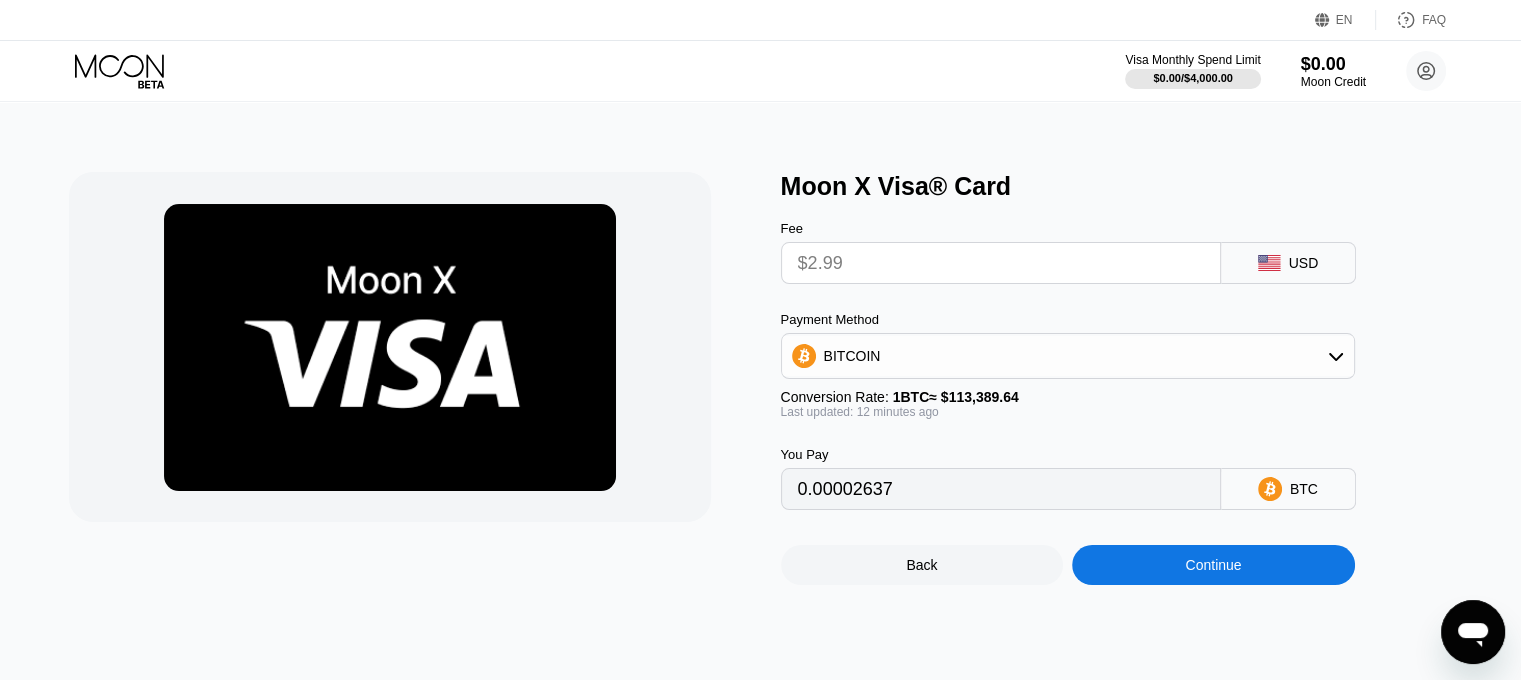 click on "$2.99" at bounding box center [1001, 263] 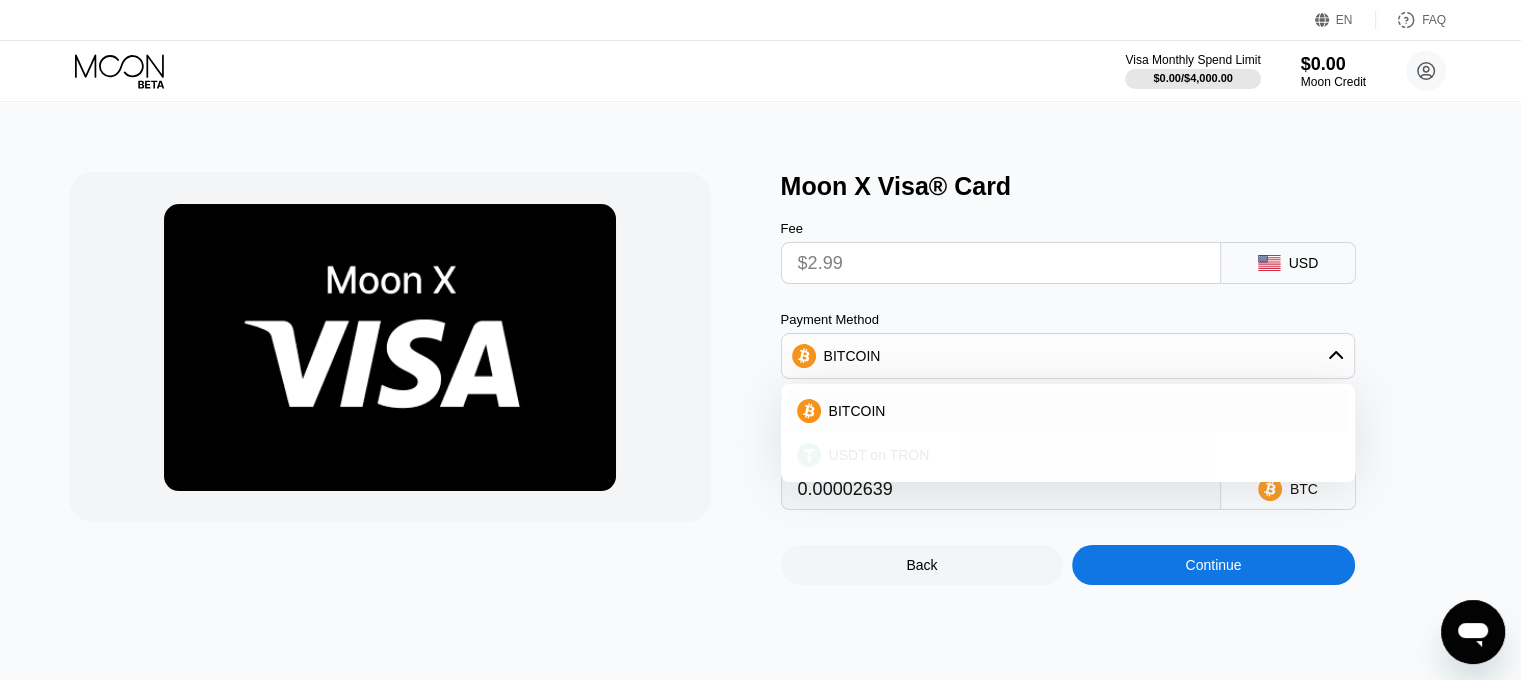 click on "USDT on TRON" at bounding box center (1080, 455) 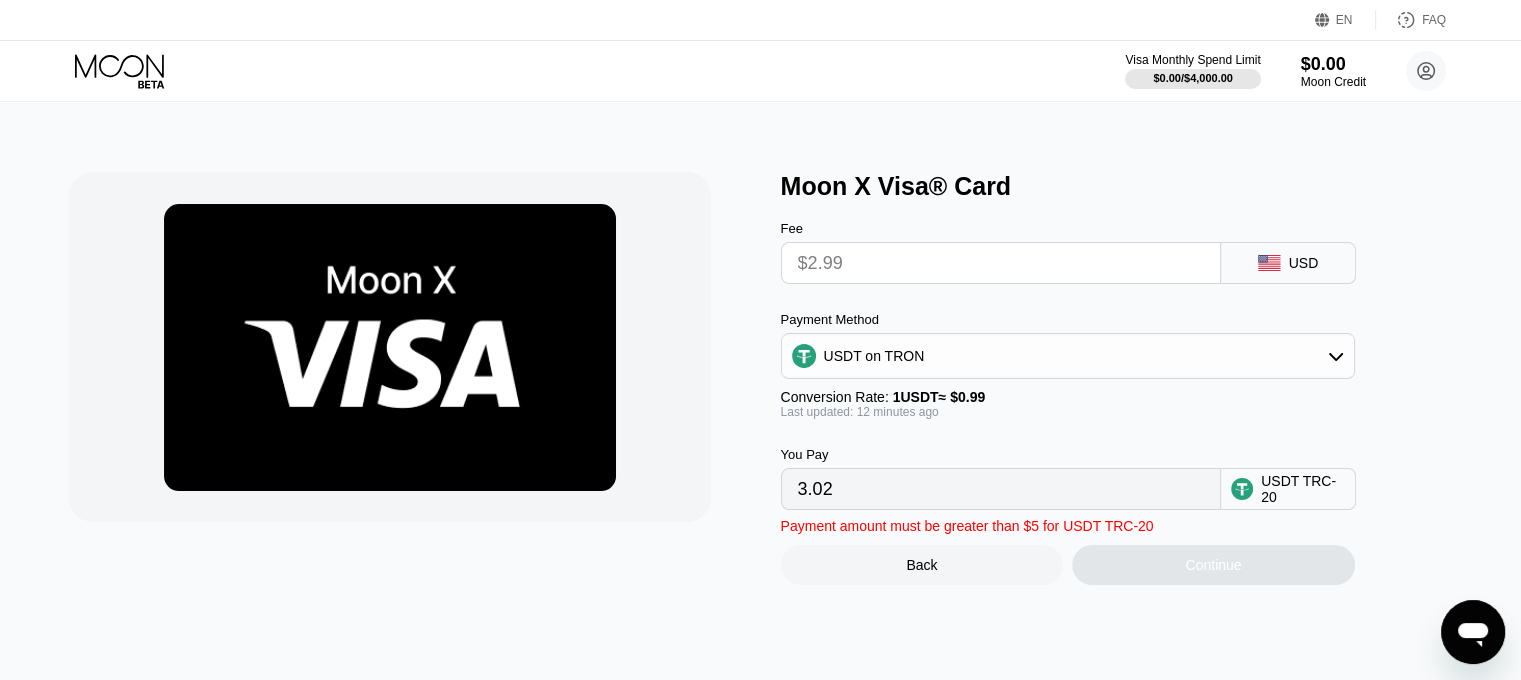 click on "USDT TRC-20" at bounding box center [1303, 489] 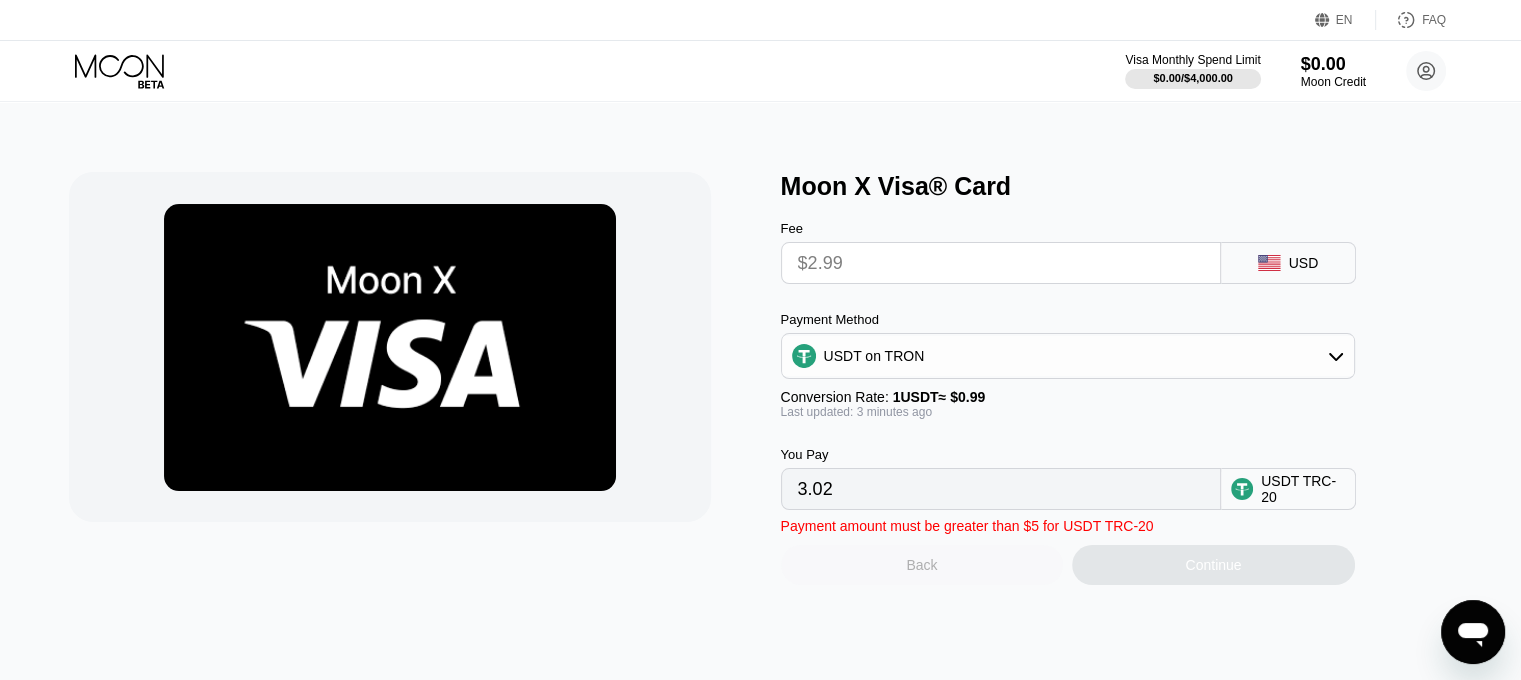click on "Back" at bounding box center (922, 565) 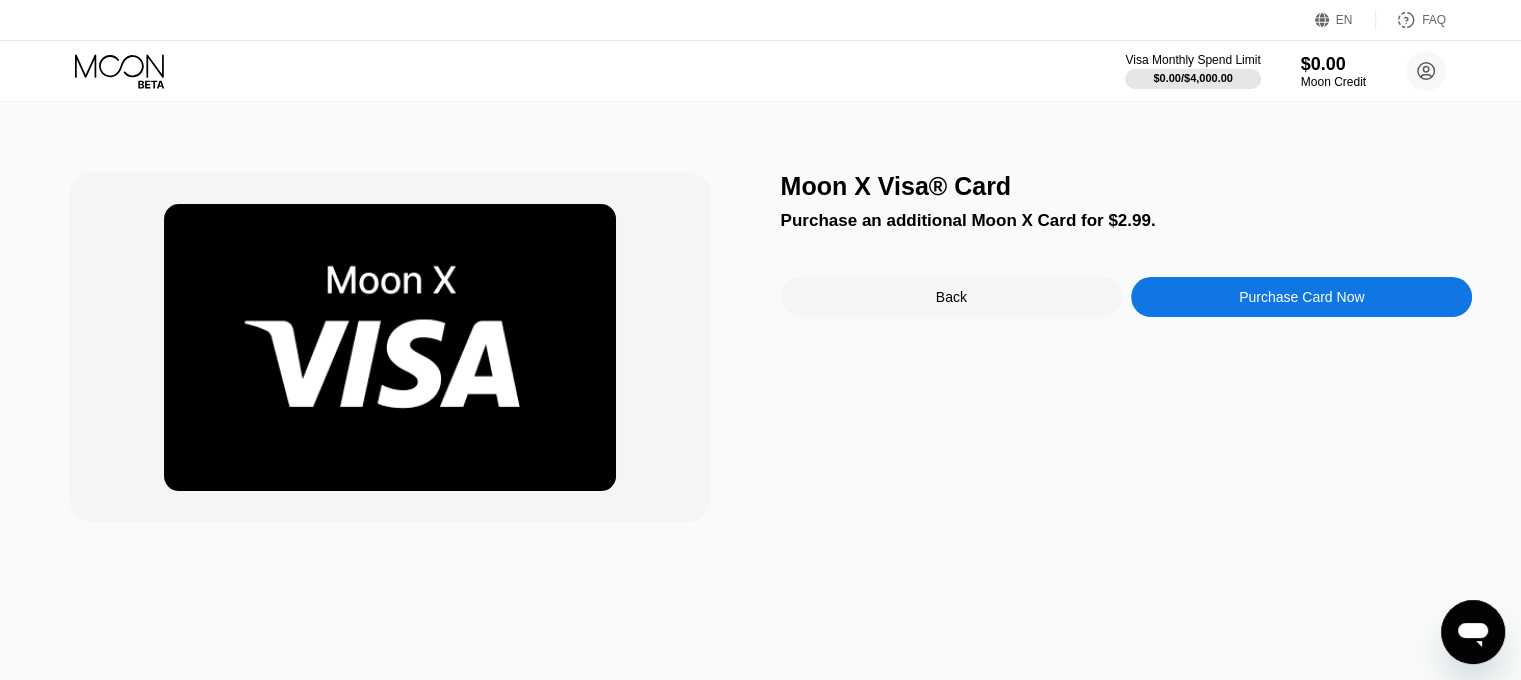 click on "Moon X Visa® Card Purchase an additional Moon X Card for $2.99. Back Purchase Card Now" at bounding box center [1127, 347] 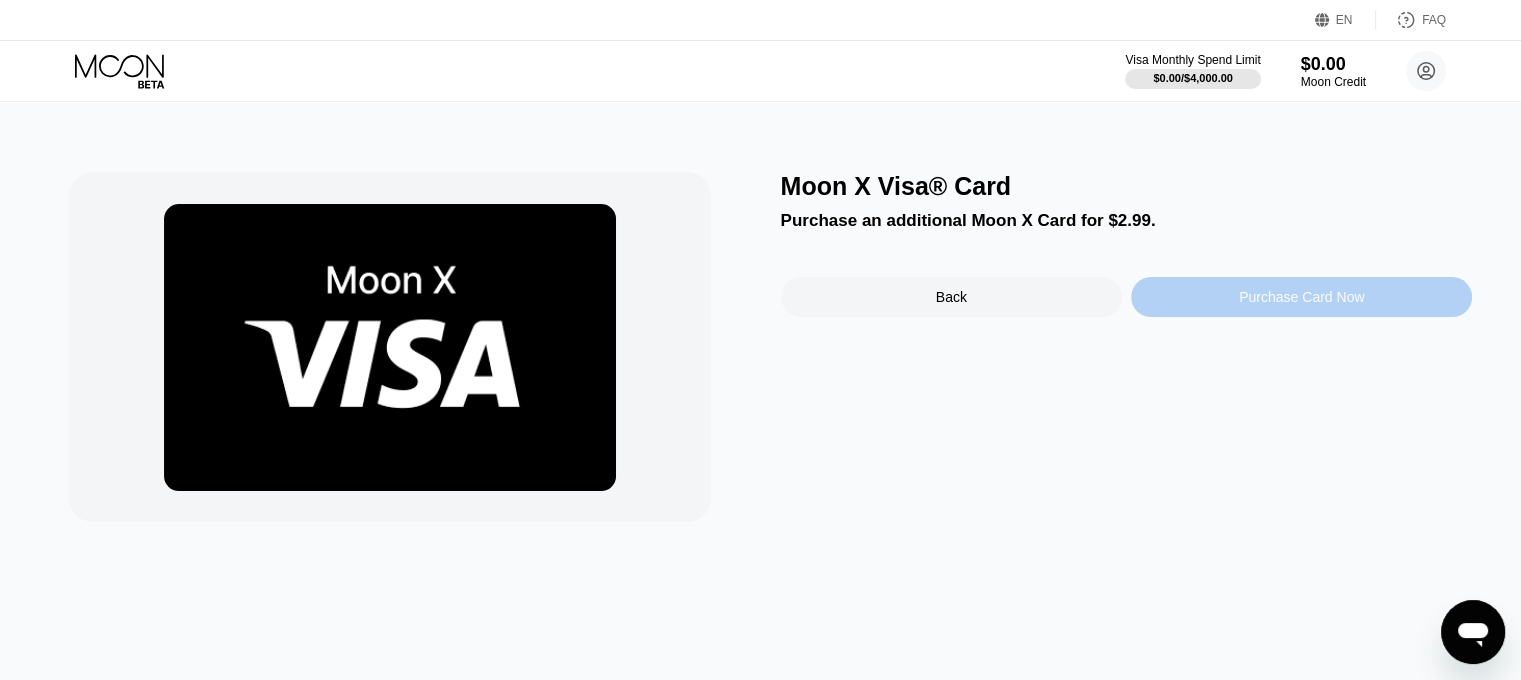 click on "Purchase Card Now" at bounding box center [1301, 297] 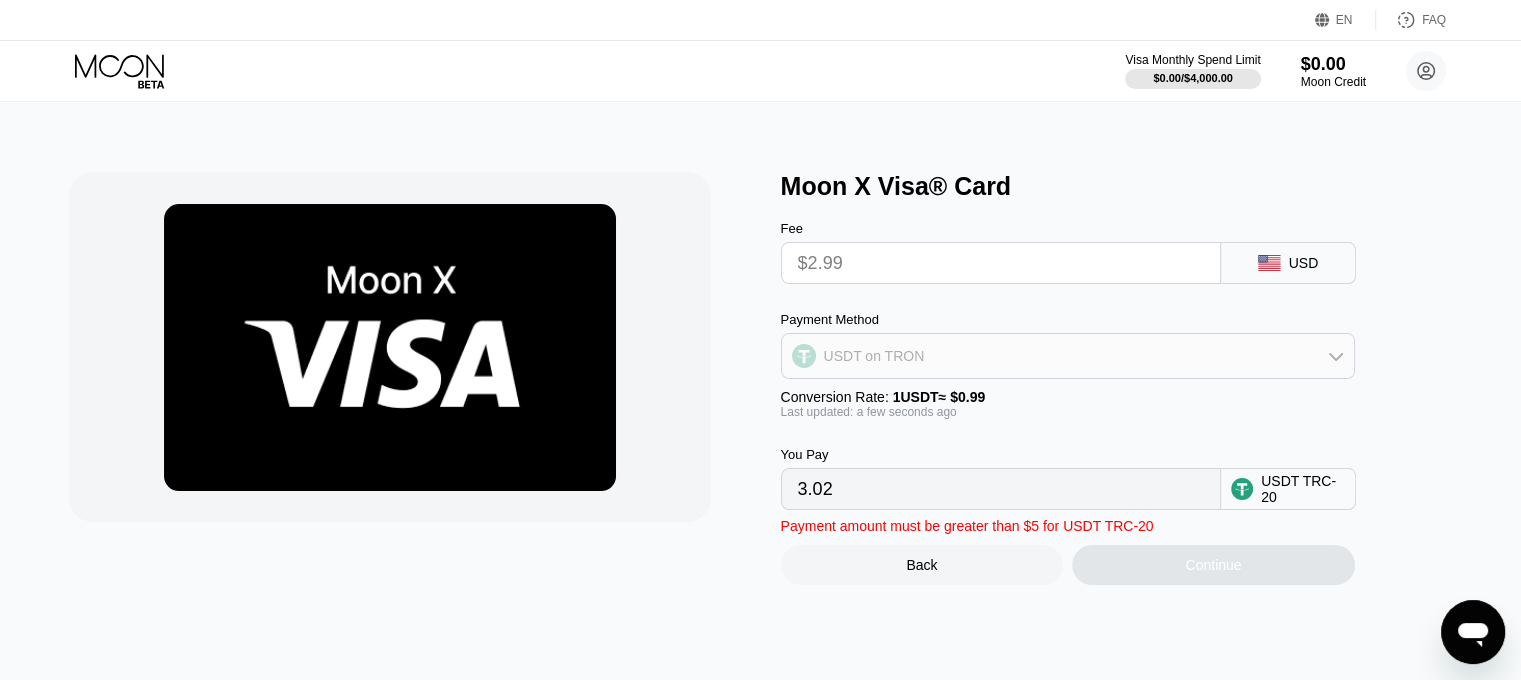 click on "USDT on TRON" at bounding box center (1068, 356) 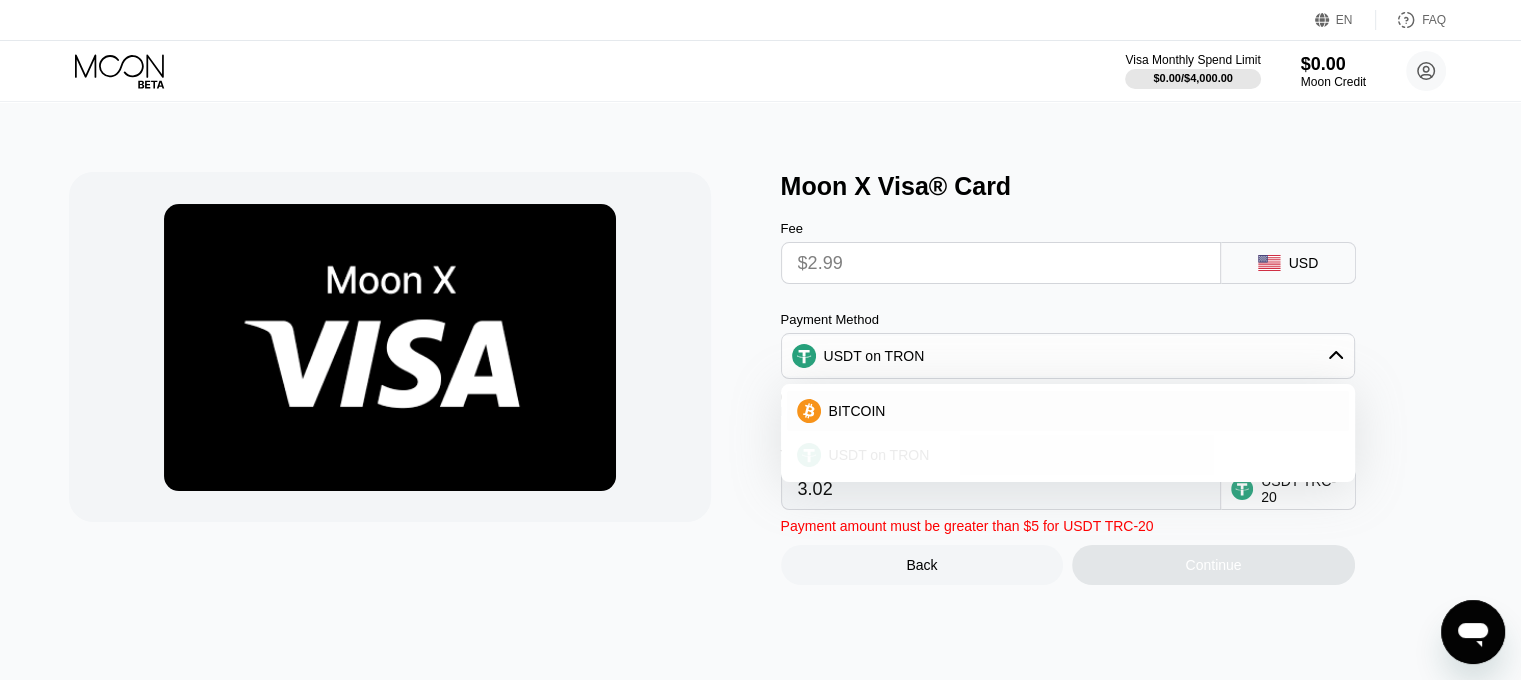 click on "USDT on TRON" at bounding box center [1080, 455] 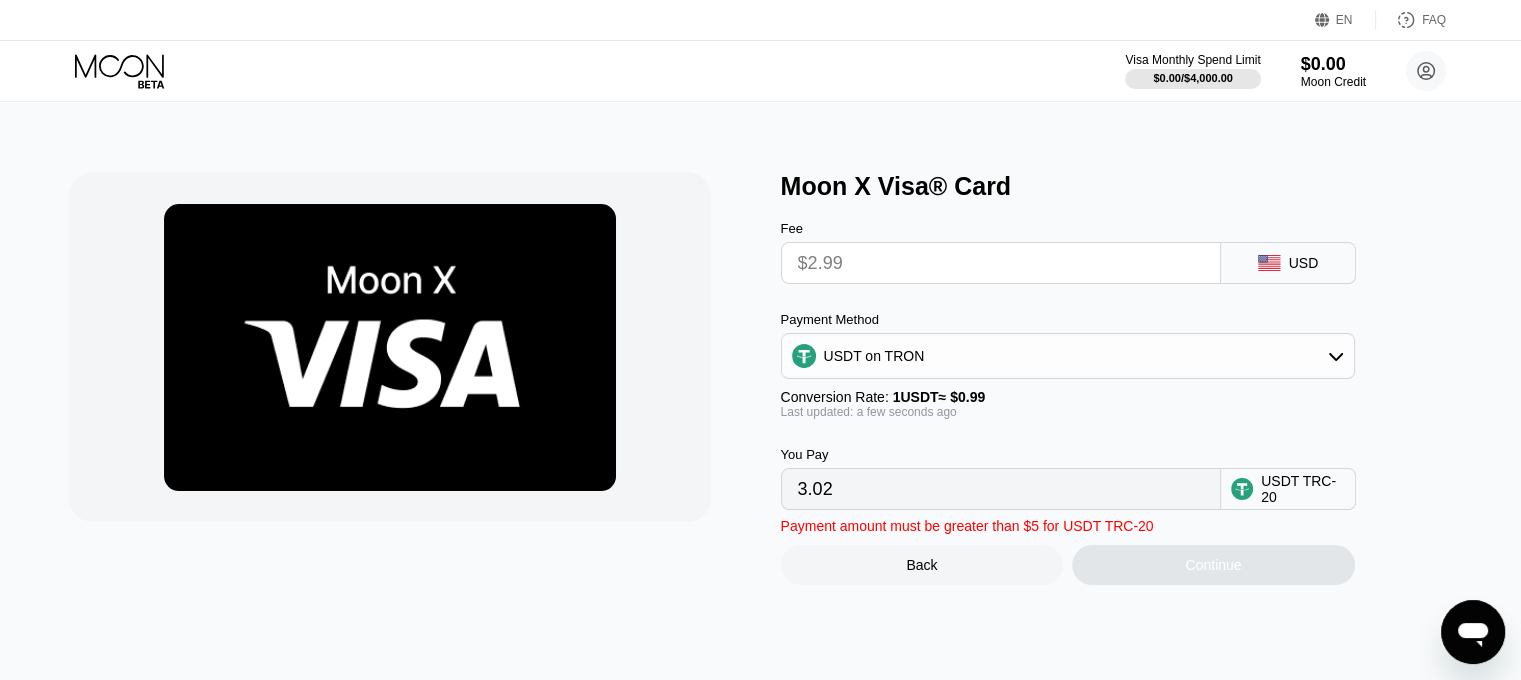 click on "$2.99" at bounding box center [1001, 263] 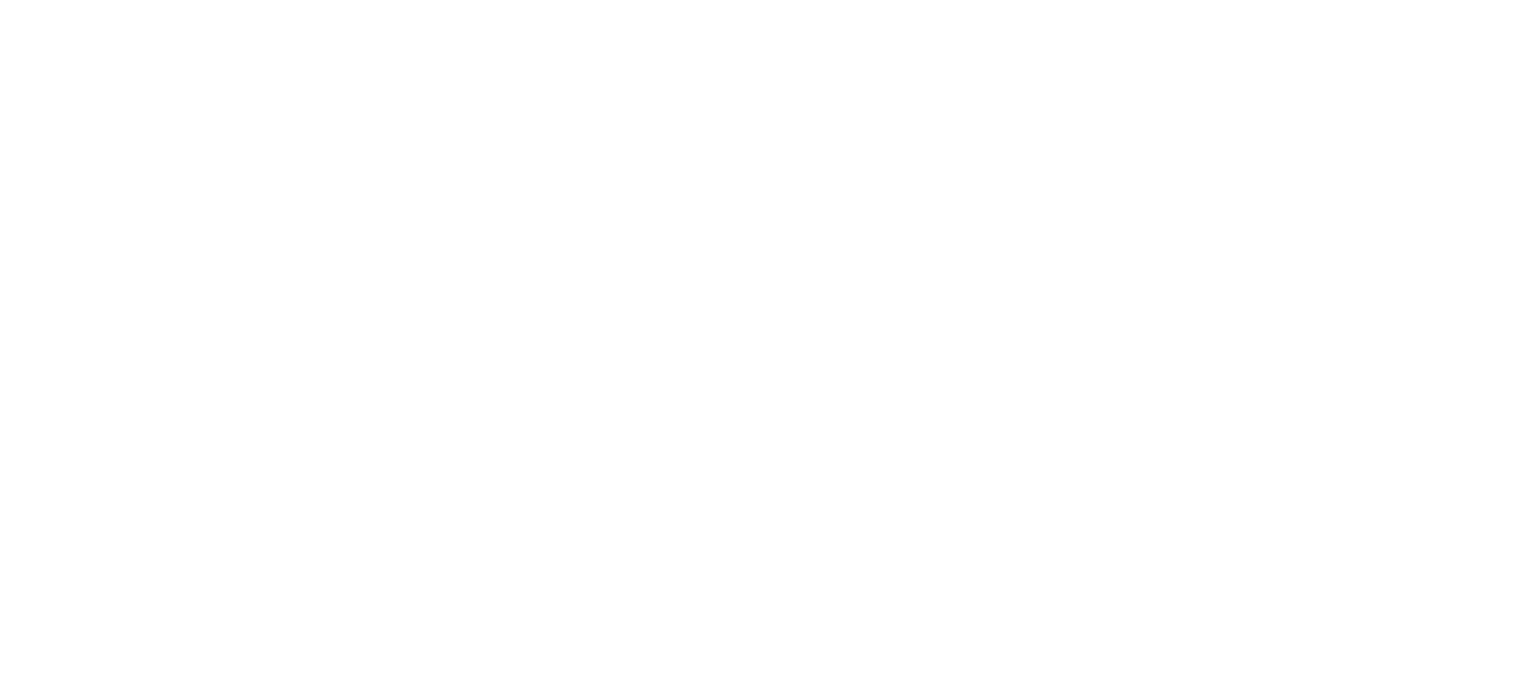 scroll, scrollTop: 0, scrollLeft: 0, axis: both 